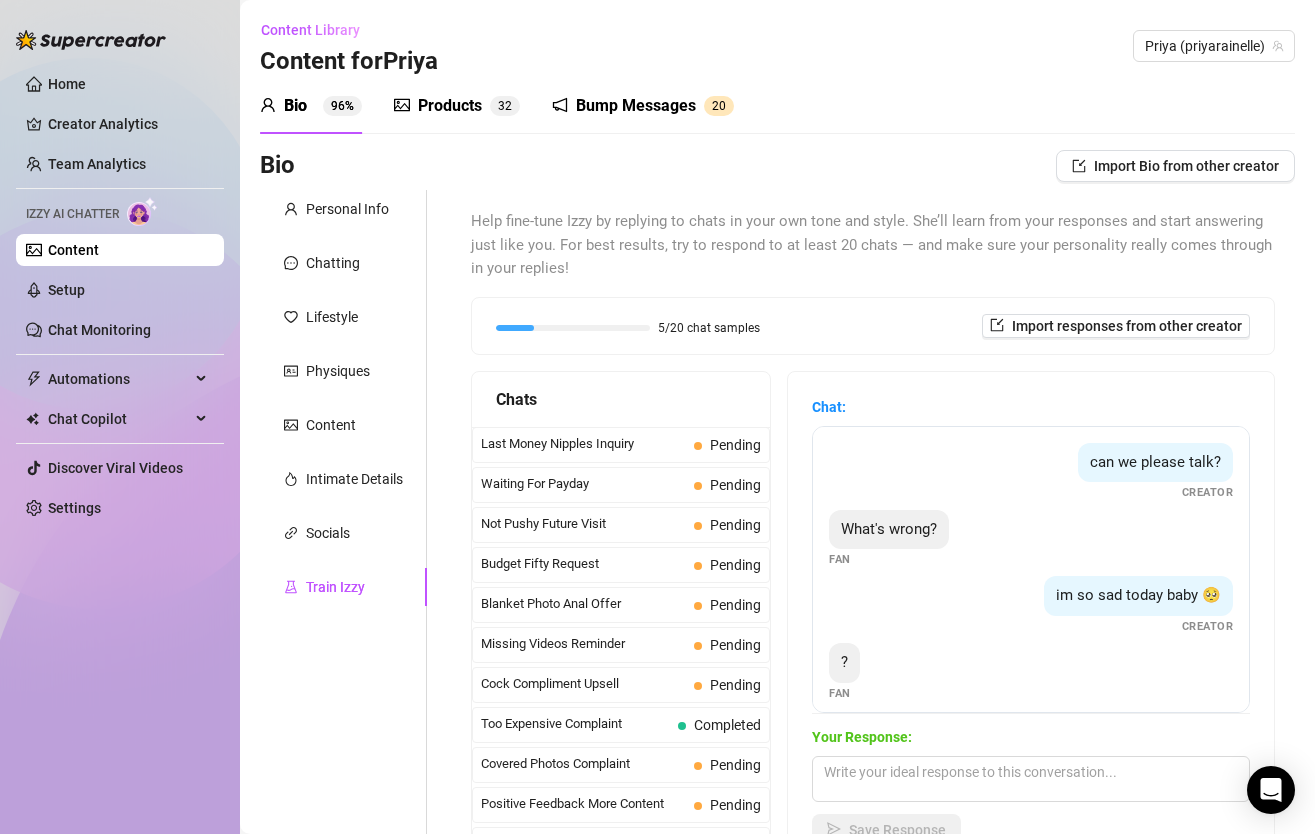 scroll, scrollTop: 0, scrollLeft: 0, axis: both 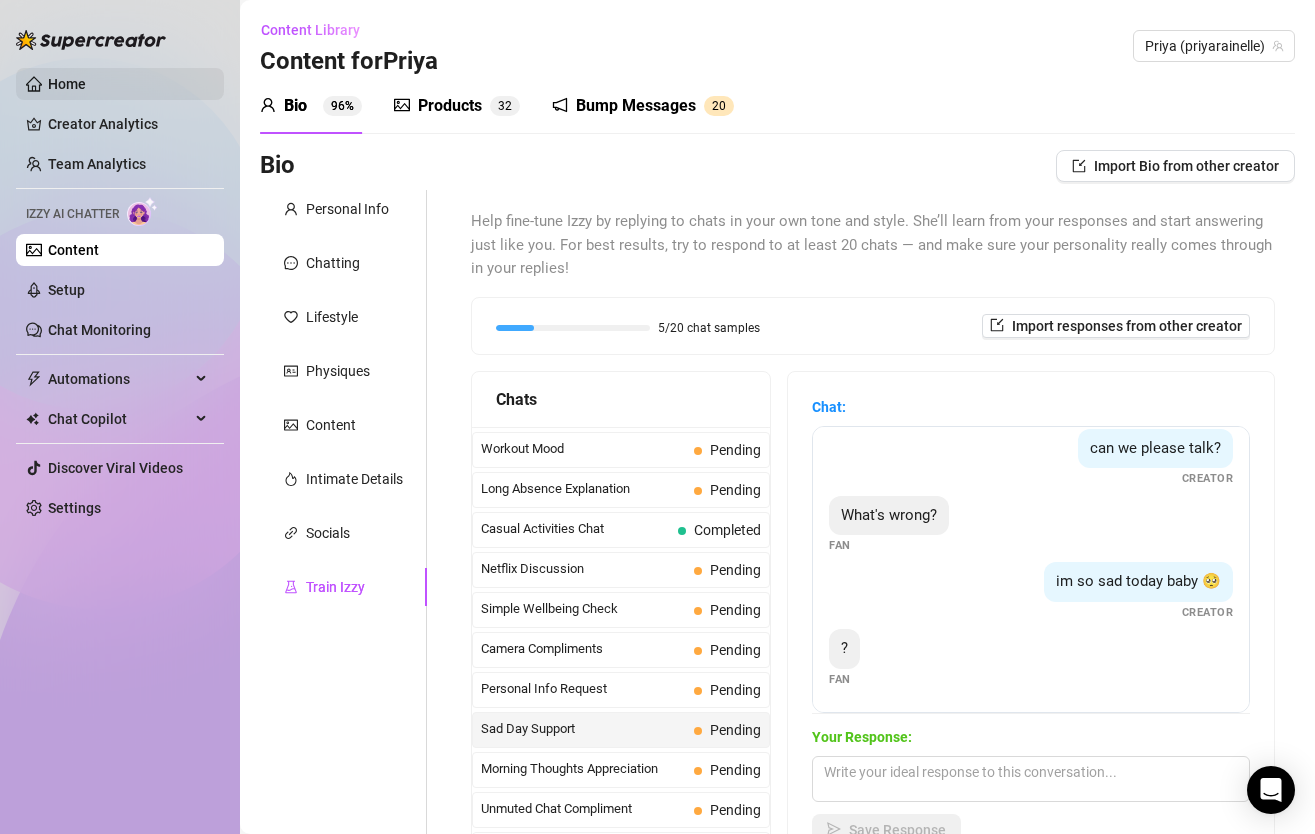 click on "Home" at bounding box center [67, 84] 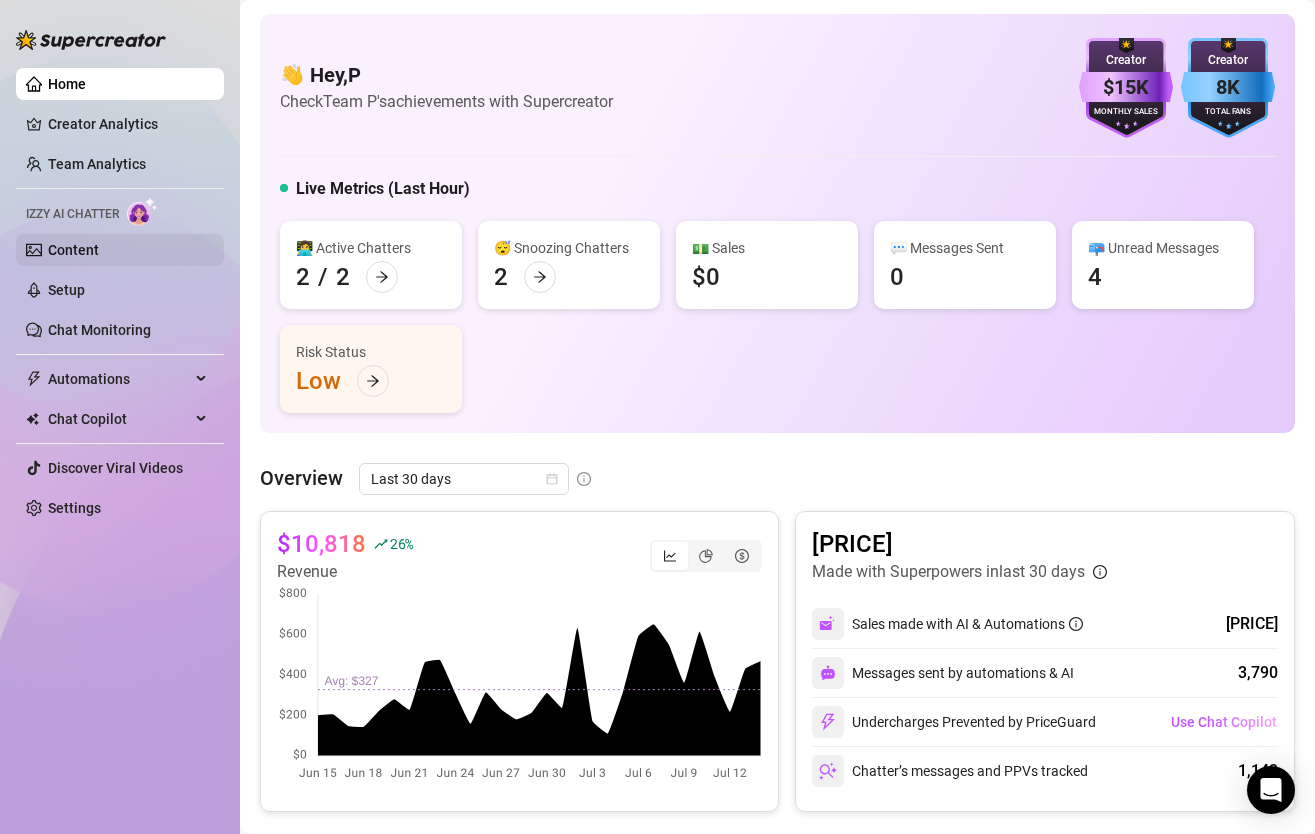 click on "Content" at bounding box center (73, 250) 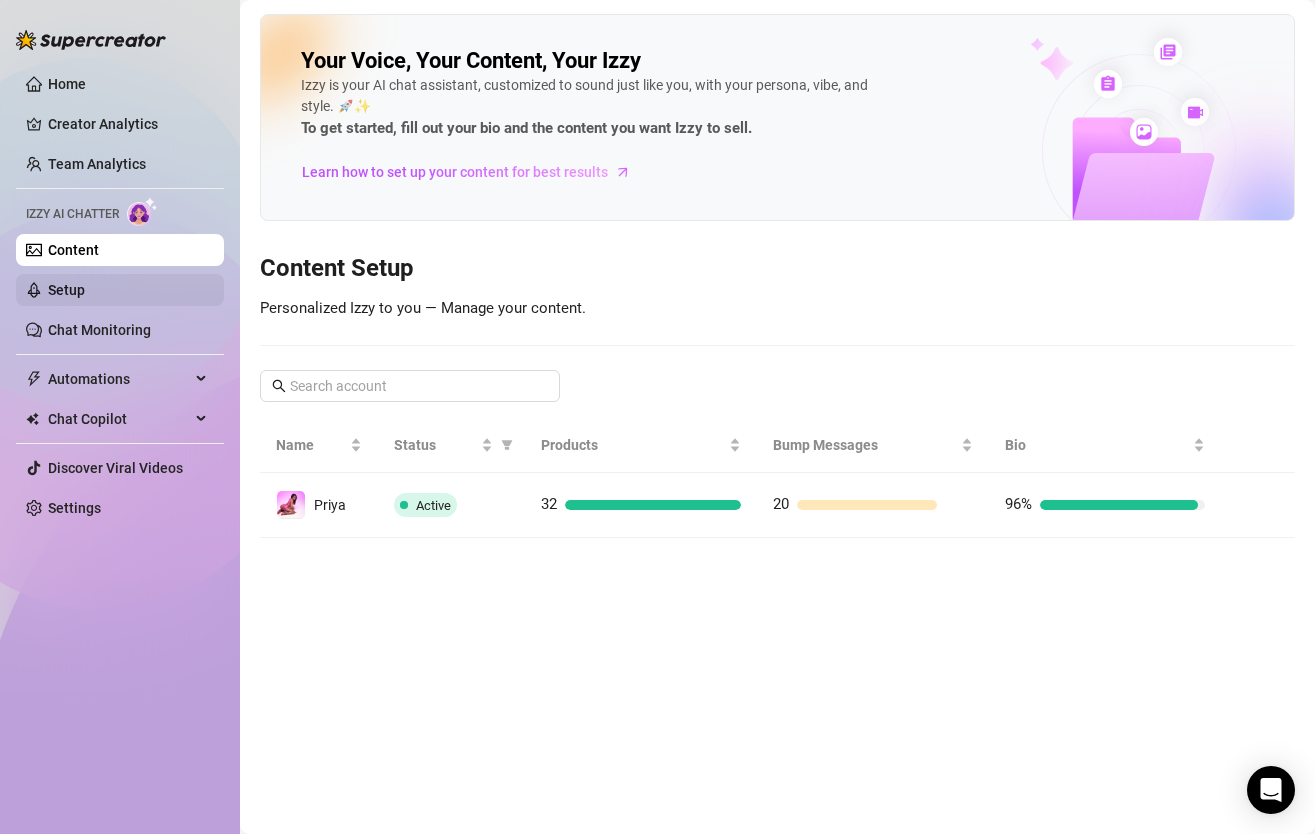 click on "Setup" at bounding box center [66, 290] 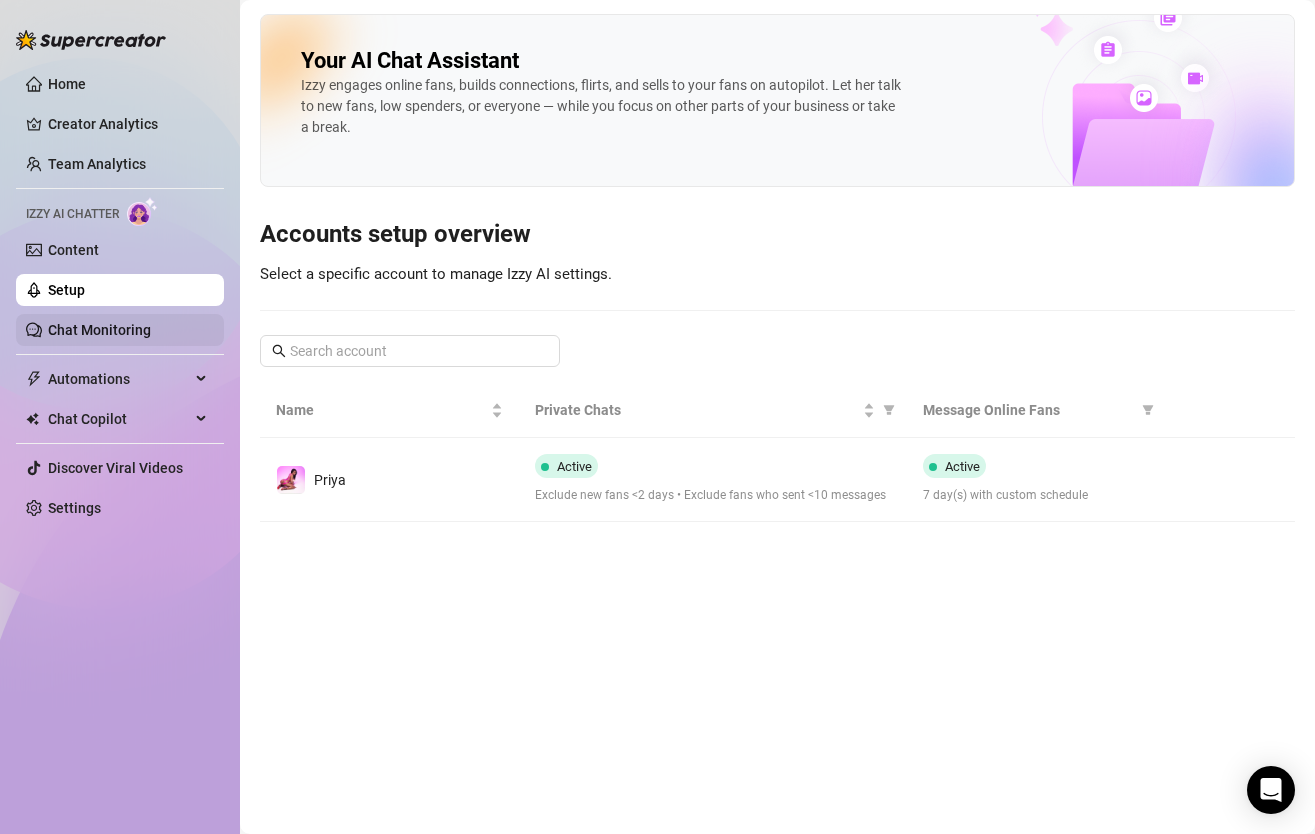 click on "Chat Monitoring" at bounding box center (99, 330) 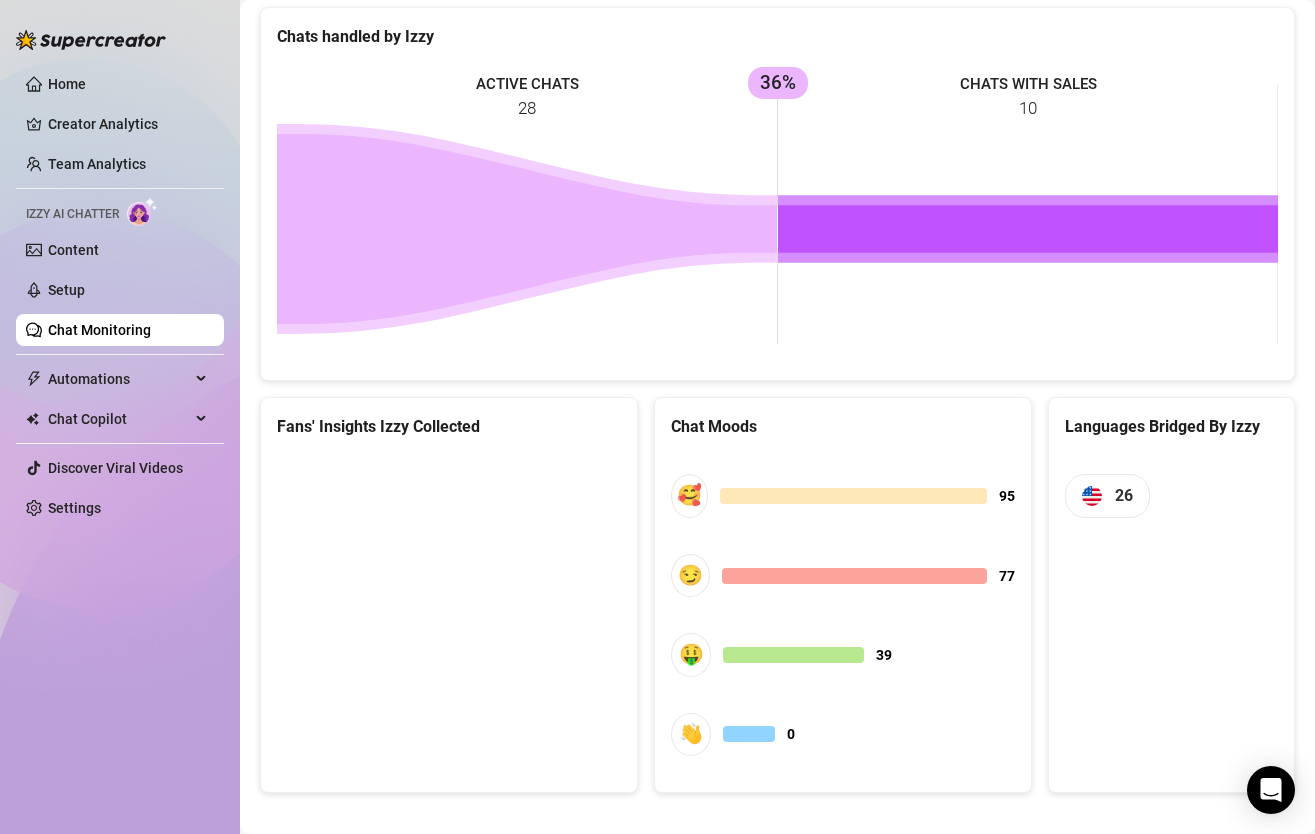 scroll, scrollTop: 880, scrollLeft: 0, axis: vertical 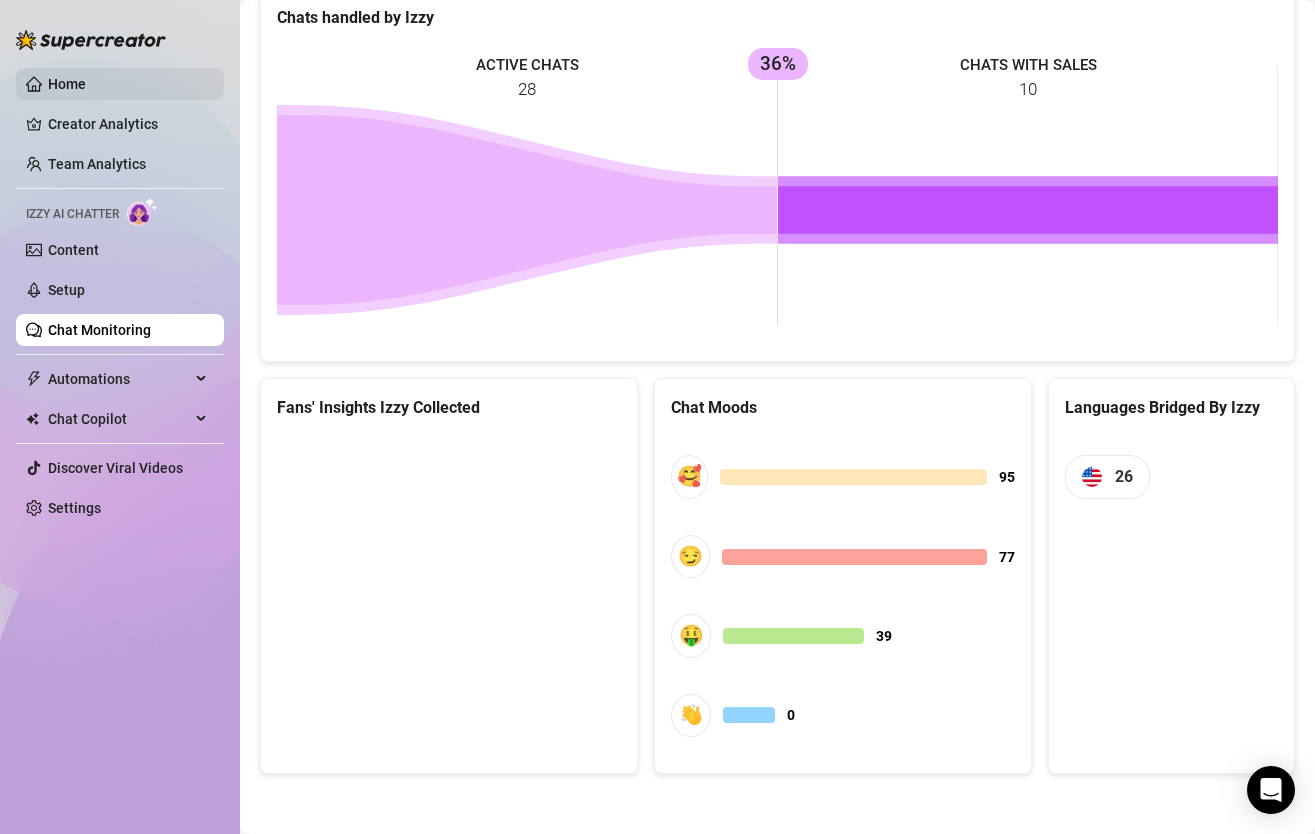click on "Home" at bounding box center (67, 84) 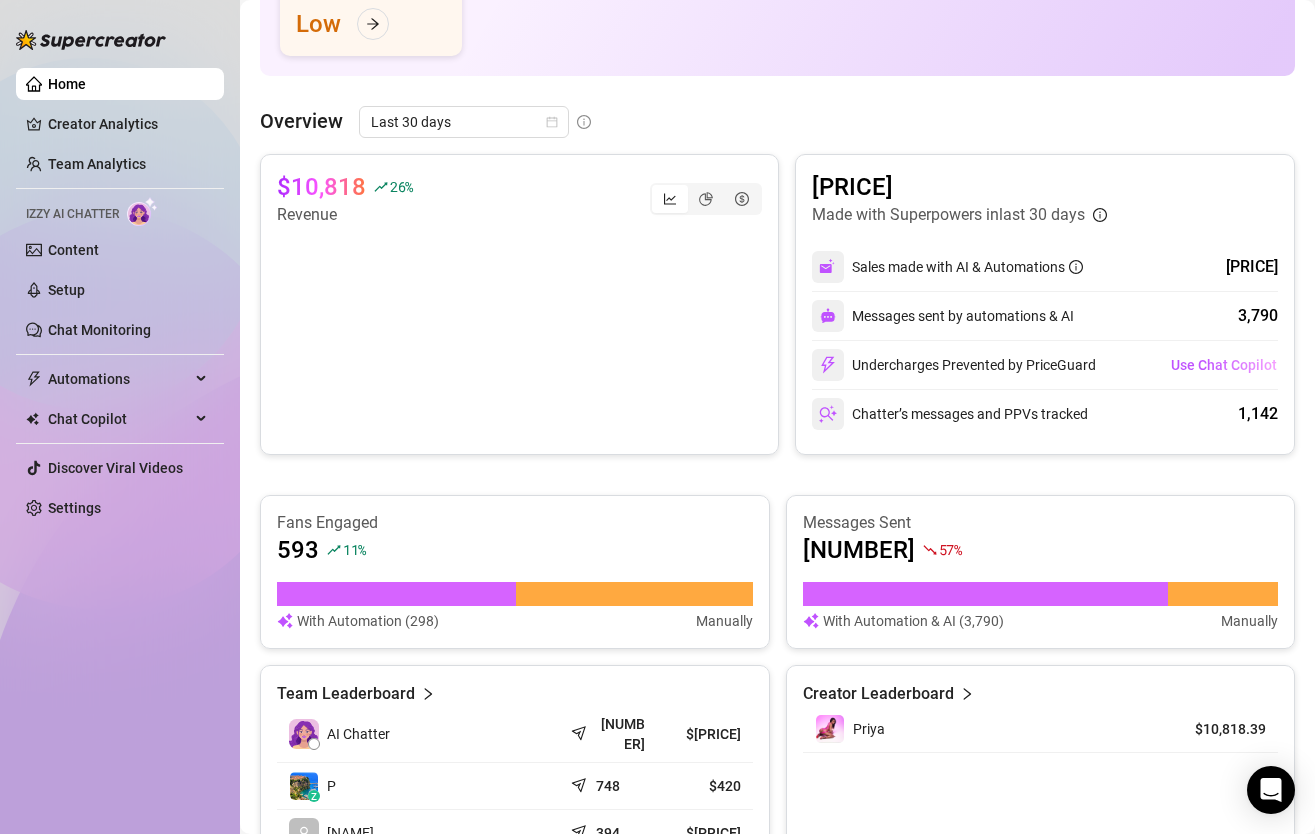 scroll, scrollTop: 290, scrollLeft: 0, axis: vertical 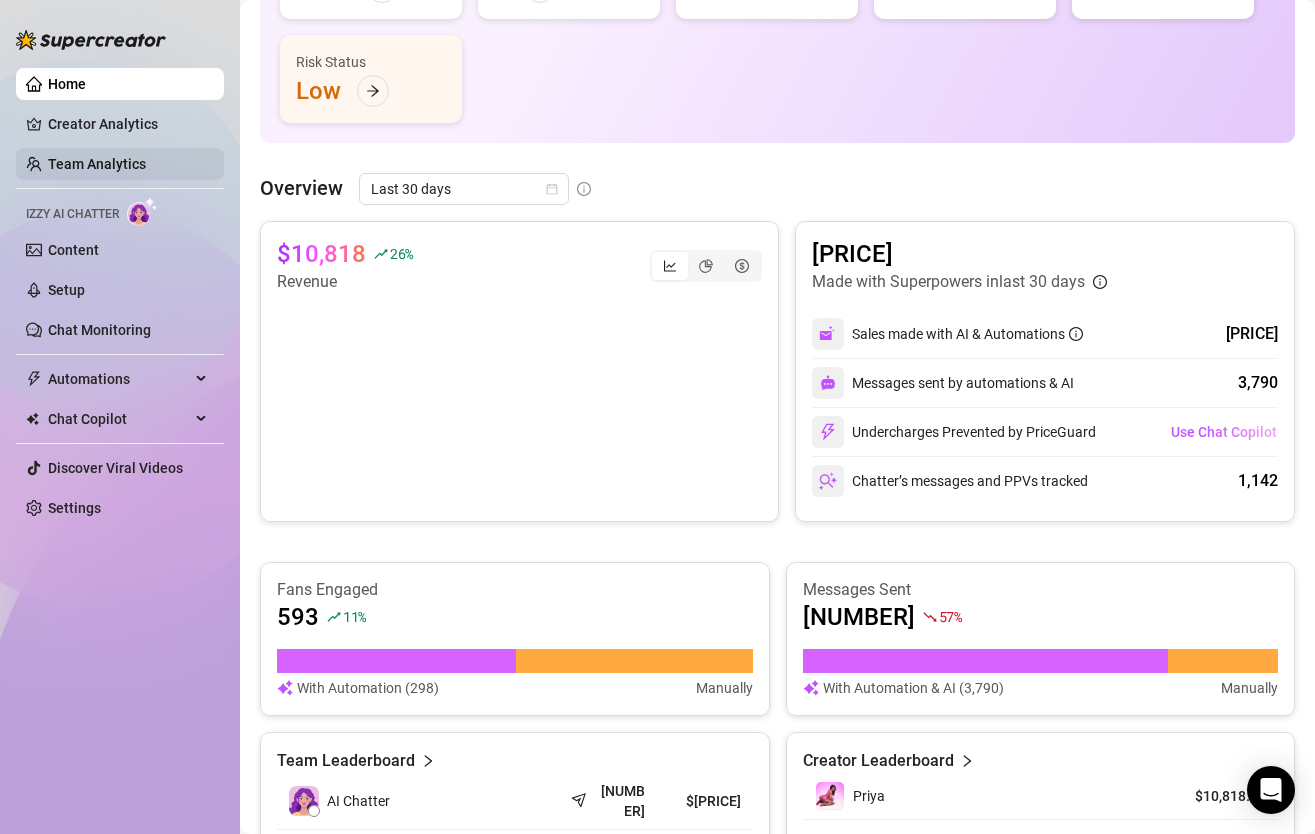 click on "Team Analytics" at bounding box center (97, 164) 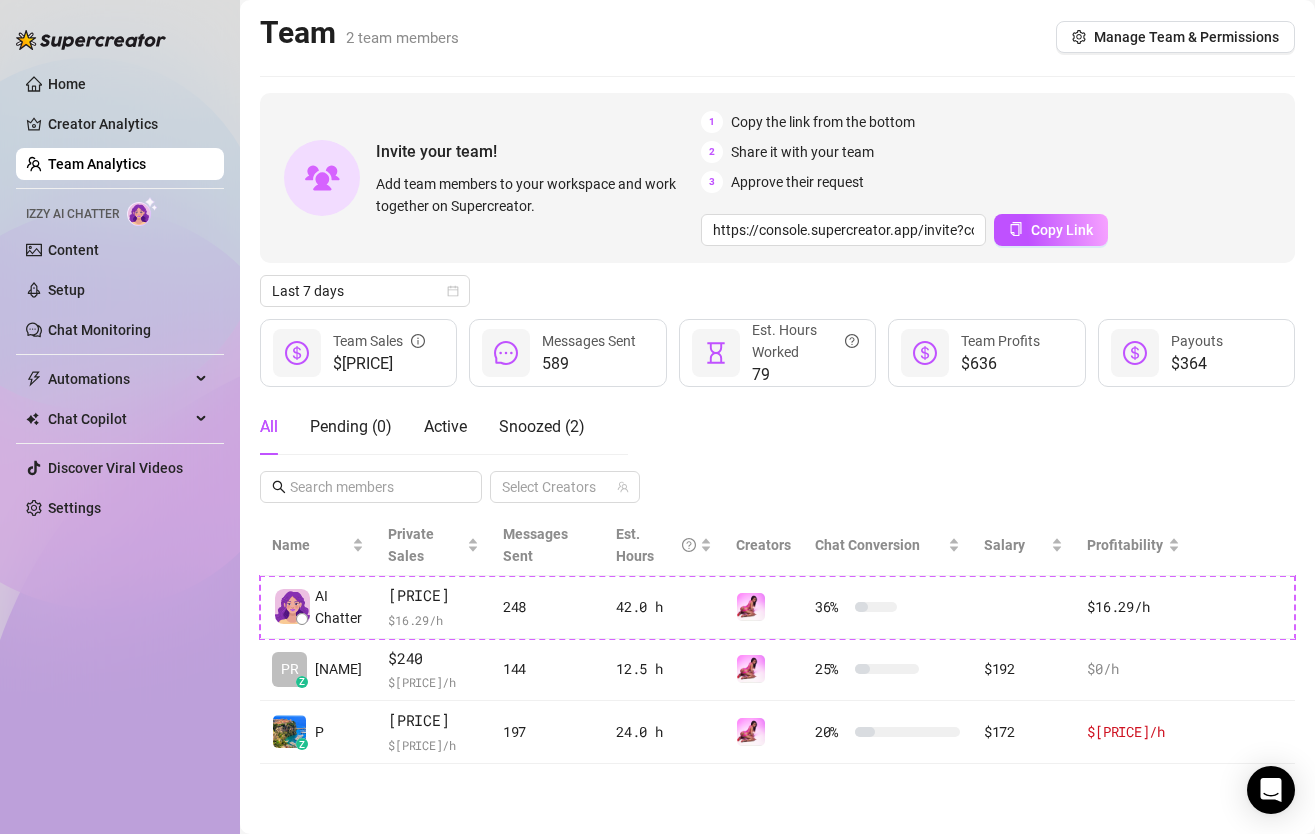 scroll, scrollTop: 0, scrollLeft: 0, axis: both 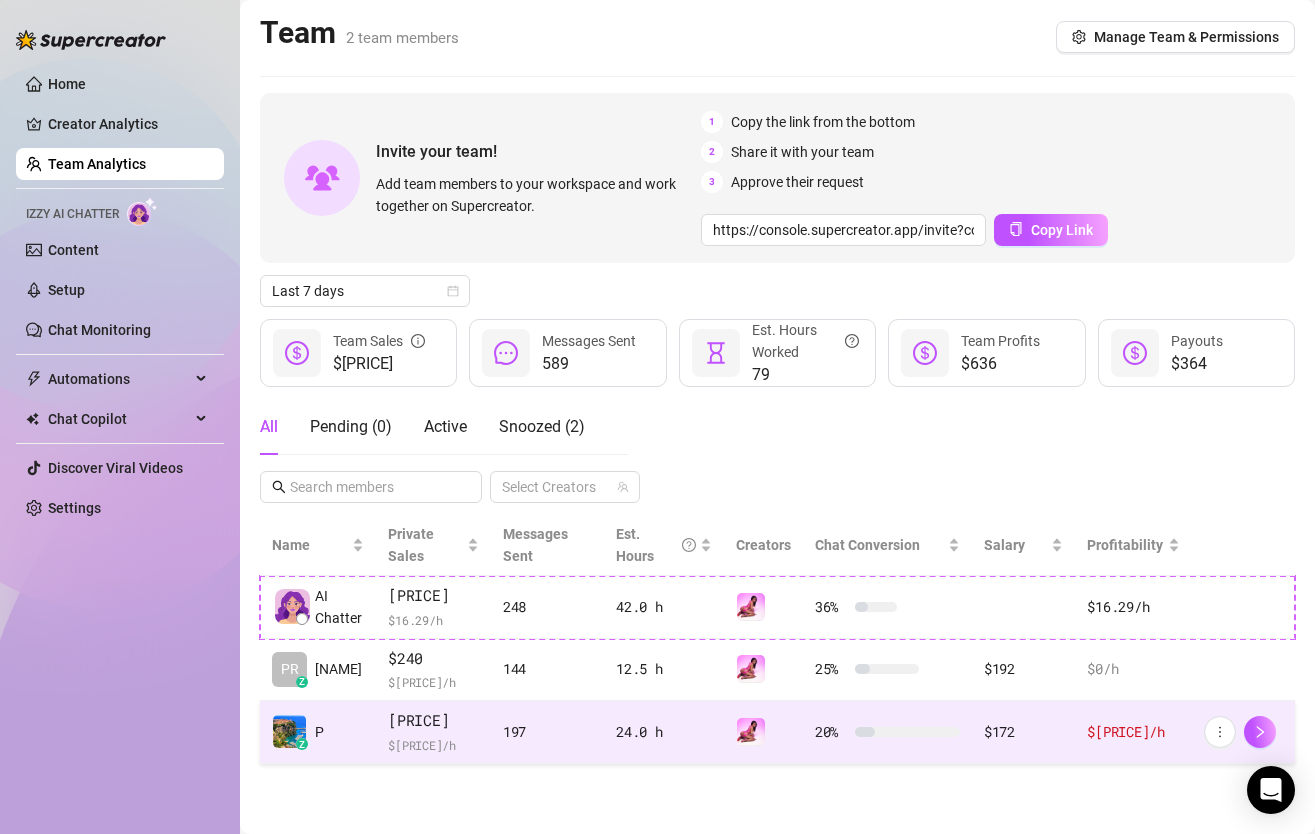 click on "24.0 h" at bounding box center (664, 732) 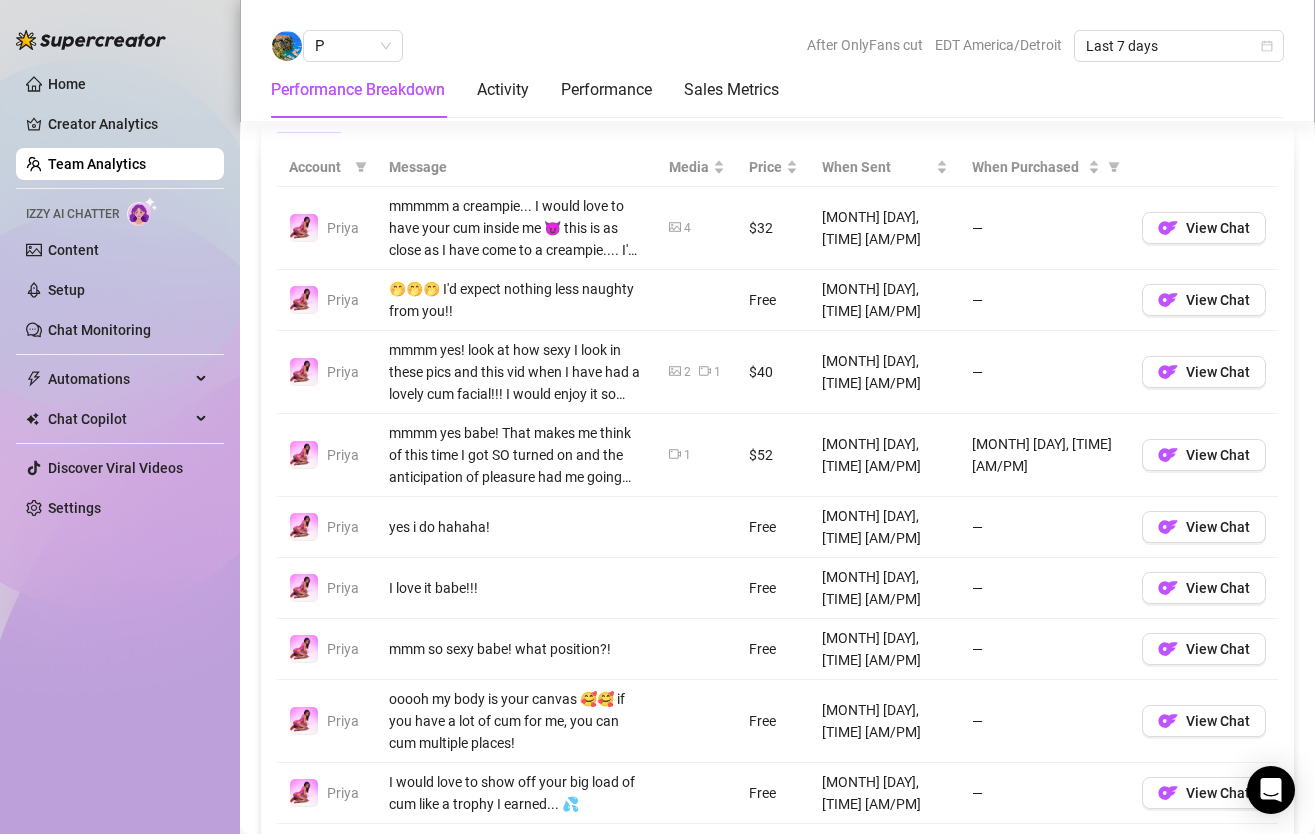scroll, scrollTop: 1451, scrollLeft: 0, axis: vertical 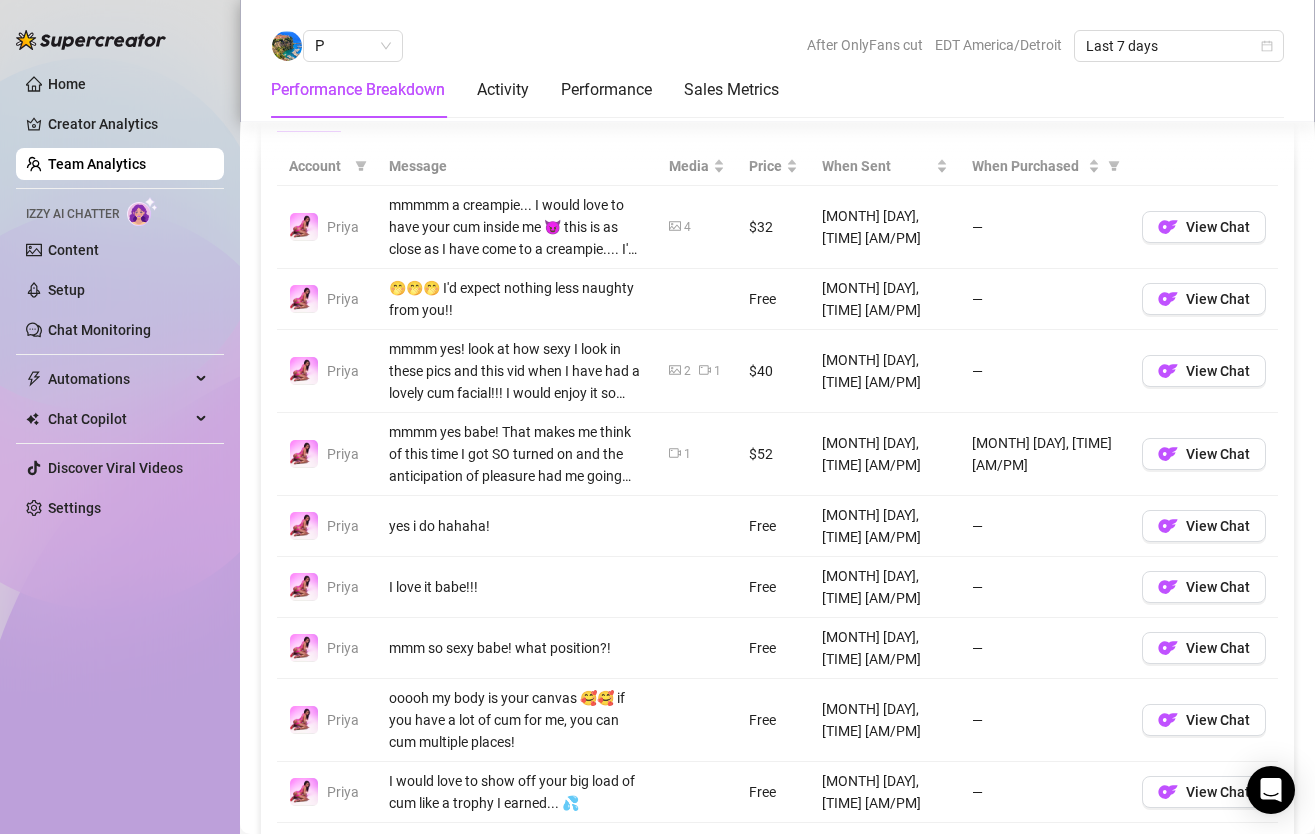 click on "mmmm yes babe! That makes me think of this time I got SO turned on and the anticipation of pleasure had me going CRAZY! I laid back, relaxed, and started using my fave dildo cock to fuck my pussy...beginning with super slow and sensual strokes...I love this video because you can hear the my moans intertwined with sound of my super wet pussy as the dildo slides in and out of me... and then there is the visual of the mess I was making... you can literally hear how shocked and amazed at how creamy my pussy got ... it turned me on so much.... would you lick me clean?" at bounding box center [517, 454] 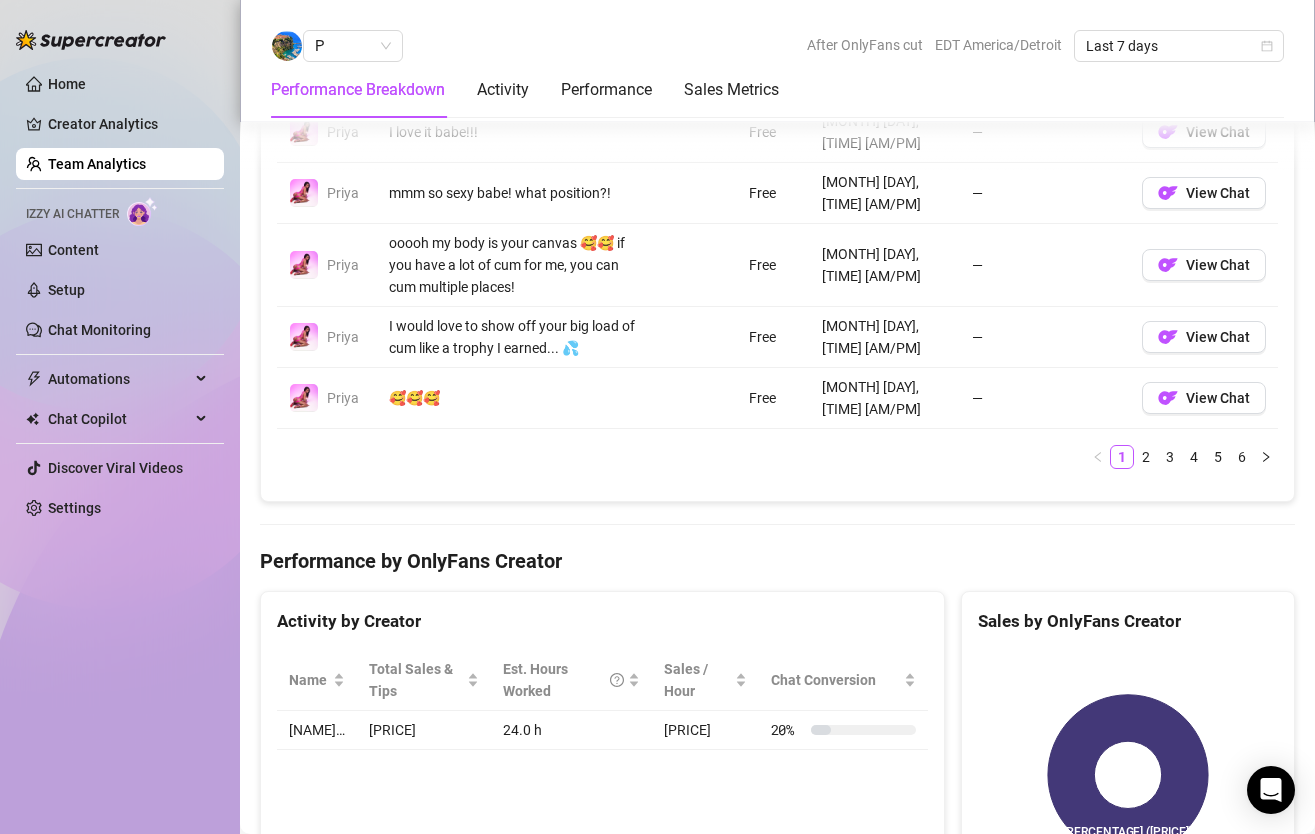 scroll, scrollTop: 1915, scrollLeft: 0, axis: vertical 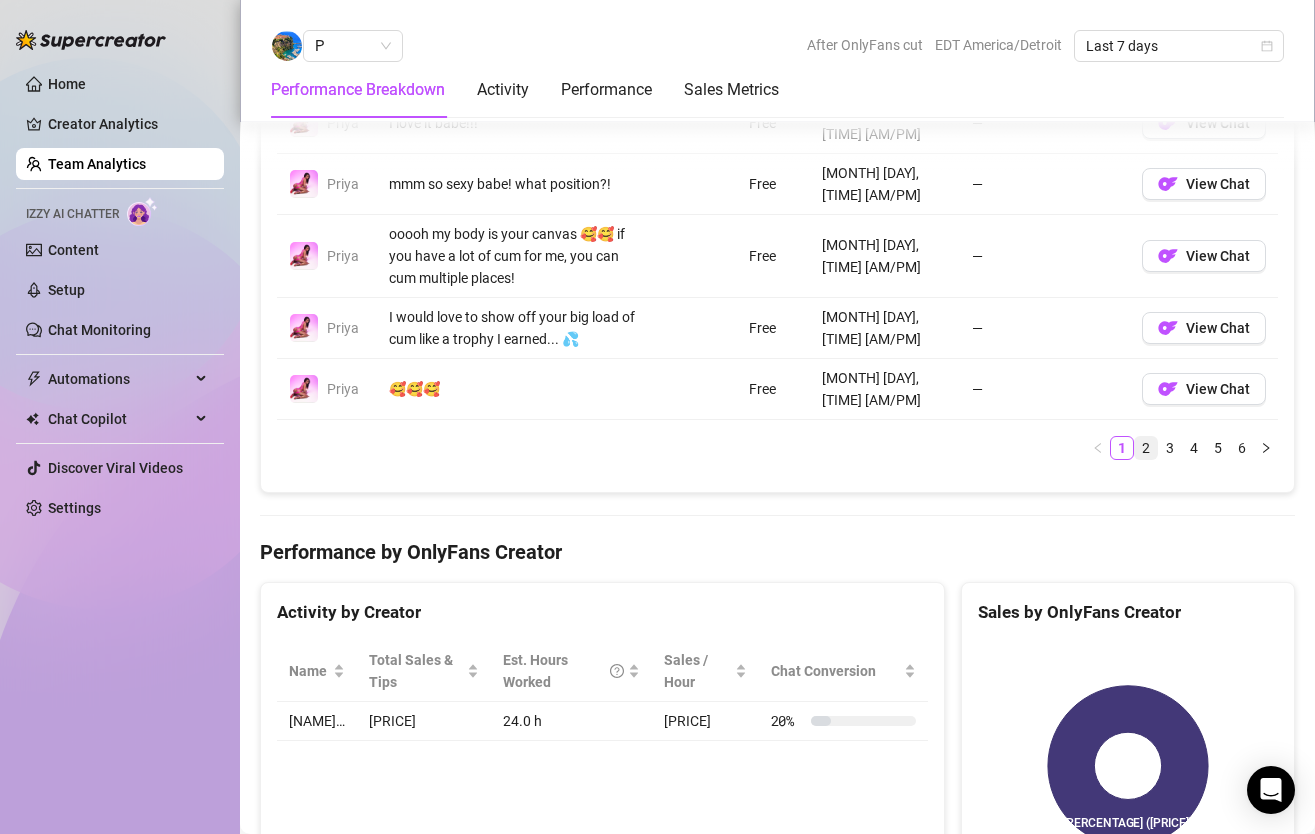 click on "2" at bounding box center [1146, 448] 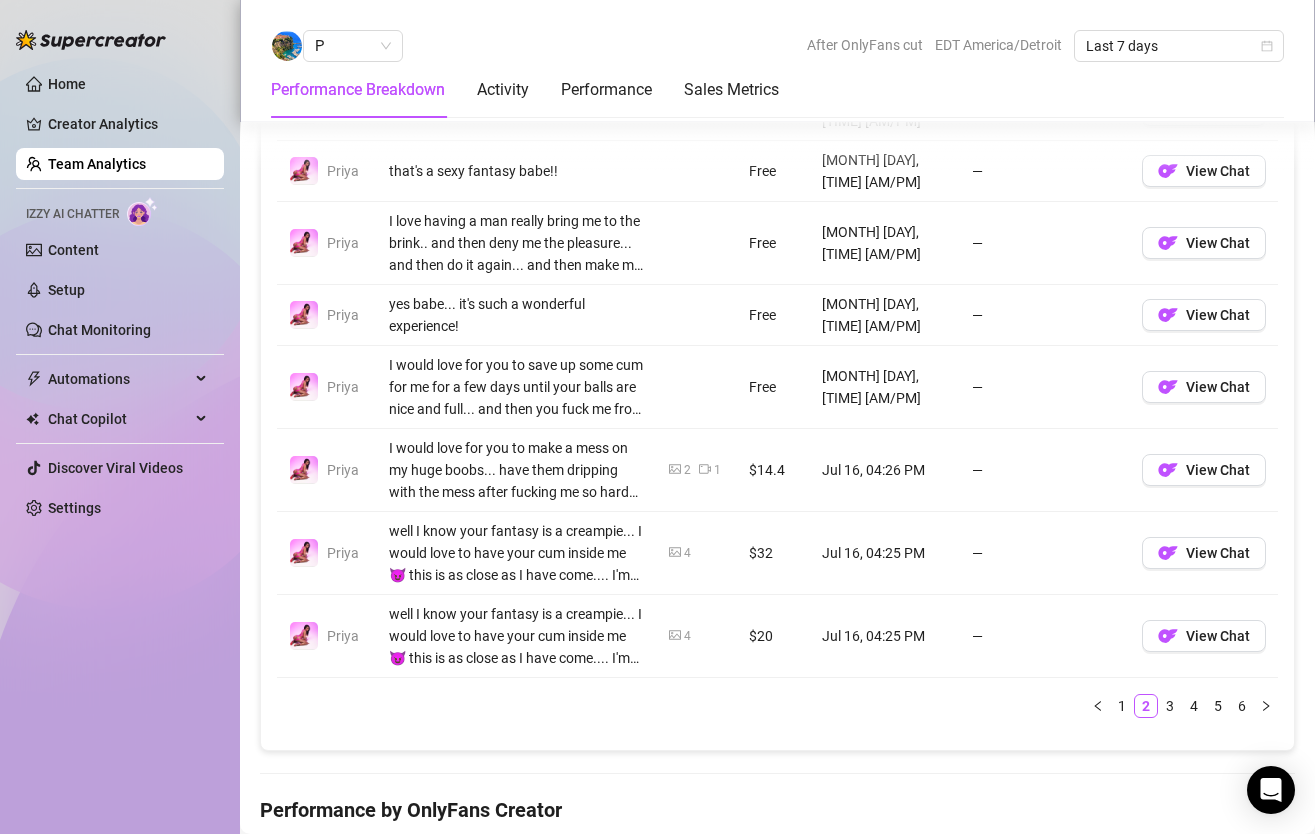 scroll, scrollTop: 1865, scrollLeft: 0, axis: vertical 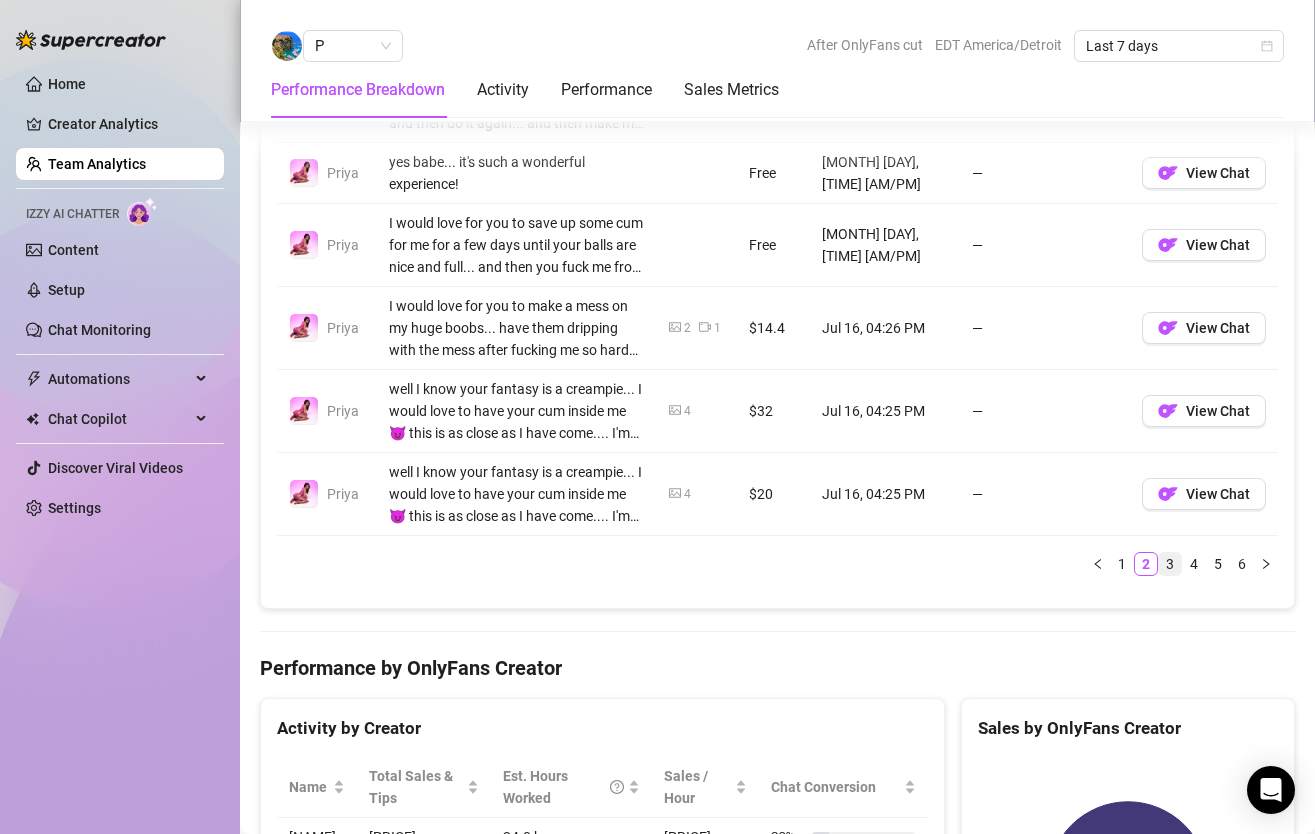 click on "3" at bounding box center (1170, 564) 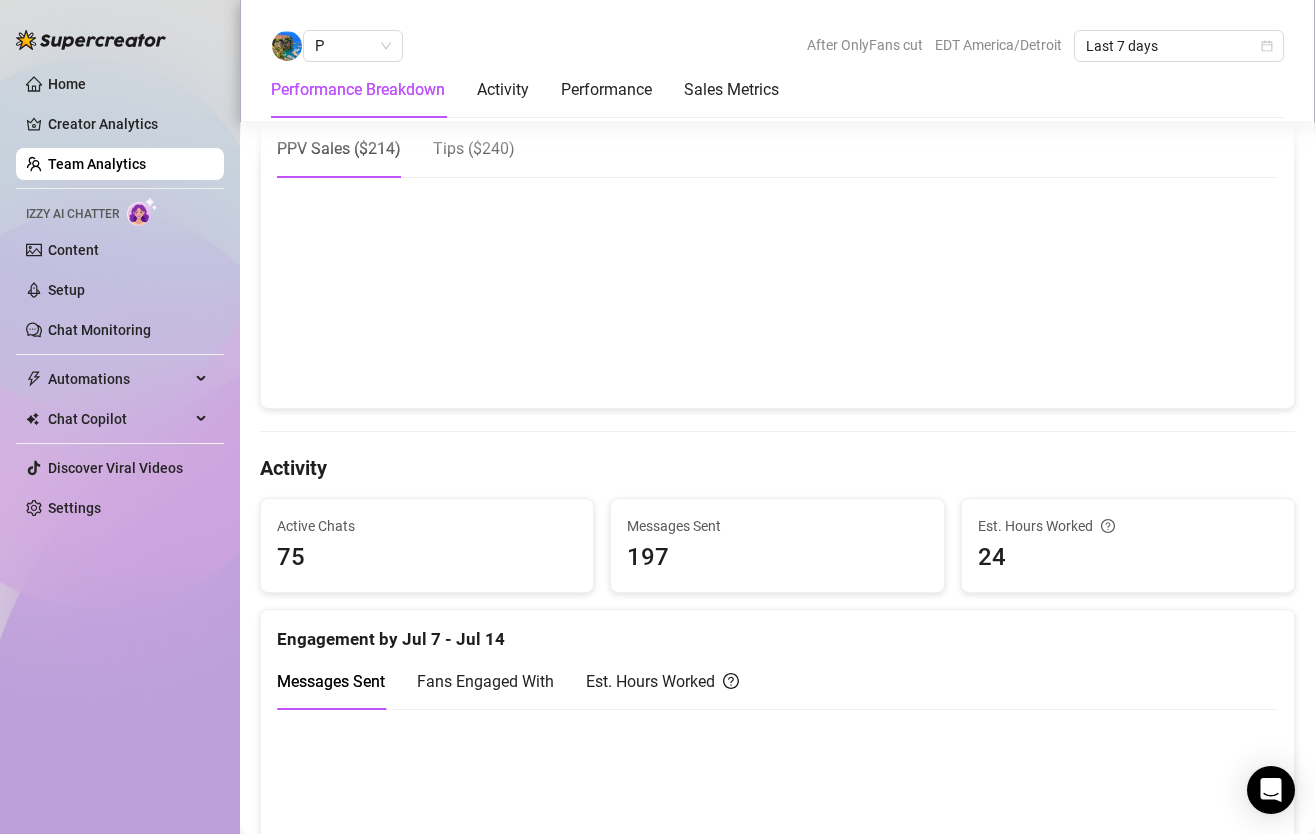 click on "Performance Breakdown" at bounding box center [358, 90] 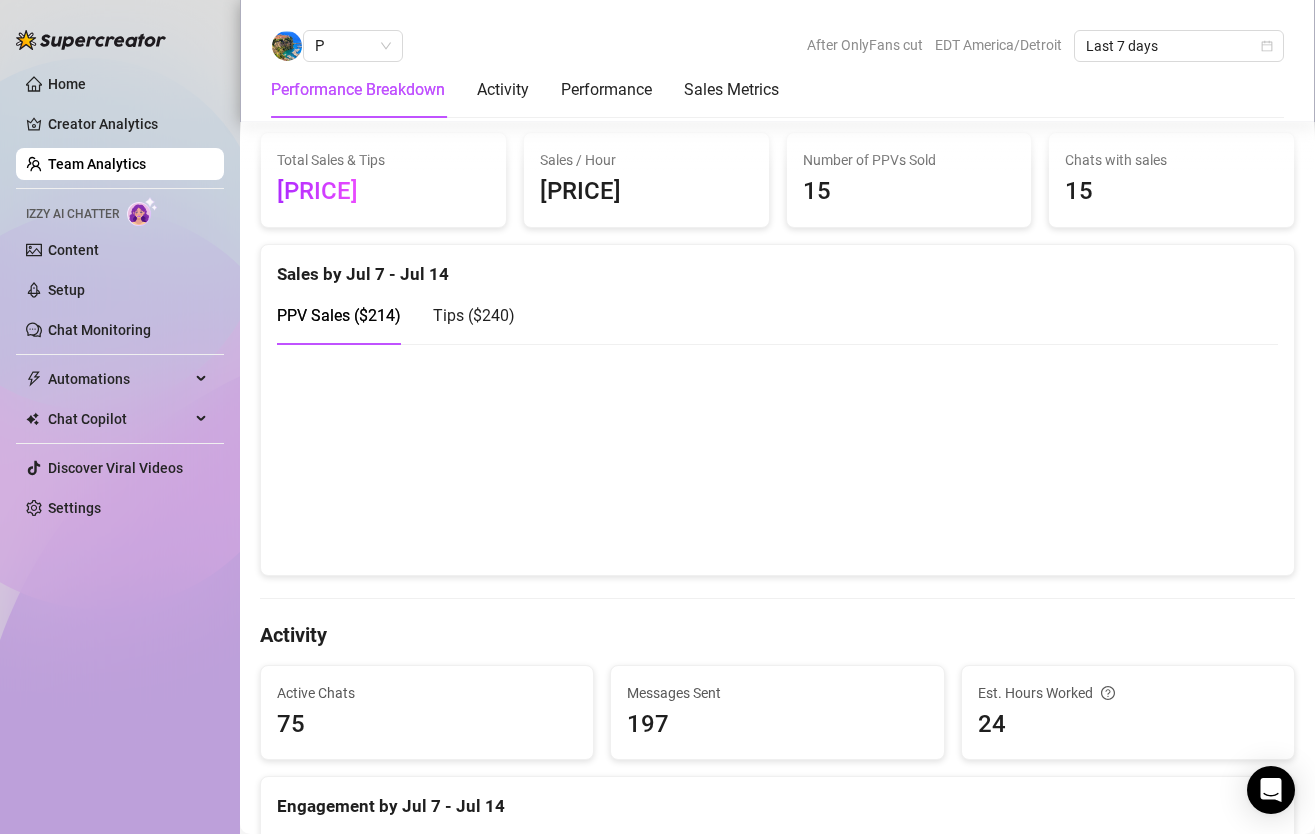 scroll, scrollTop: 255, scrollLeft: 0, axis: vertical 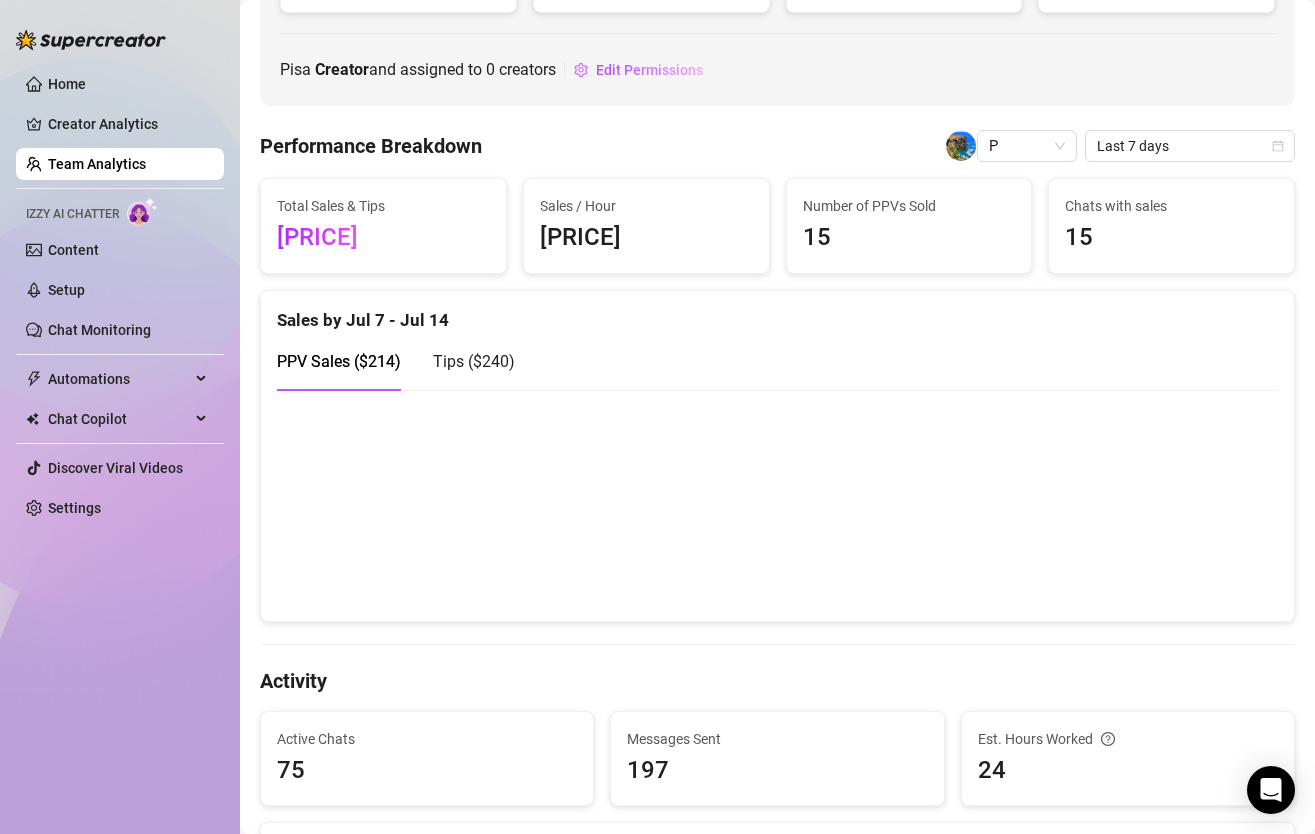 click on "Team Analytics" at bounding box center [97, 164] 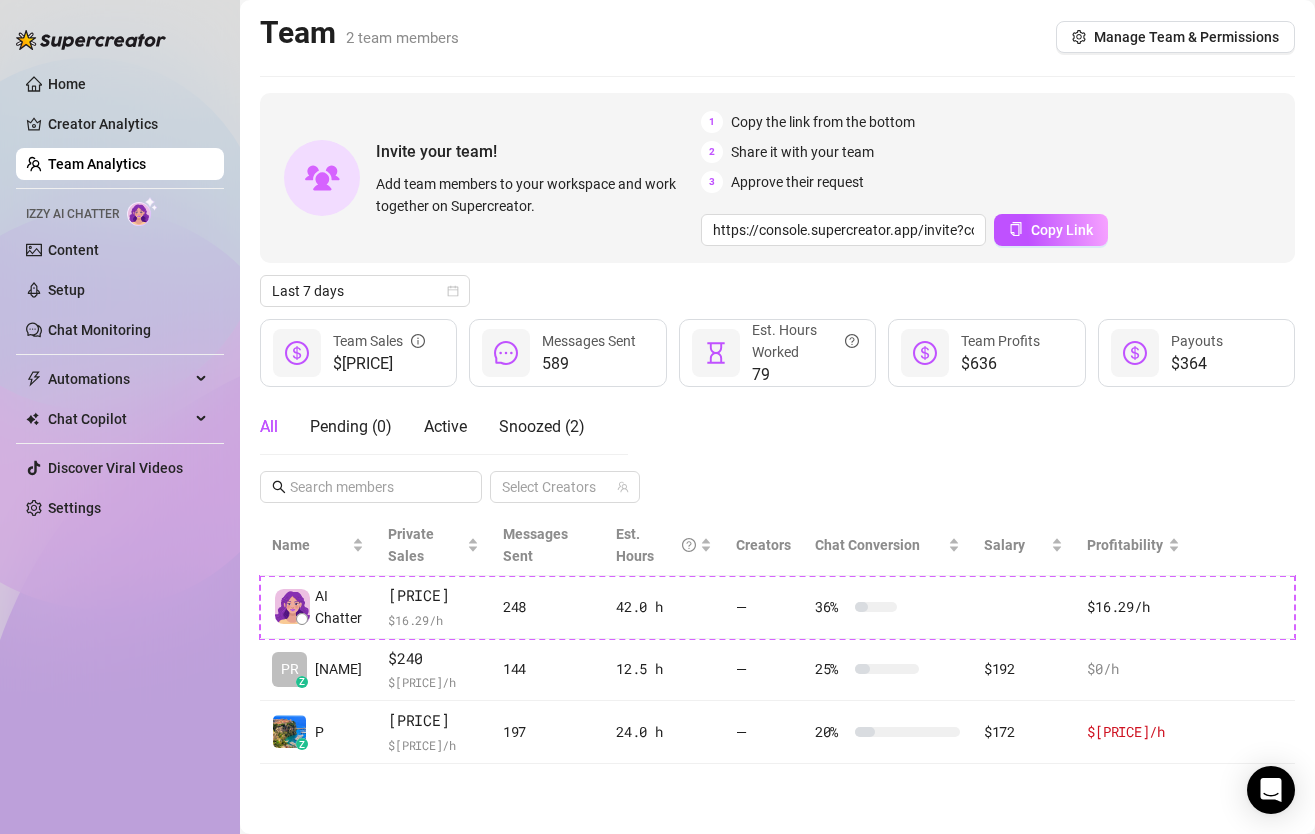 scroll, scrollTop: 0, scrollLeft: 0, axis: both 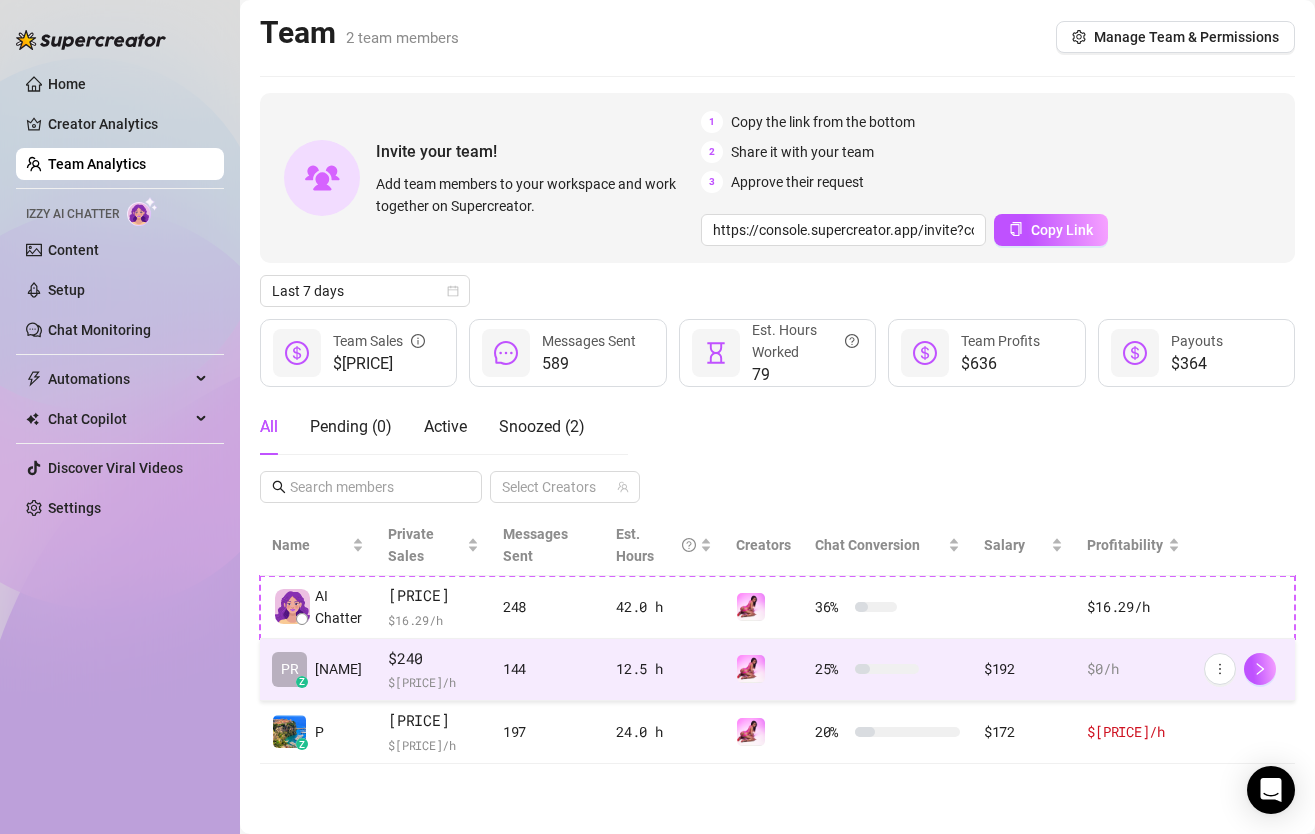 click on "$[PRICE] $[PRICE] /h" at bounding box center (433, 670) 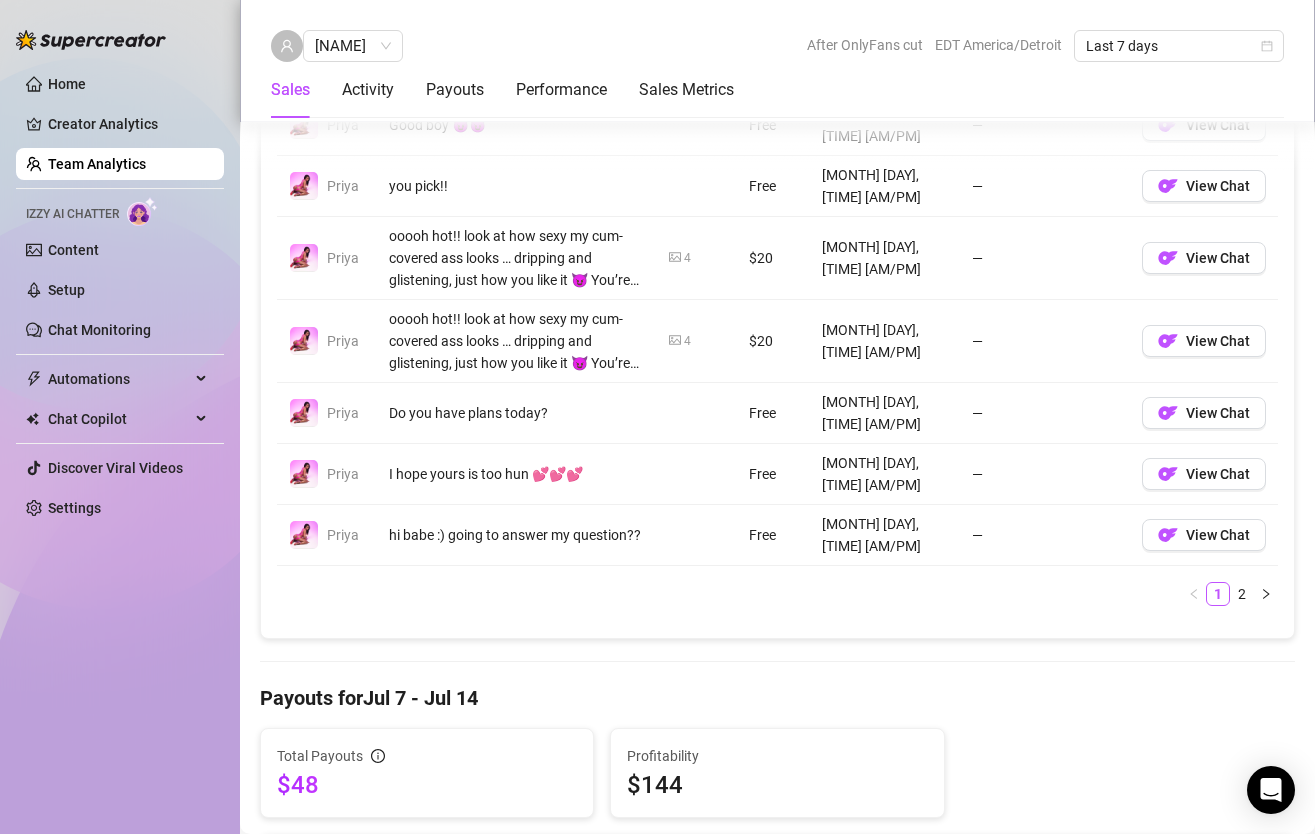 scroll, scrollTop: 1979, scrollLeft: 0, axis: vertical 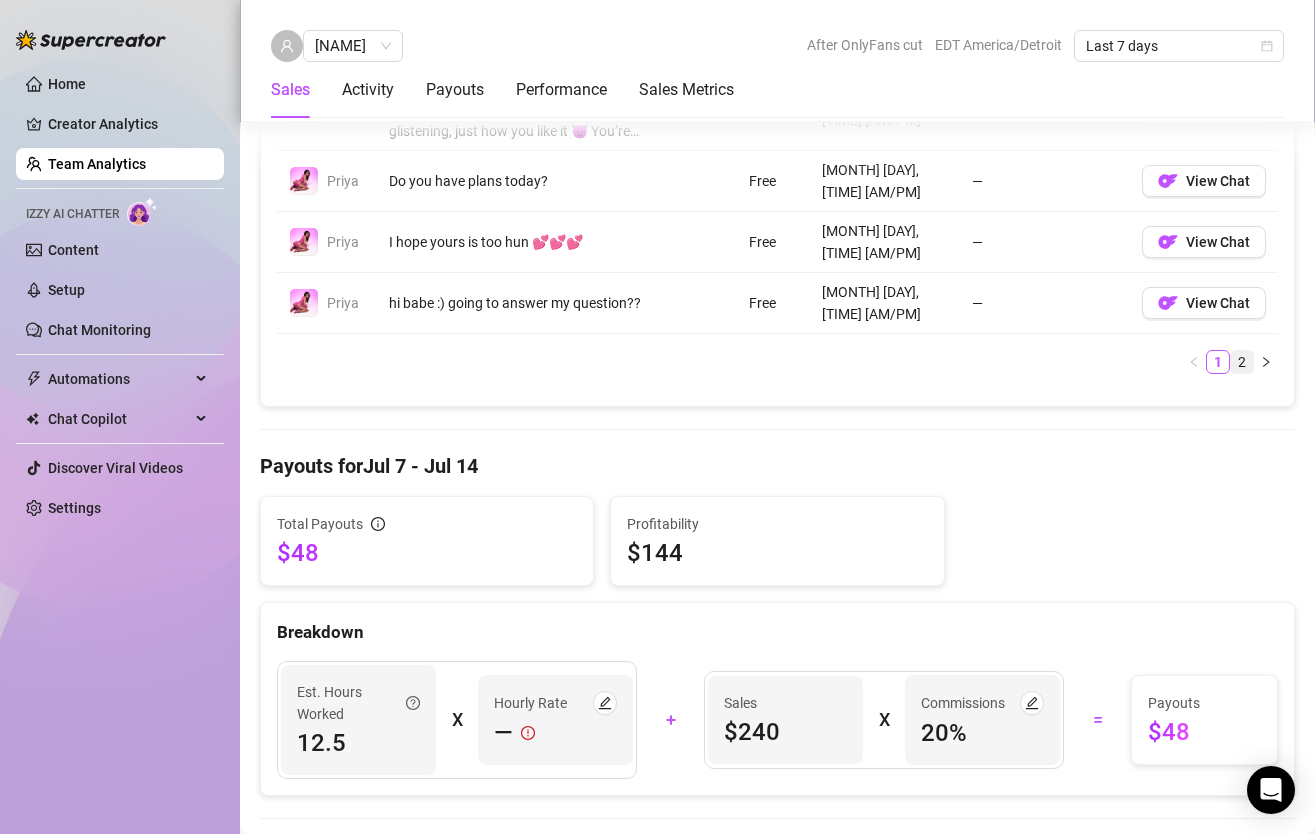 click on "2" at bounding box center (1242, 362) 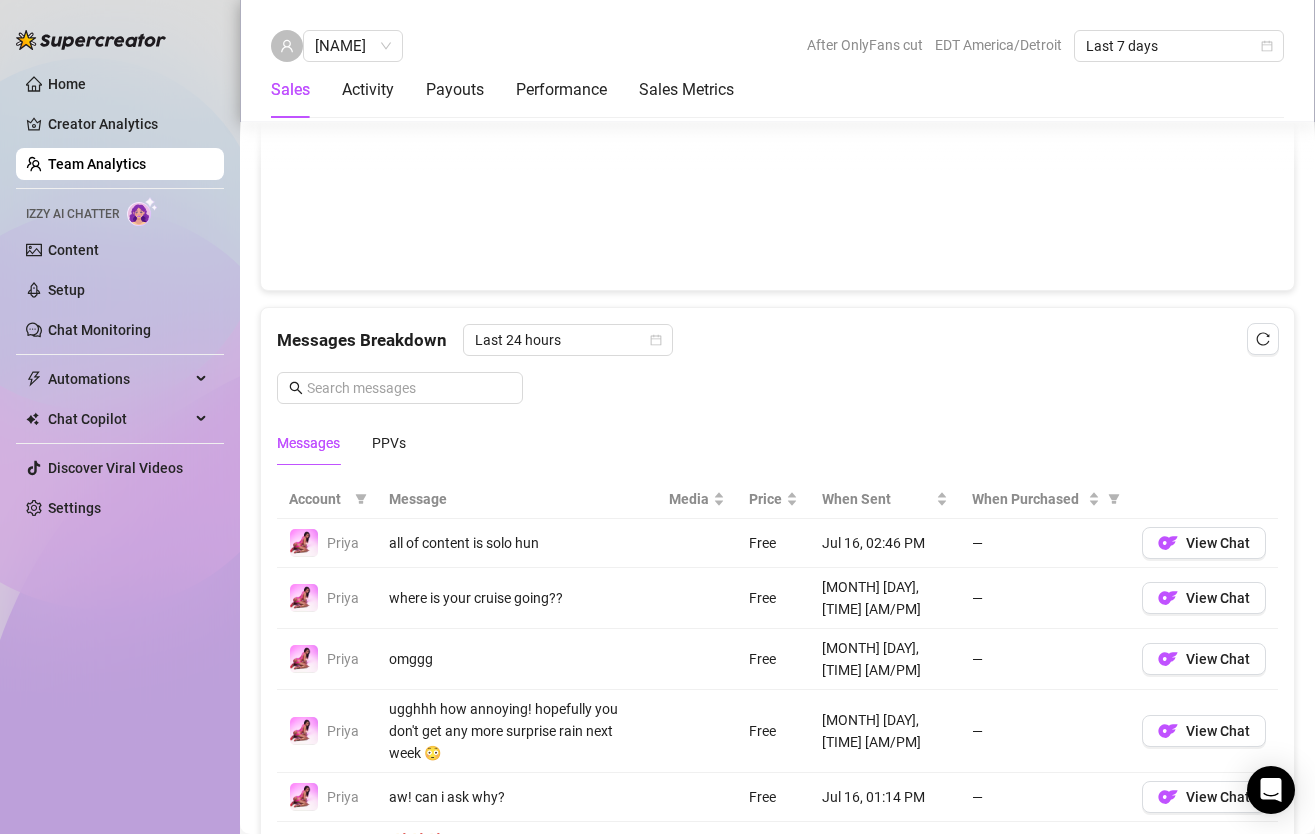scroll, scrollTop: 1060, scrollLeft: 0, axis: vertical 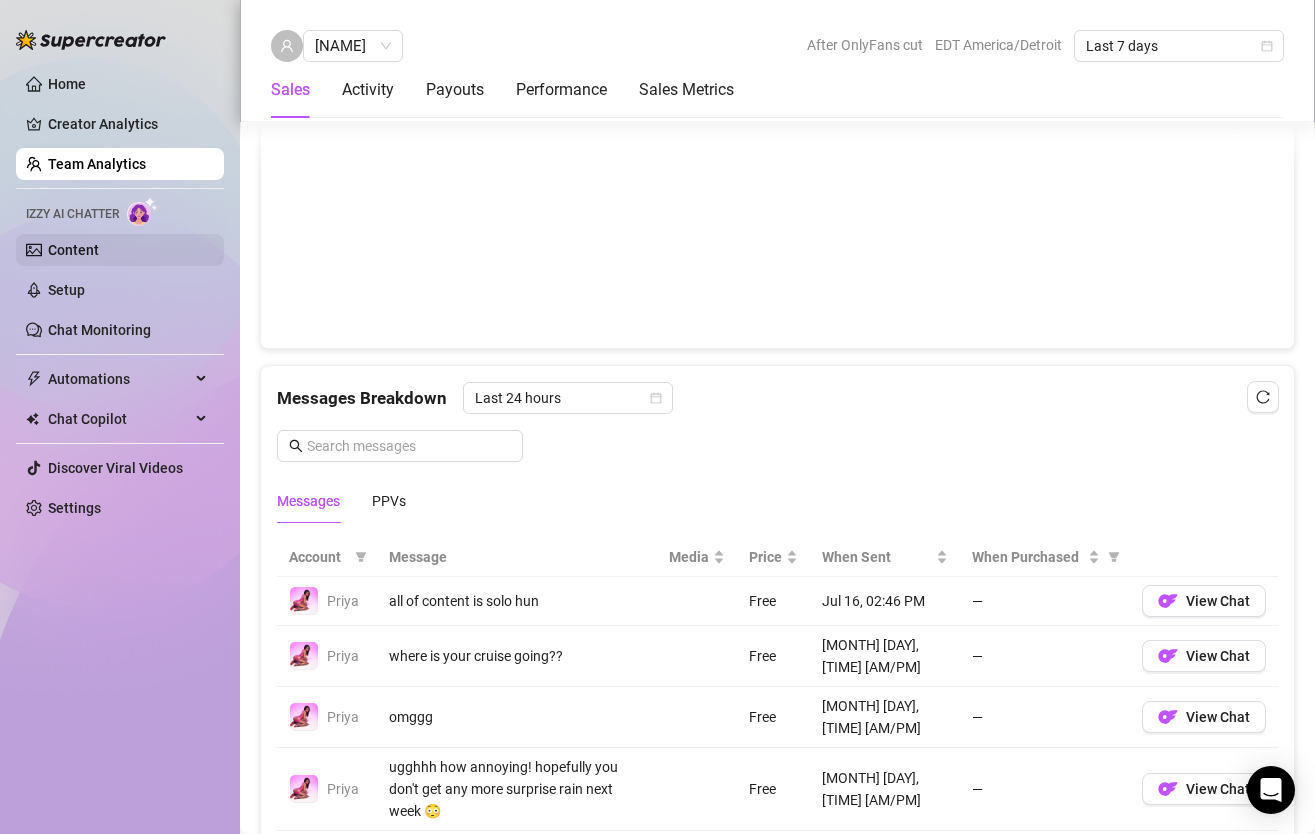 click on "Content" at bounding box center [73, 250] 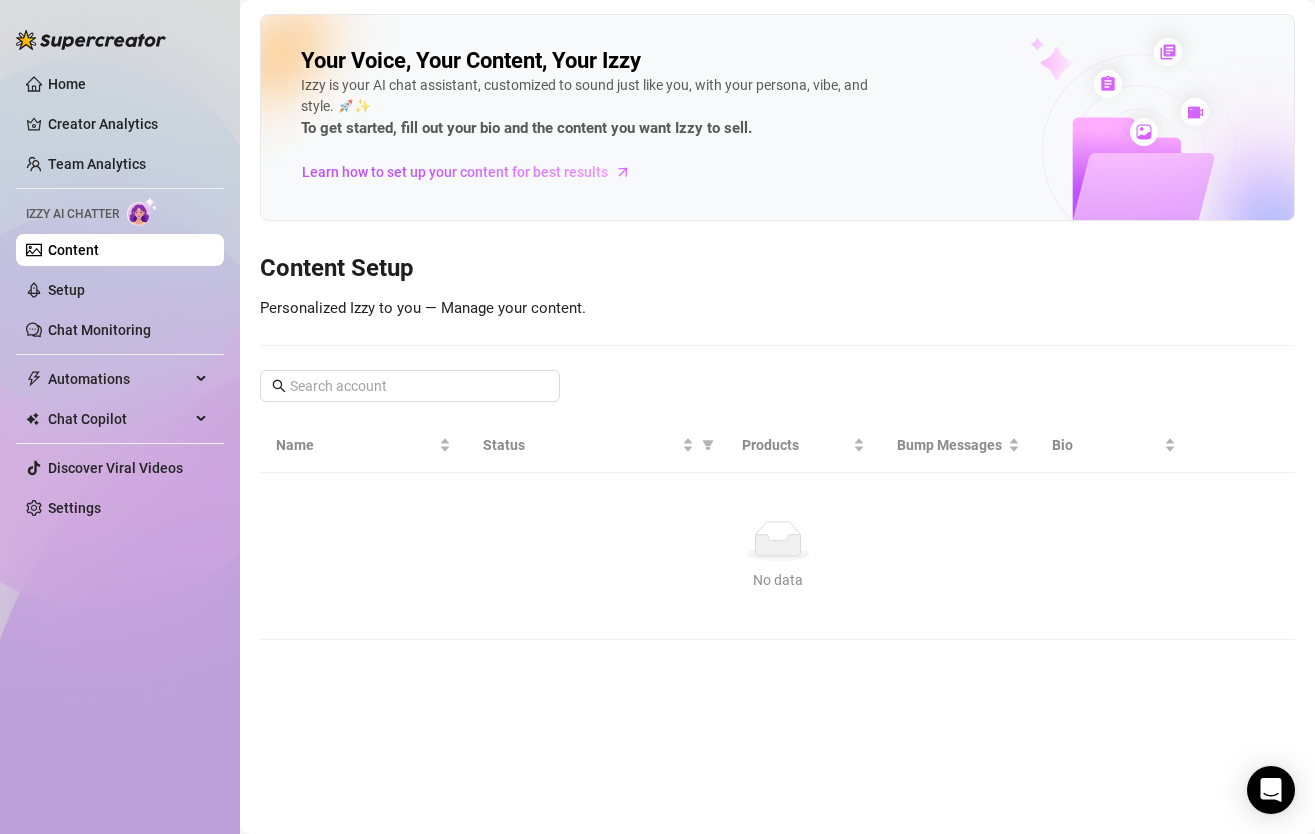 scroll, scrollTop: 0, scrollLeft: 0, axis: both 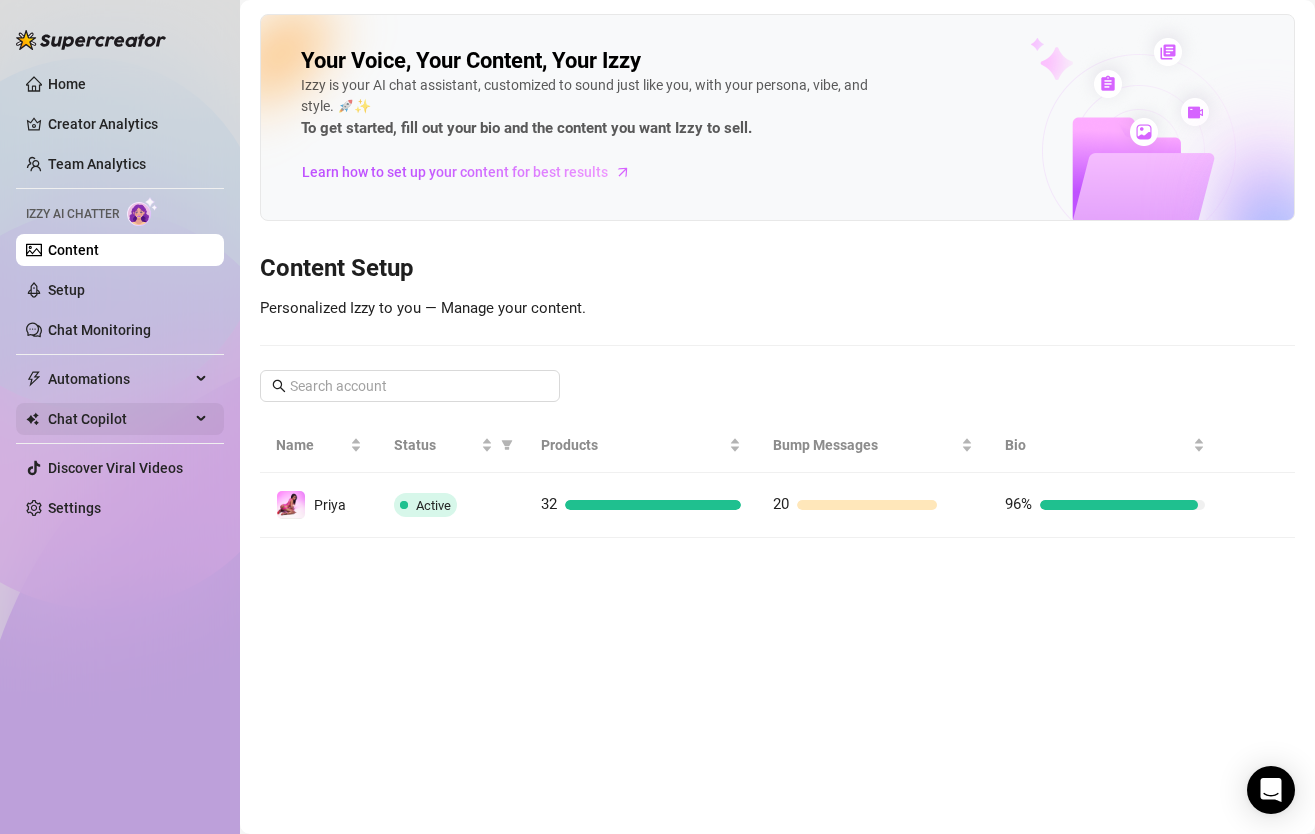 click on "Chat Copilot" at bounding box center (119, 419) 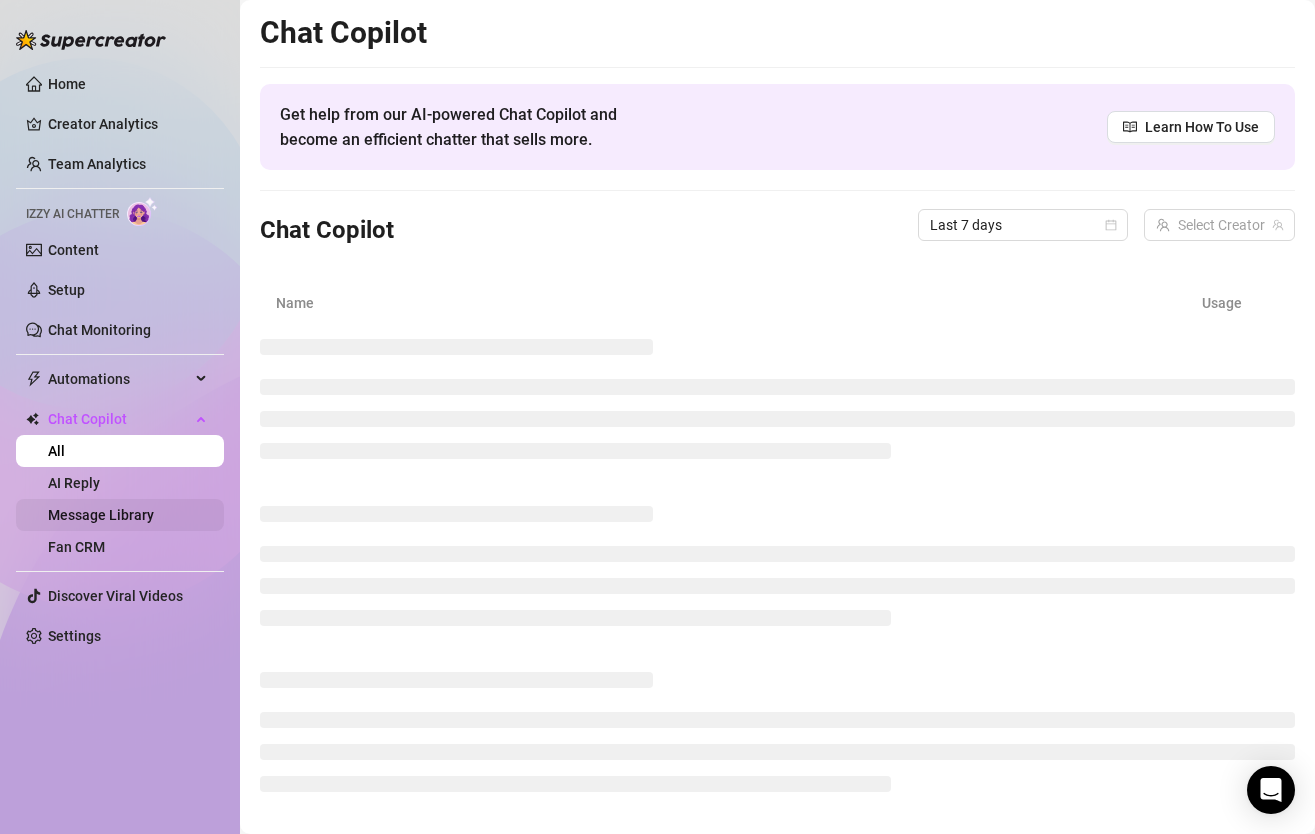 click on "Message Library" at bounding box center (101, 515) 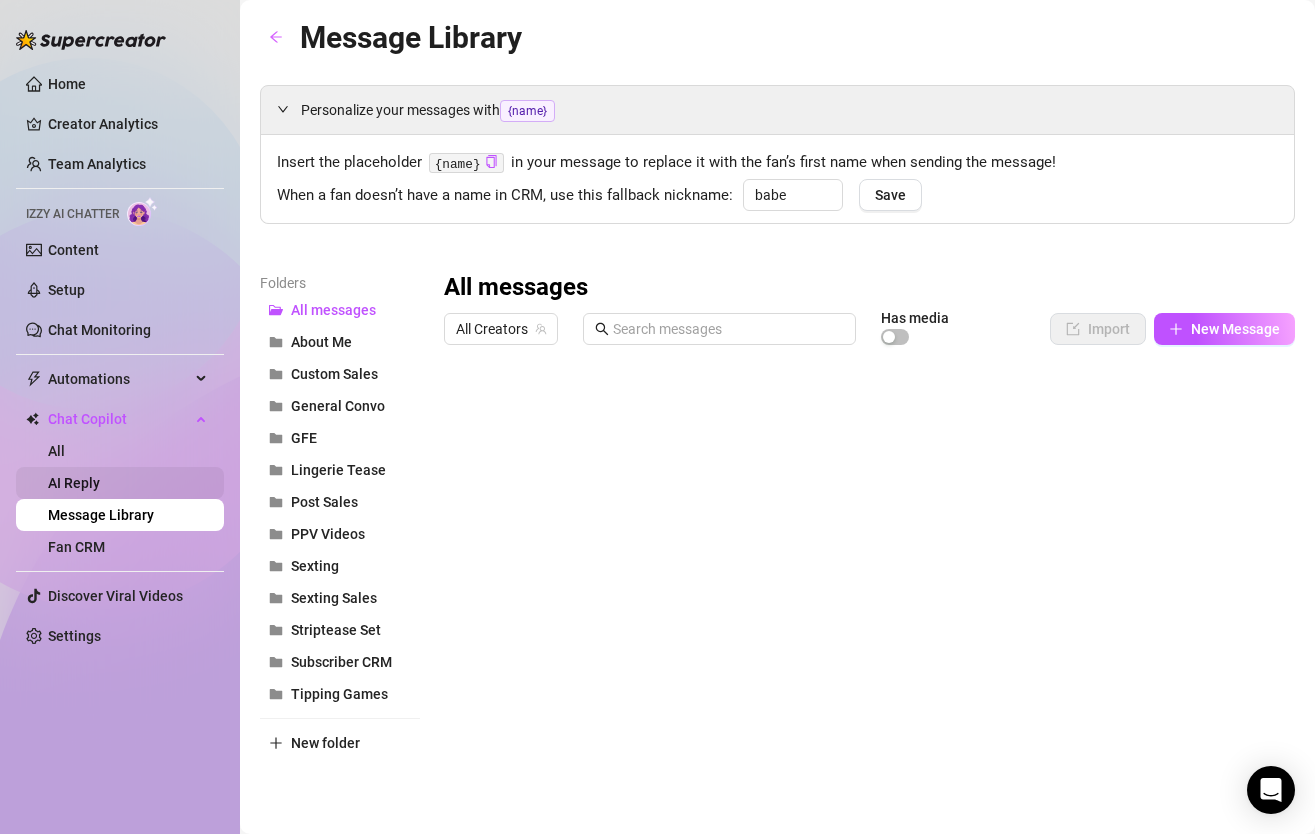 click on "AI Reply" at bounding box center (74, 483) 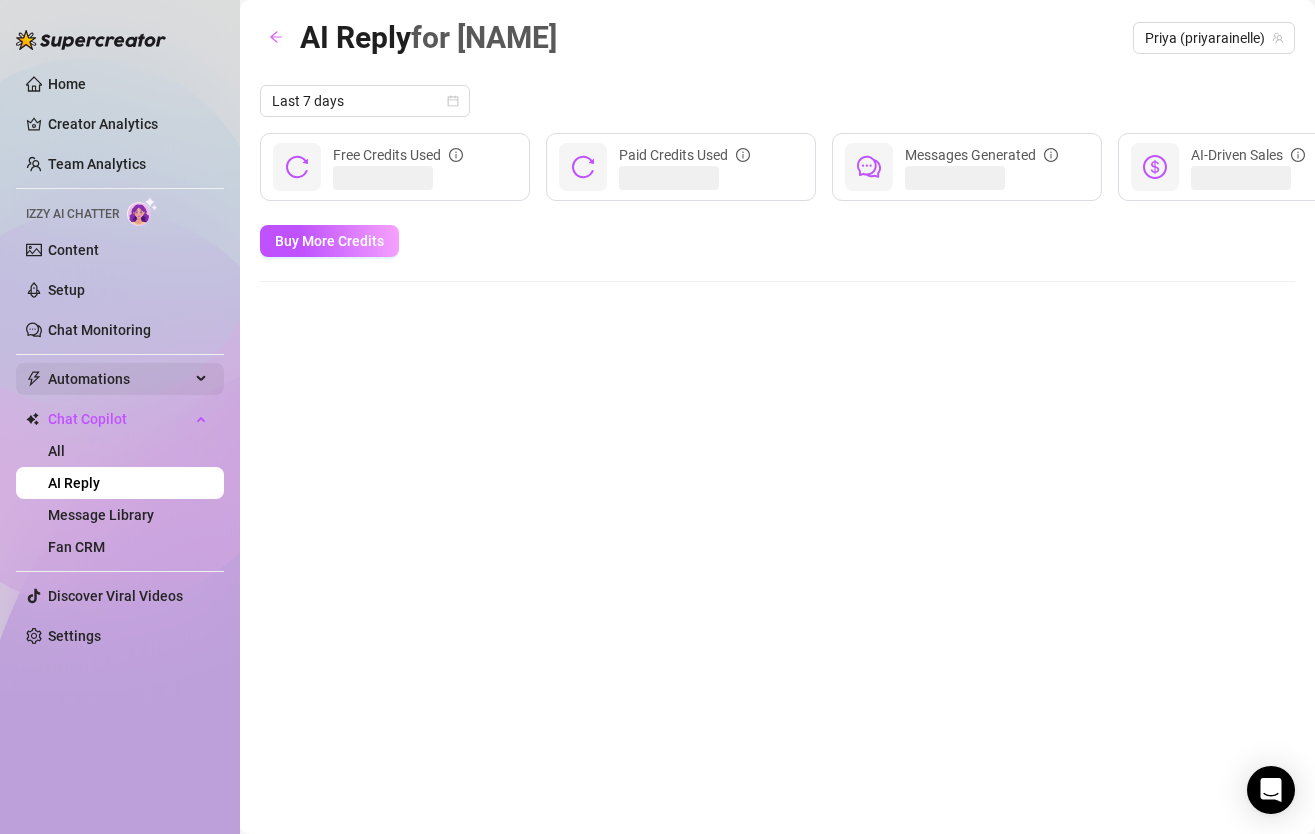 click on "Automations" at bounding box center [119, 379] 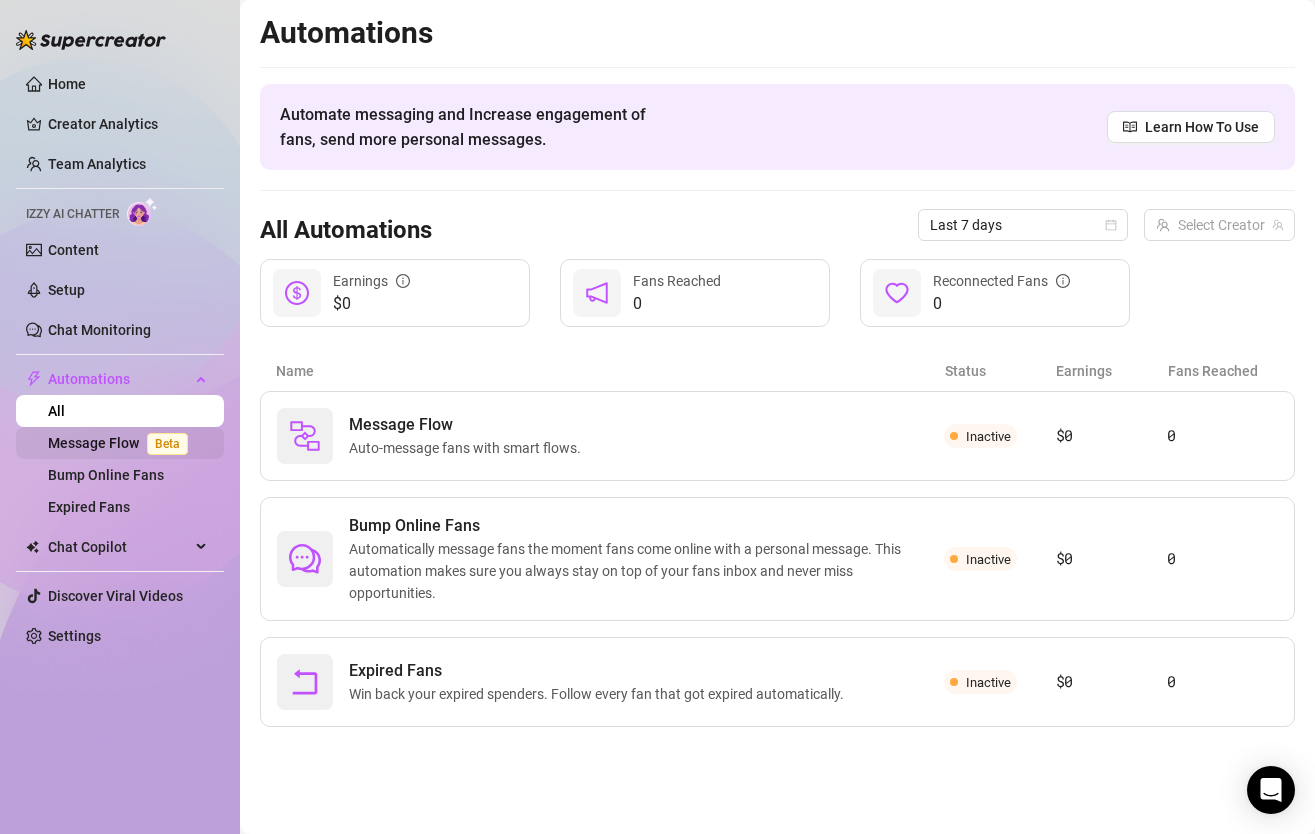click on "Message Flow Beta" at bounding box center (122, 443) 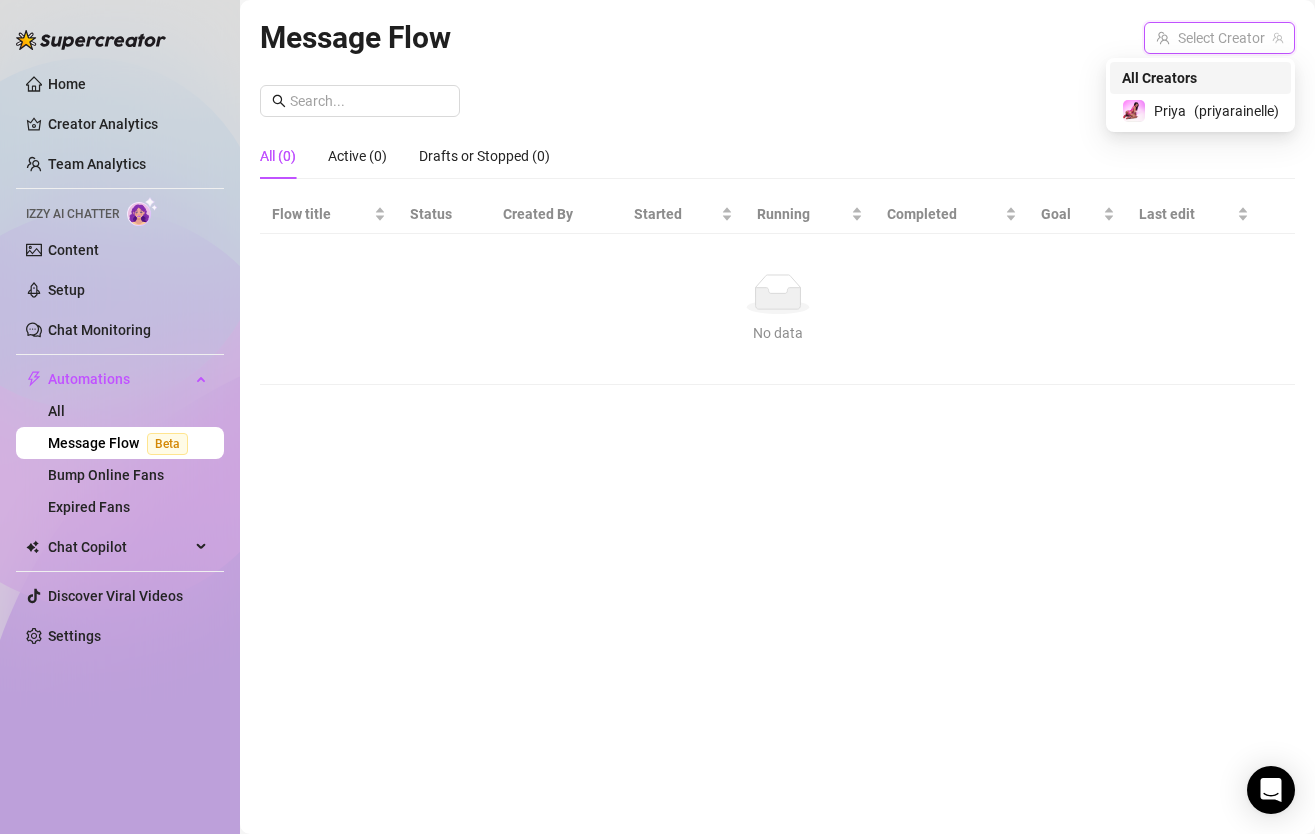 click at bounding box center [1210, 38] 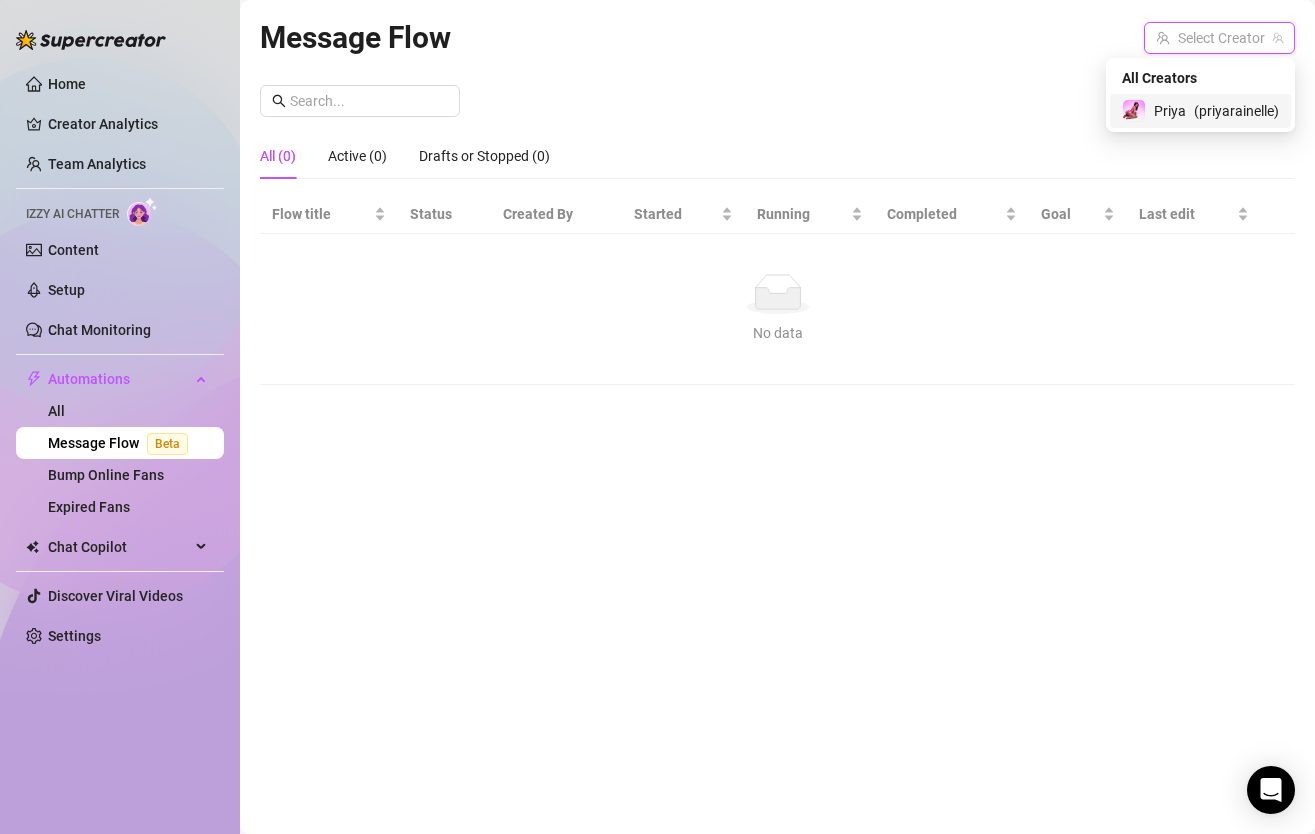 click at bounding box center [1134, 111] 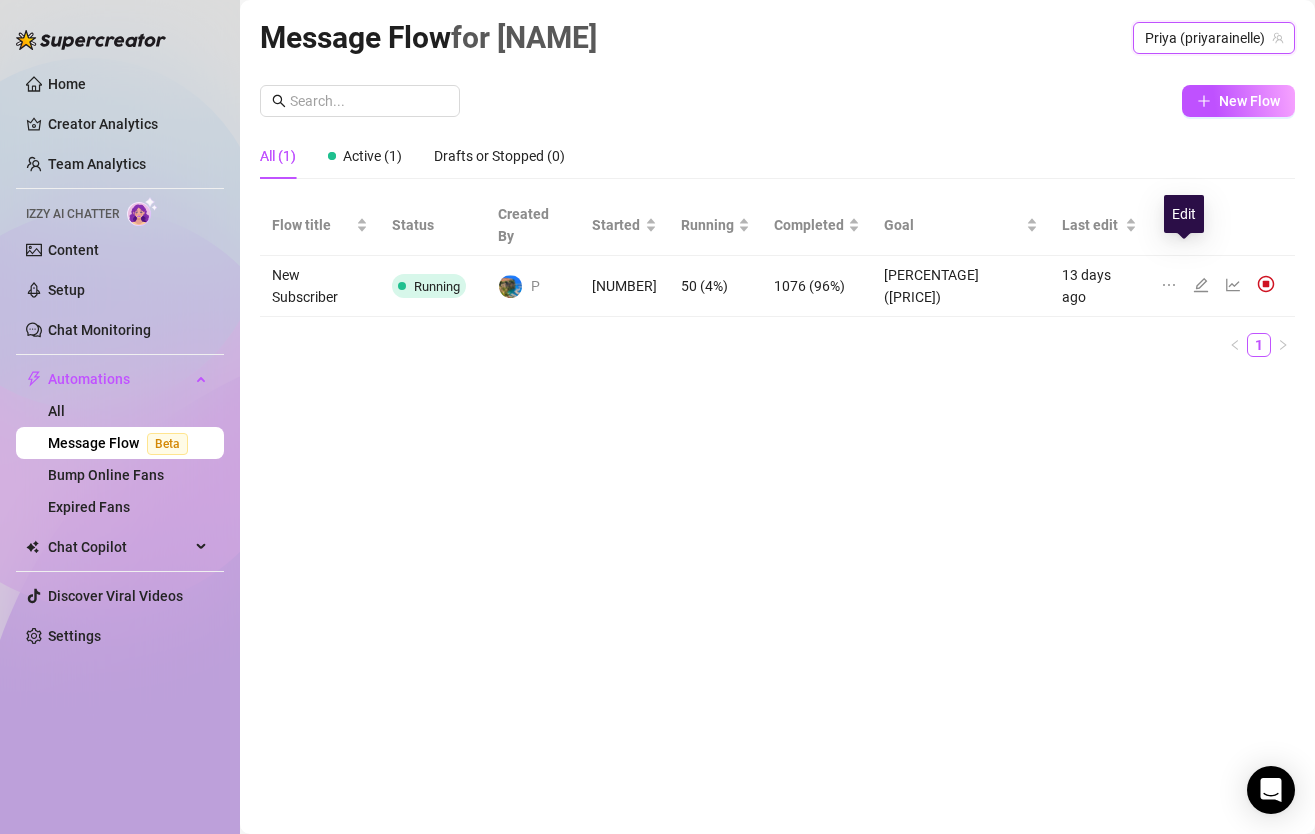click 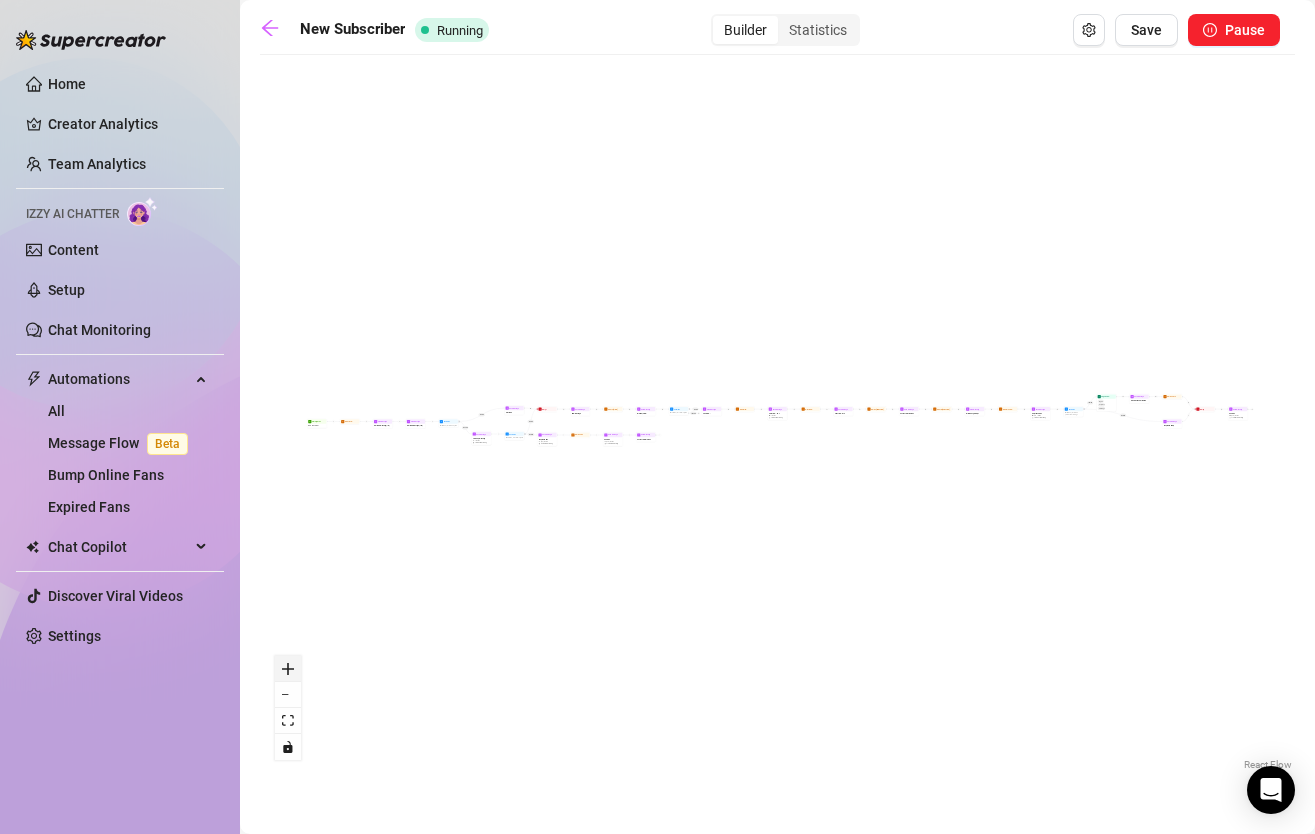 click 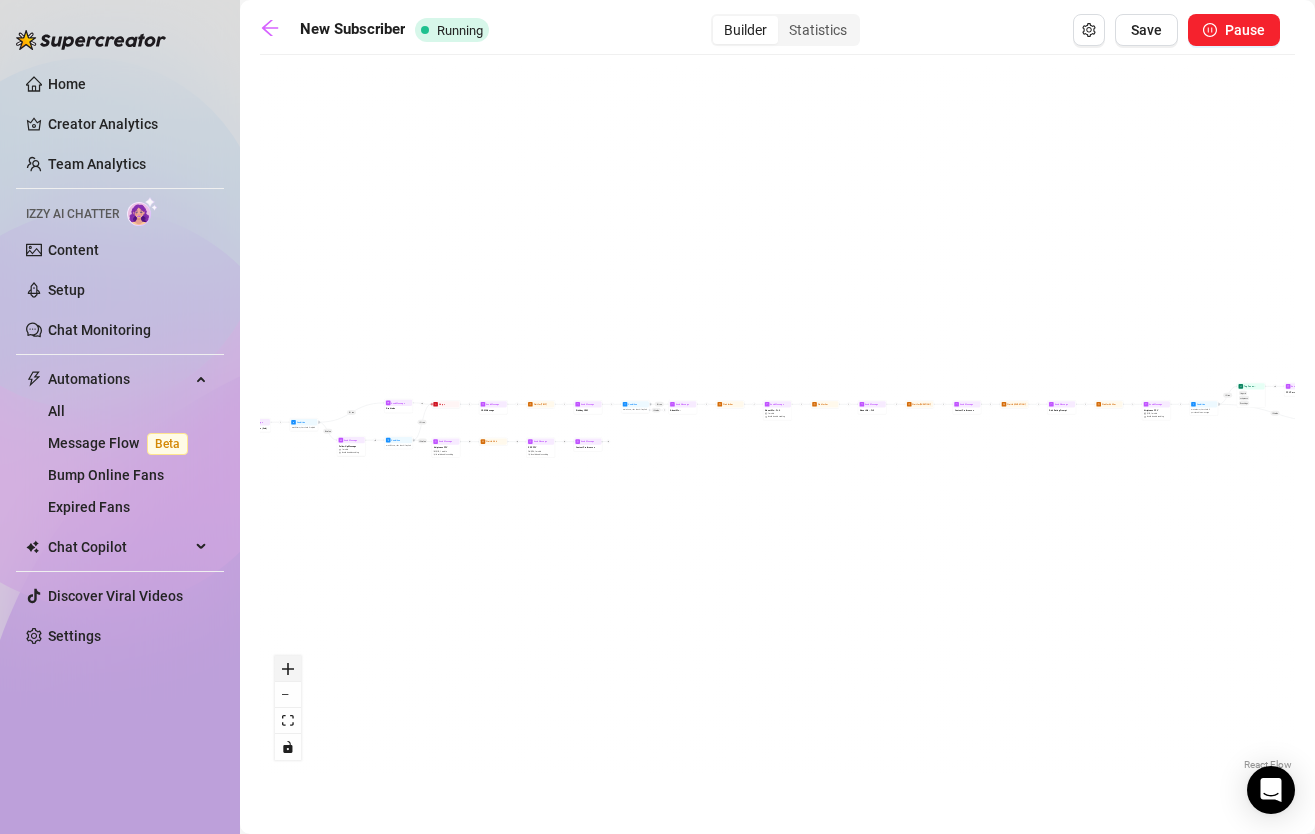 click 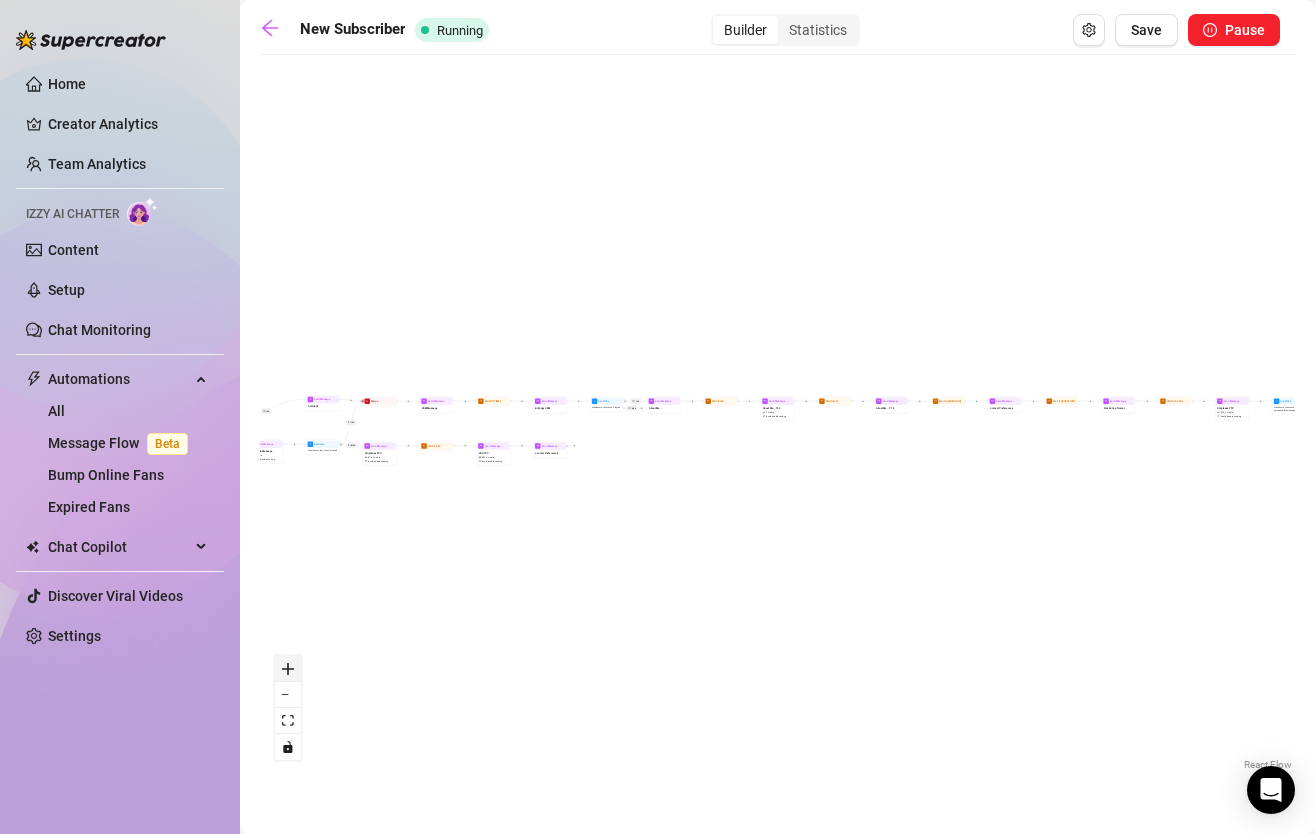 click 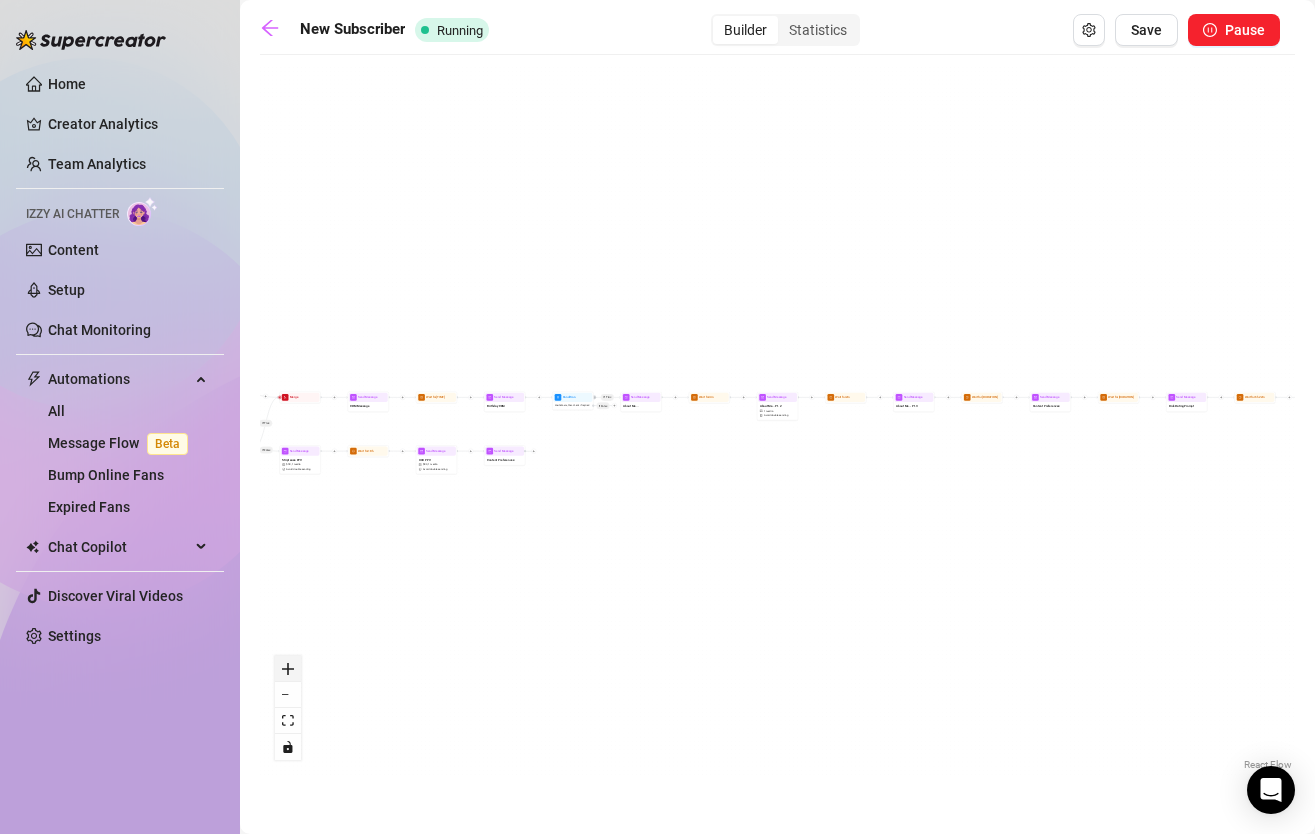 click 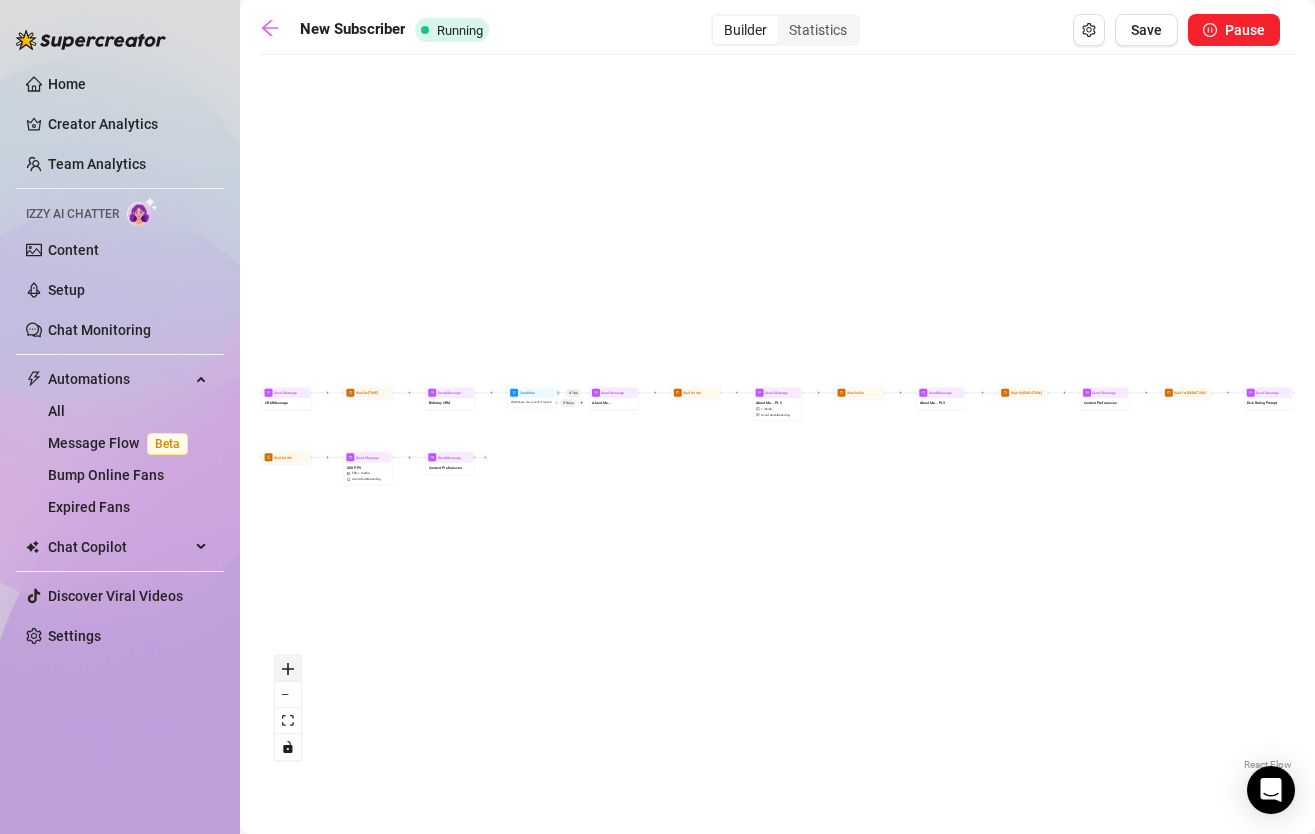 click 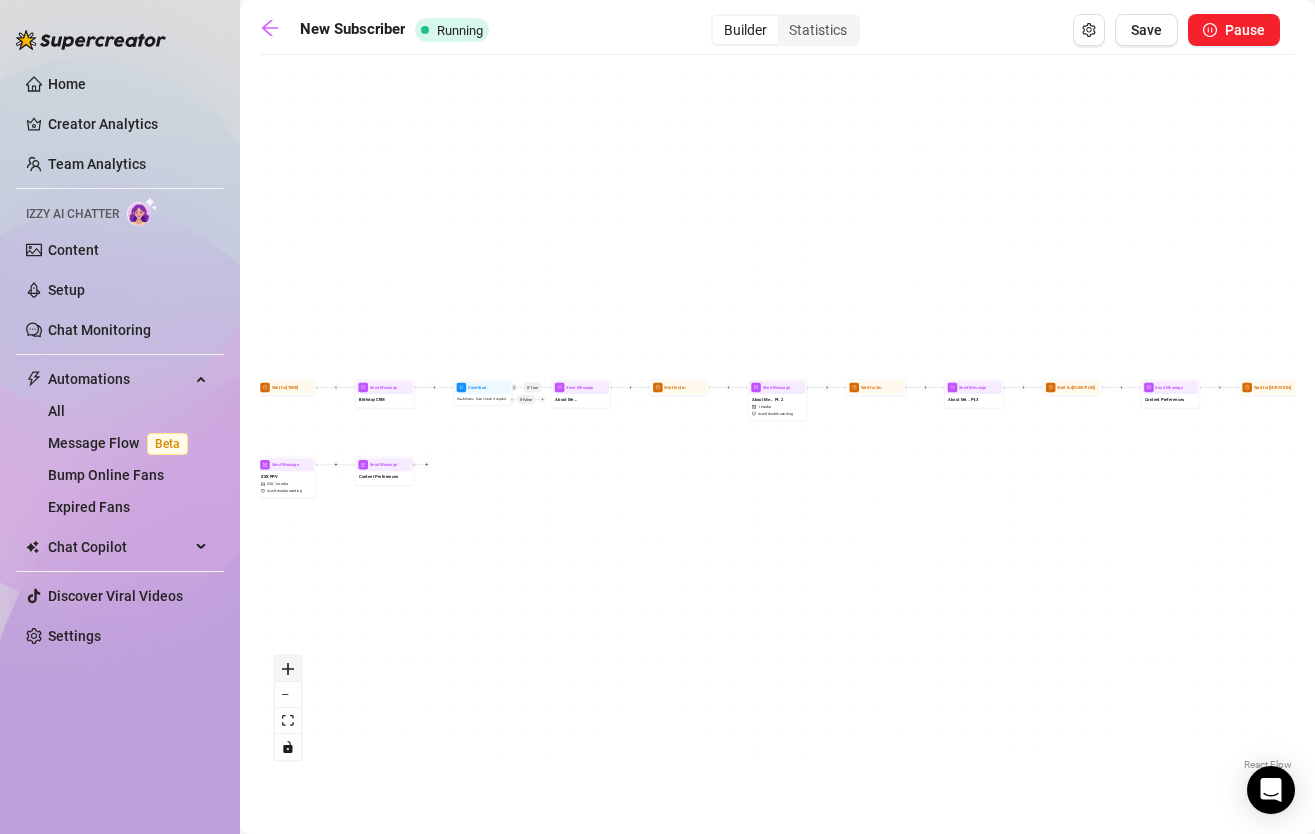 click 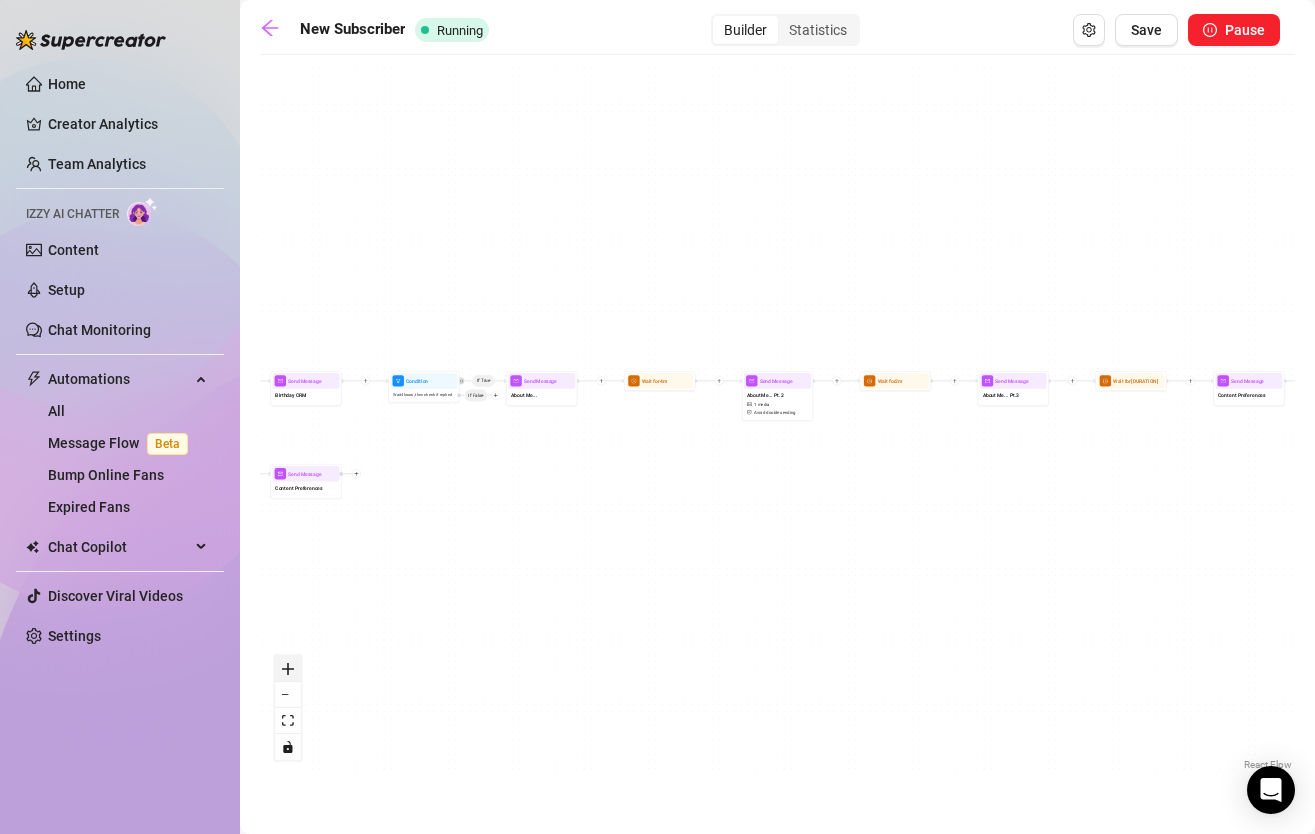 click 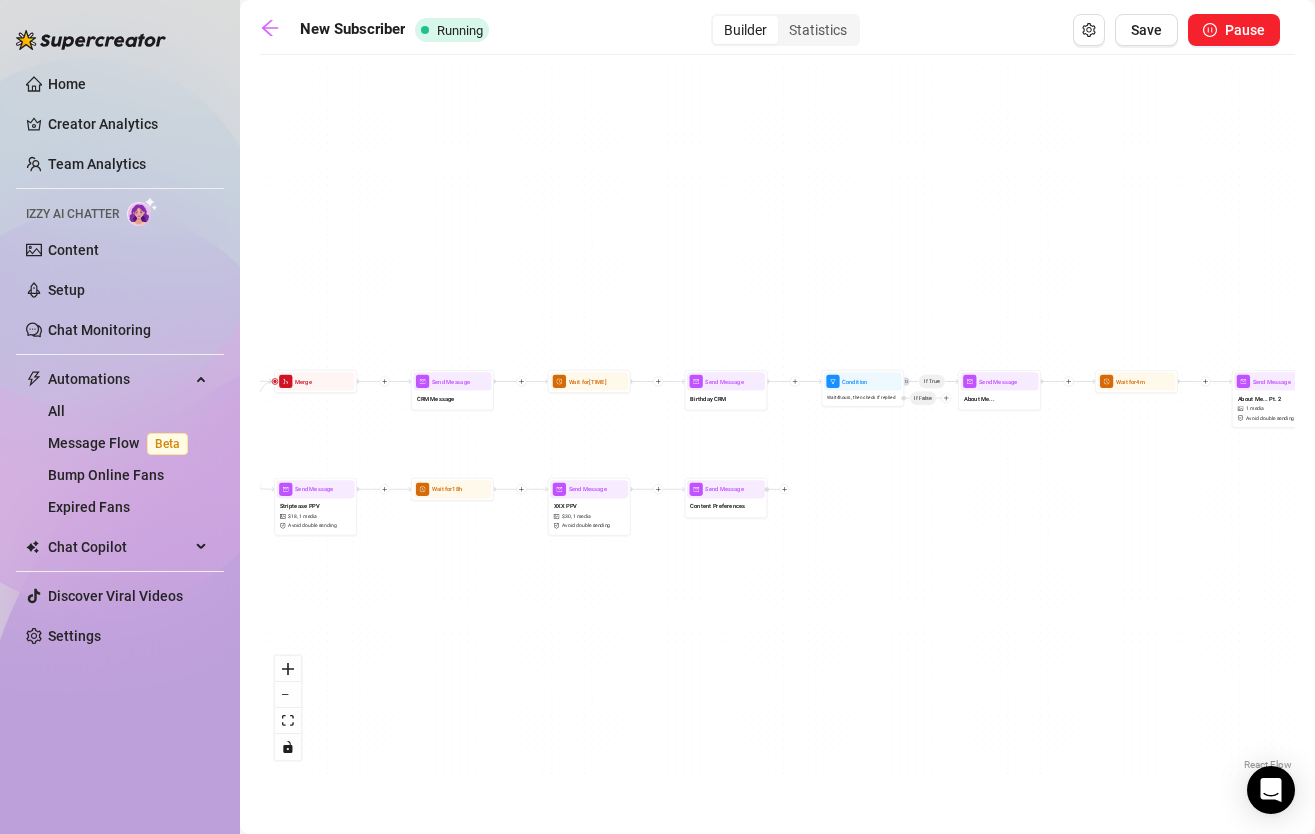 drag, startPoint x: 405, startPoint y: 499, endPoint x: 920, endPoint y: 503, distance: 515.01556 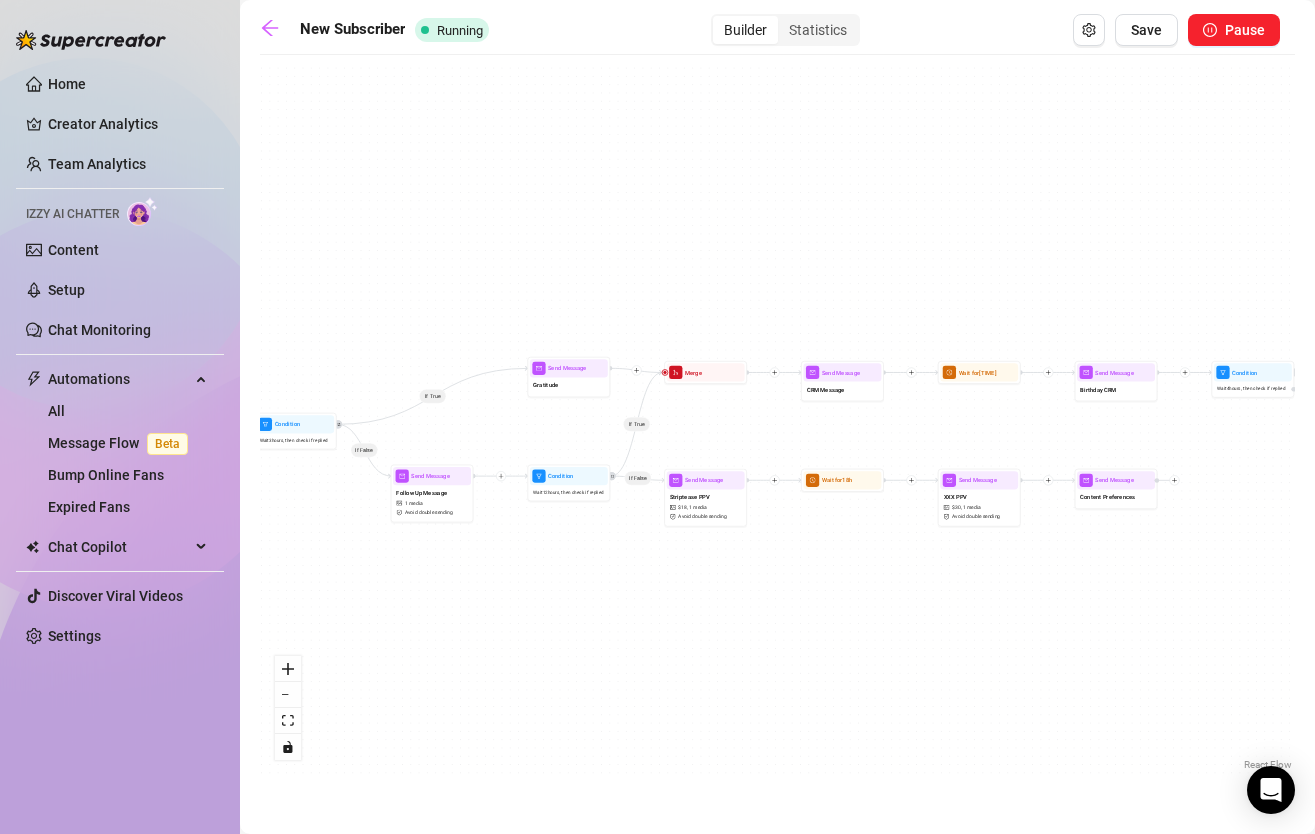 drag, startPoint x: 556, startPoint y: 588, endPoint x: 941, endPoint y: 576, distance: 385.18698 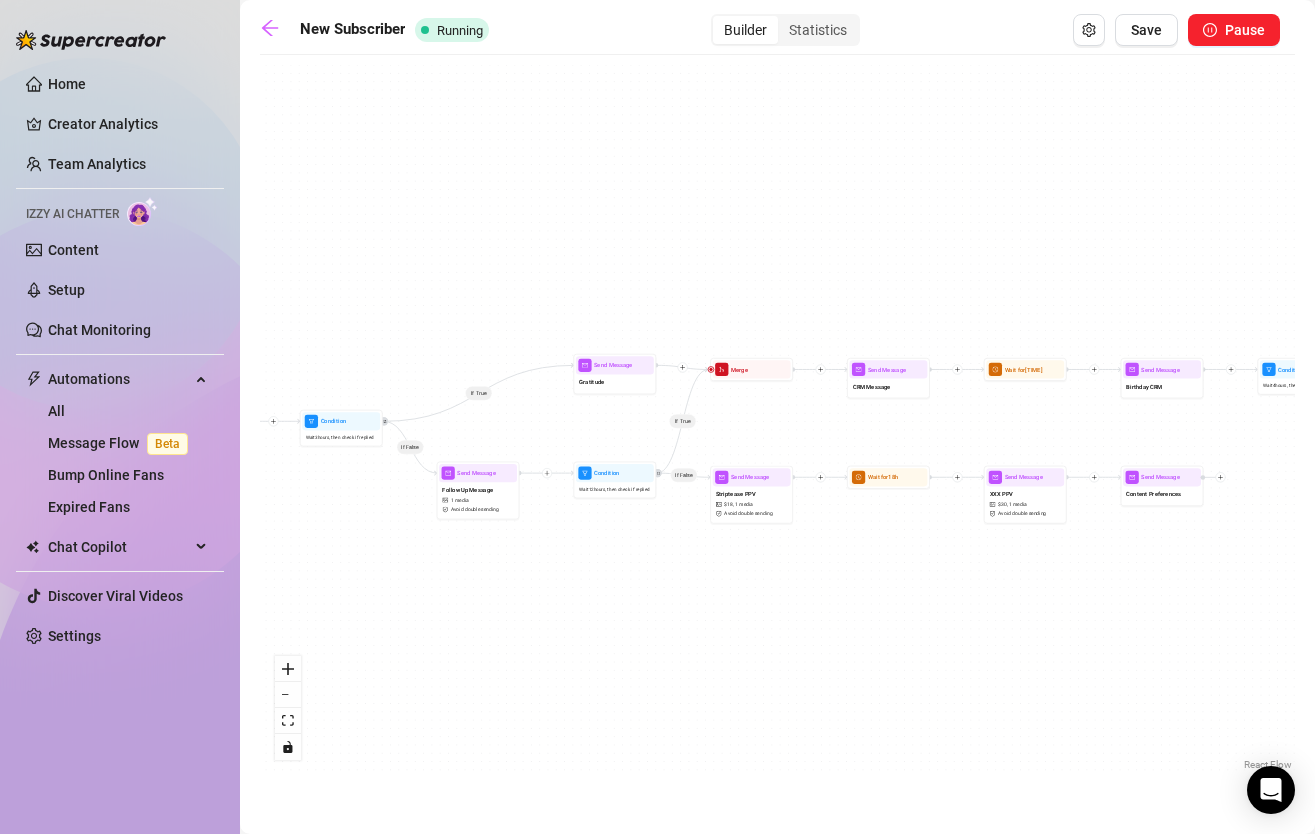 drag, startPoint x: 452, startPoint y: 575, endPoint x: 855, endPoint y: 577, distance: 403.00497 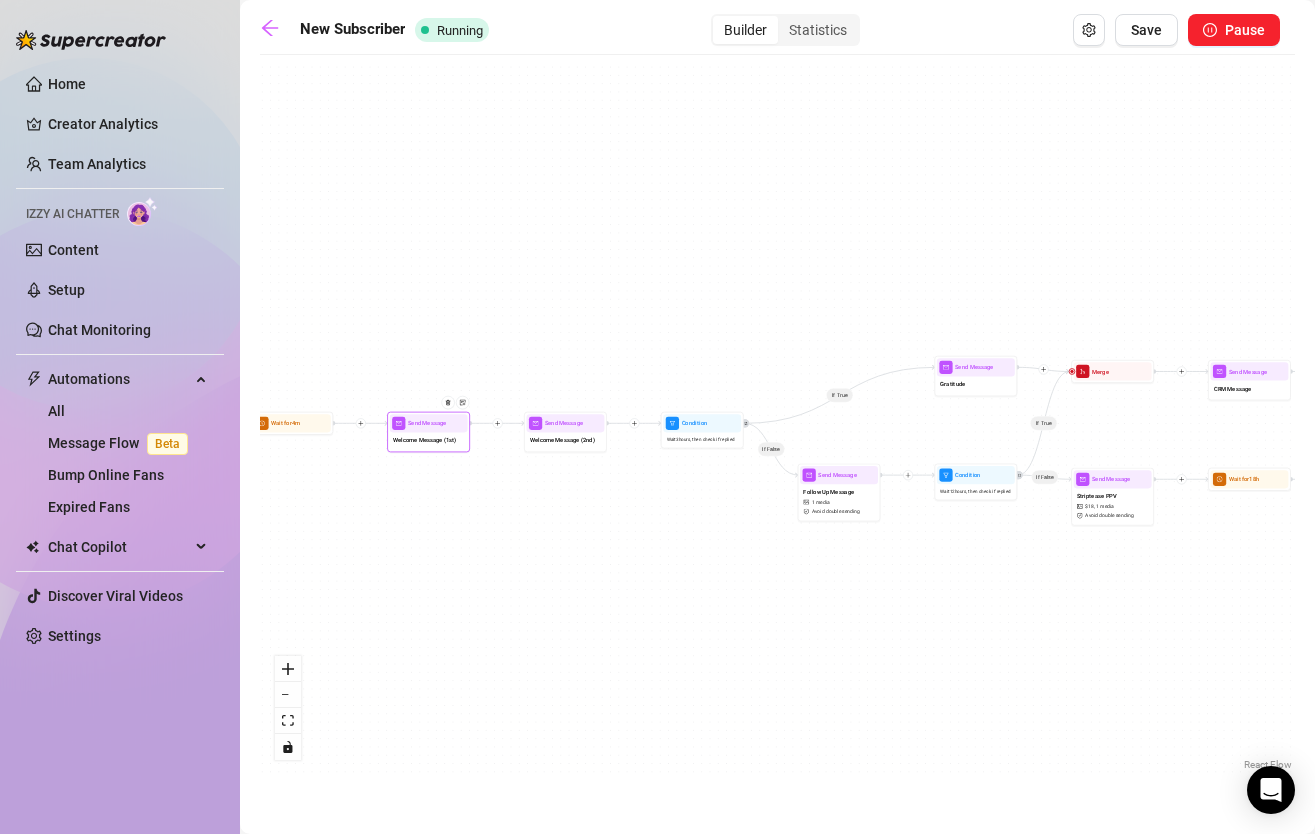 click on "Welcome Message (1st)" at bounding box center [429, 440] 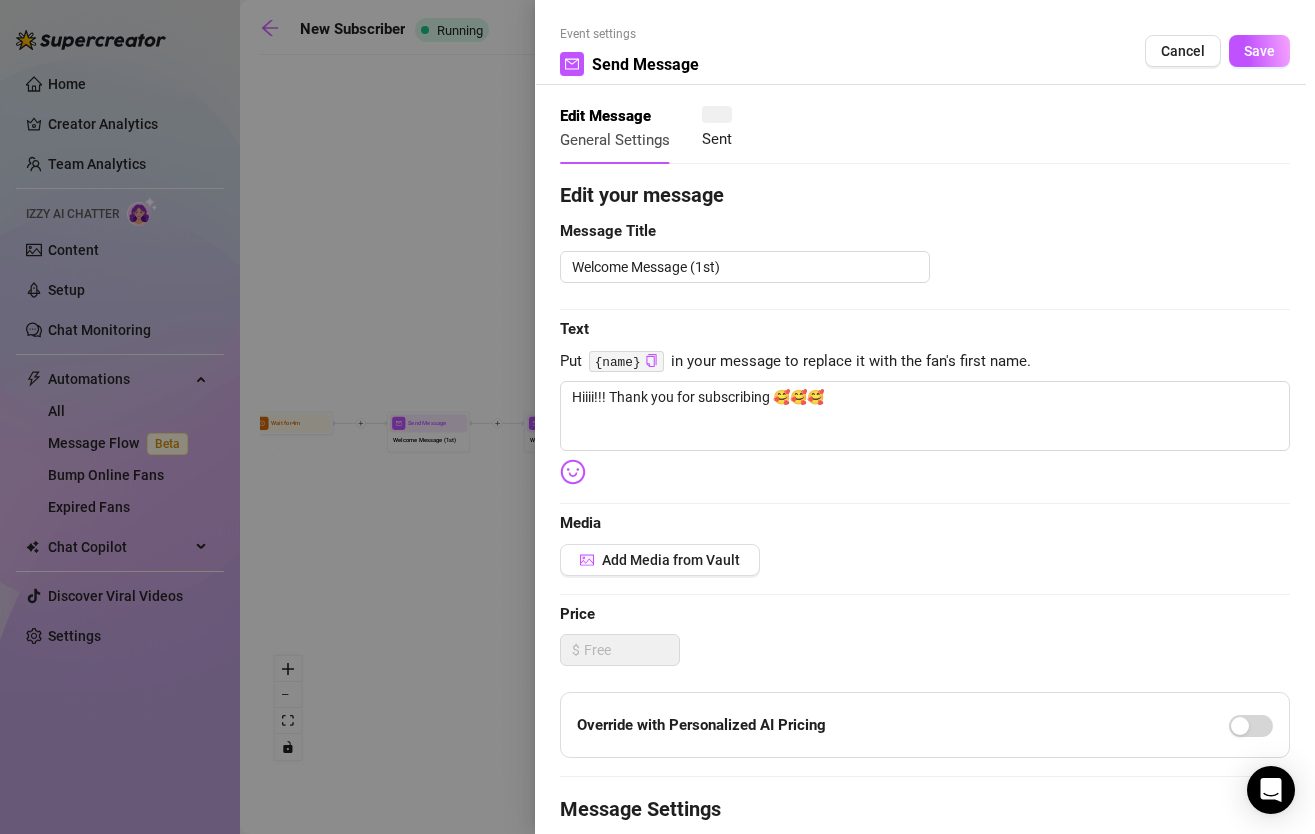type on "Hiiii!!! Thank you for subscribing 🥰🥰🥰" 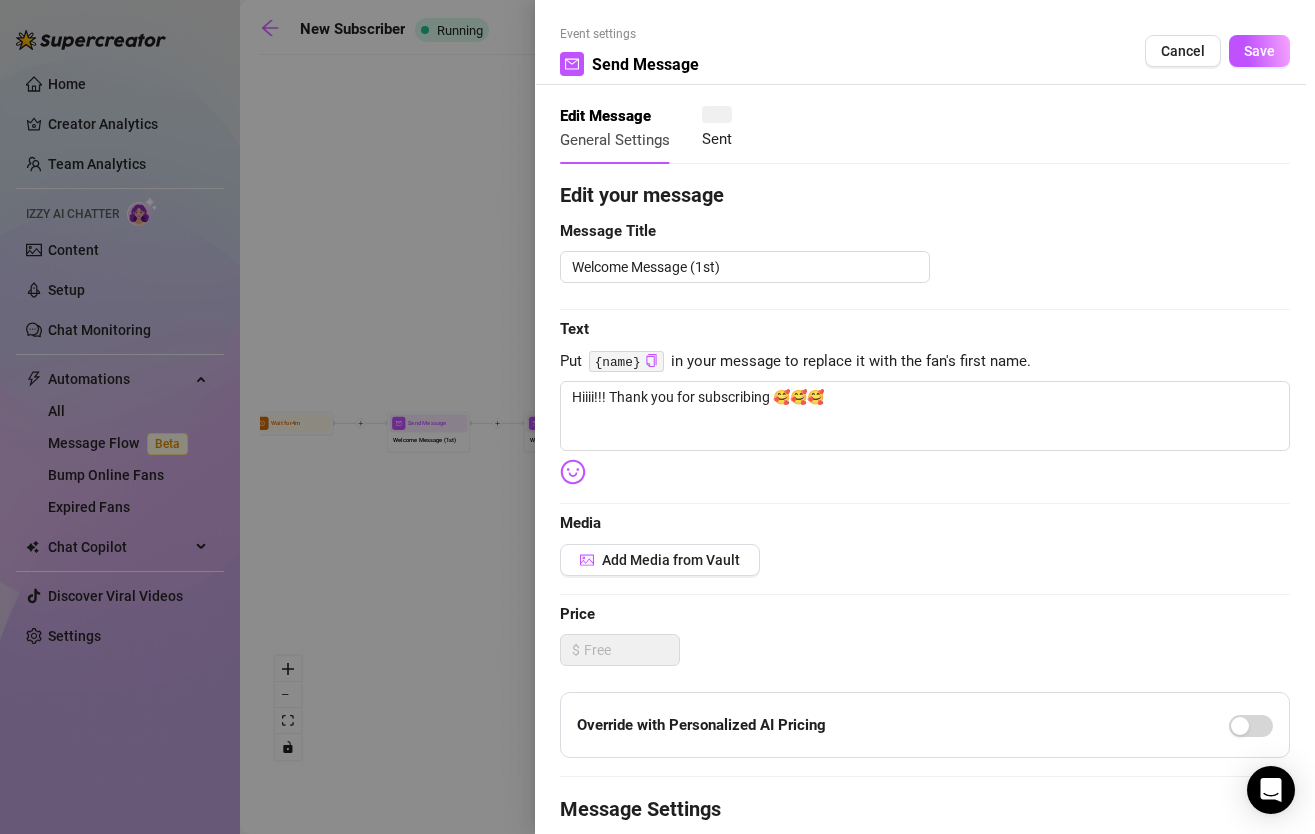 click at bounding box center (657, 417) 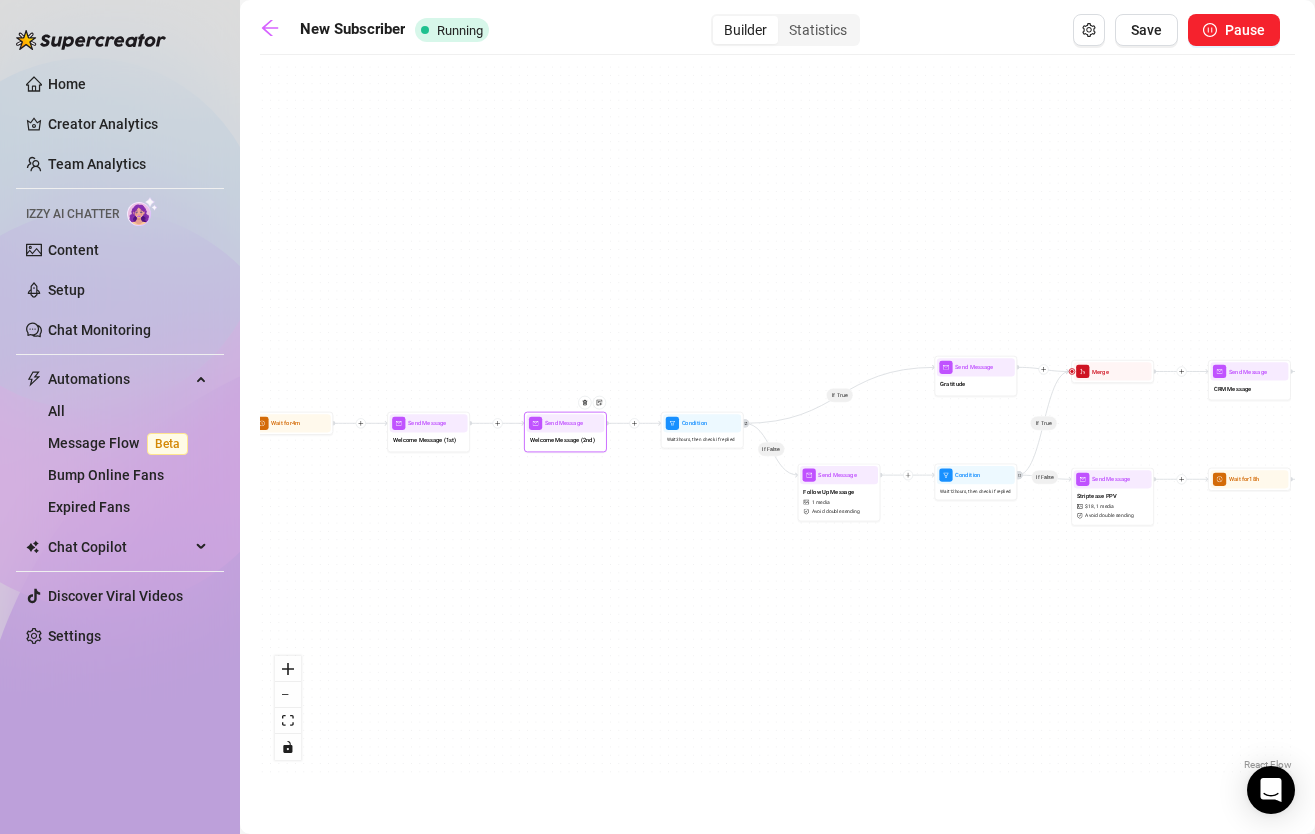 click on "Welcome Message (2nd)" at bounding box center [565, 440] 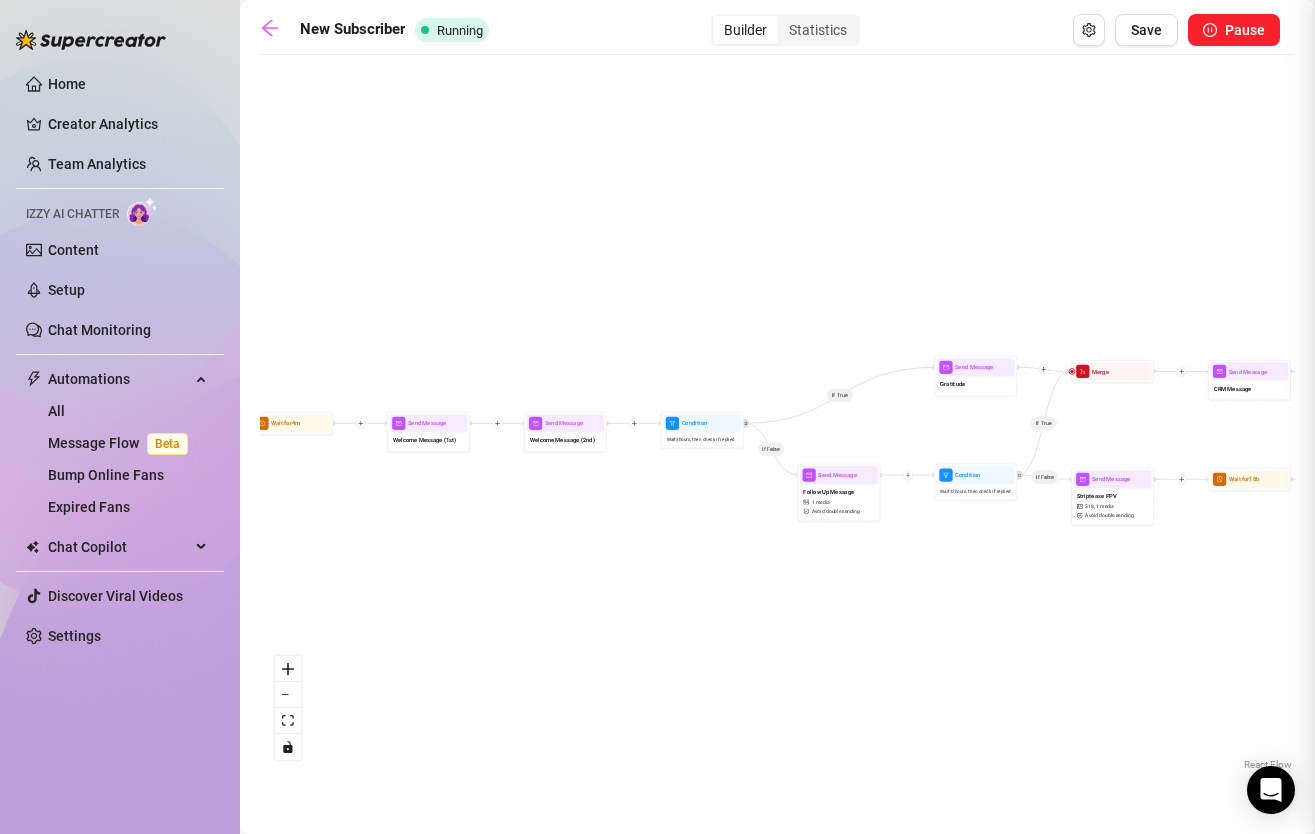 type on "I'm so glad you are here! How did you find me babe?? 💕" 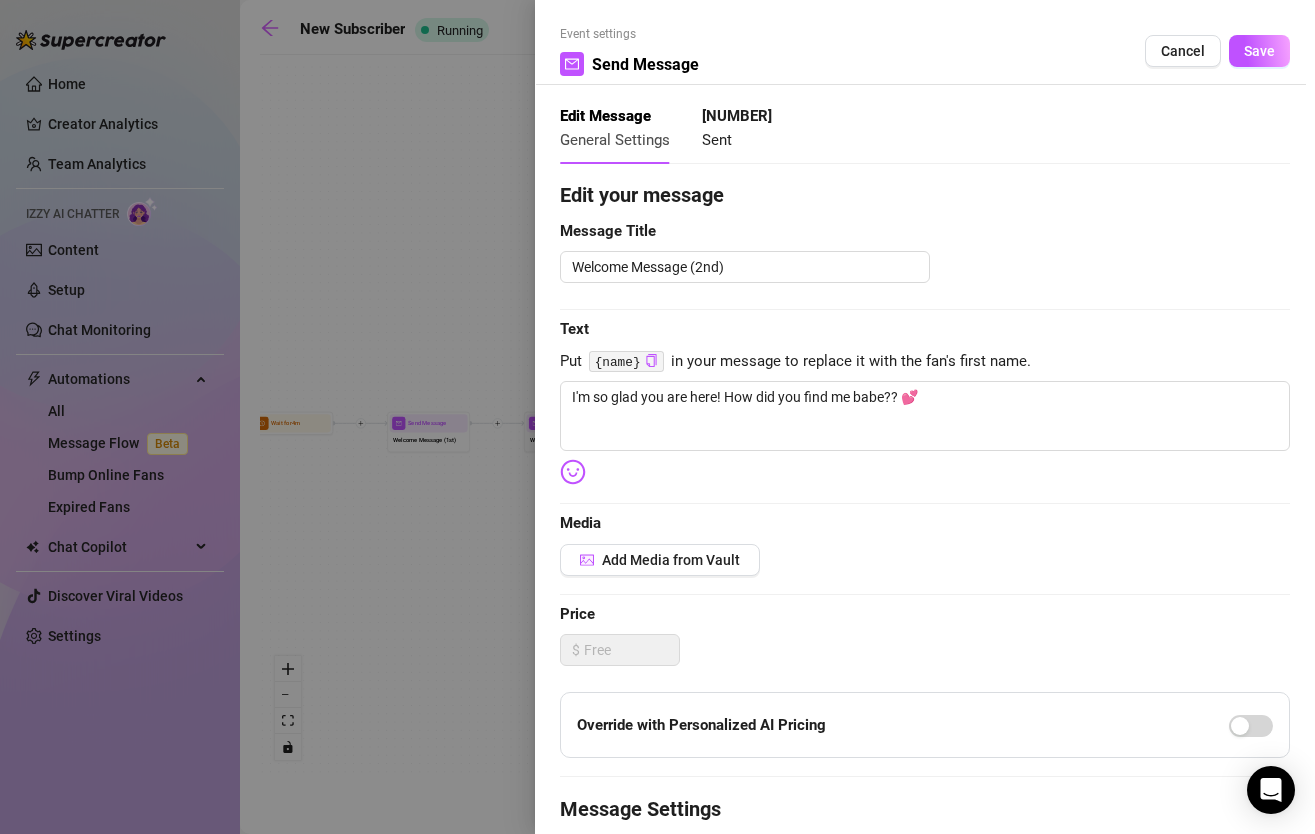 click at bounding box center (657, 417) 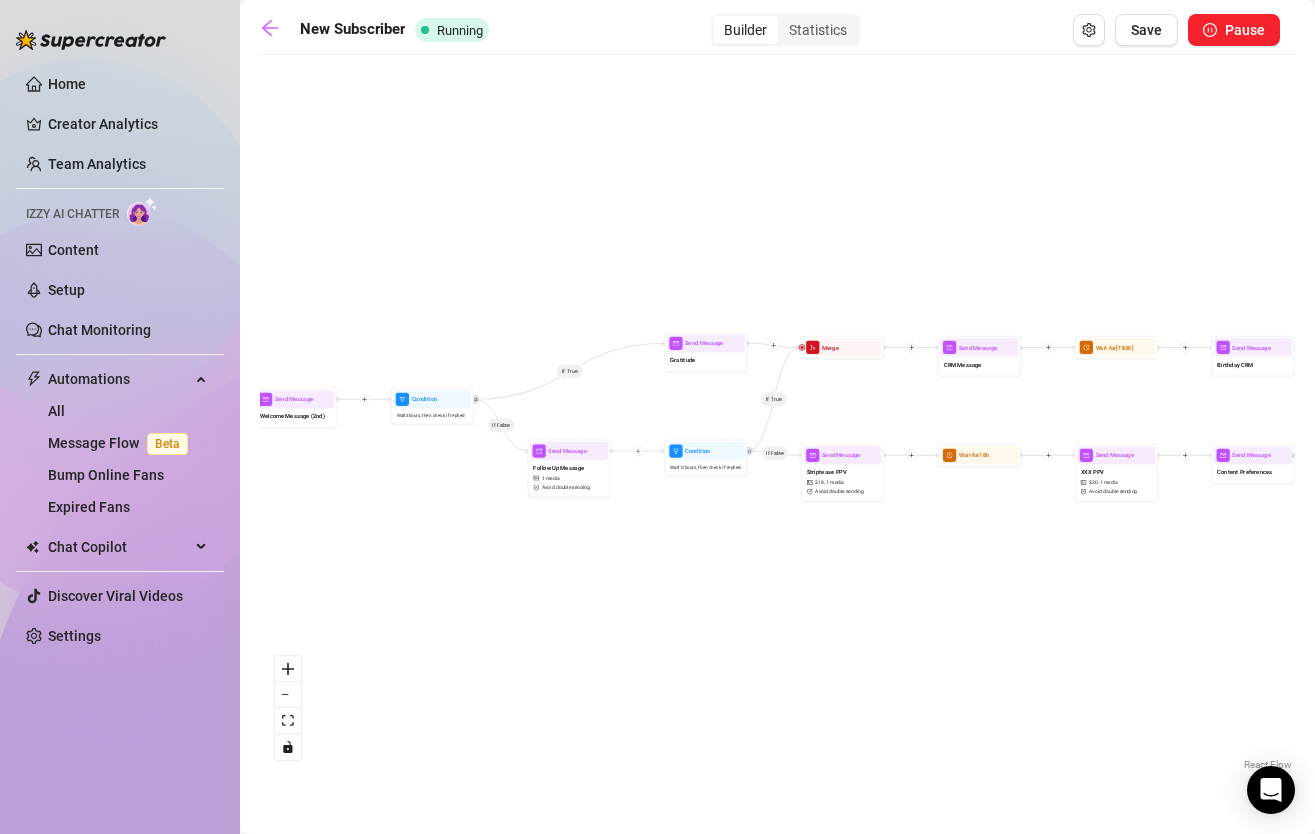 drag, startPoint x: 757, startPoint y: 568, endPoint x: 478, endPoint y: 543, distance: 280.11783 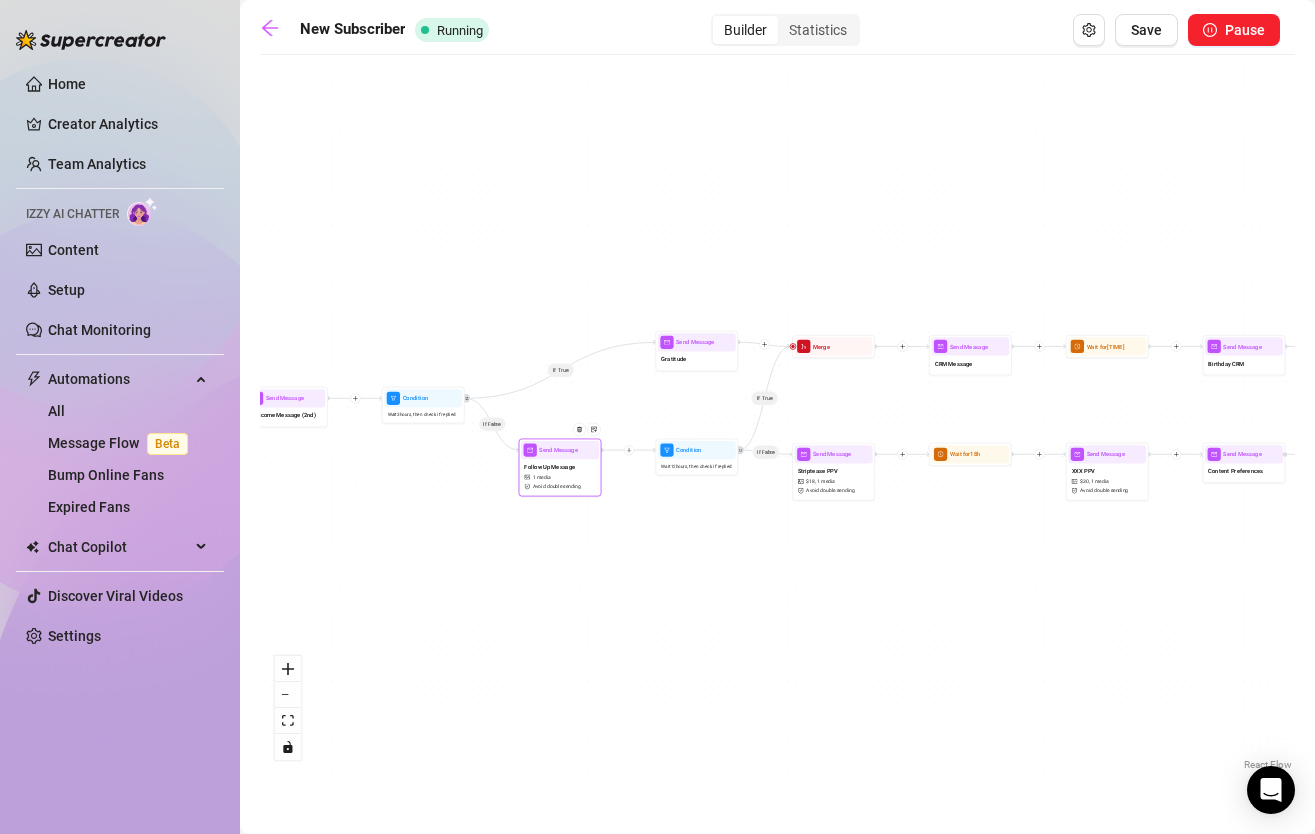 click on "1 media" at bounding box center [542, 477] 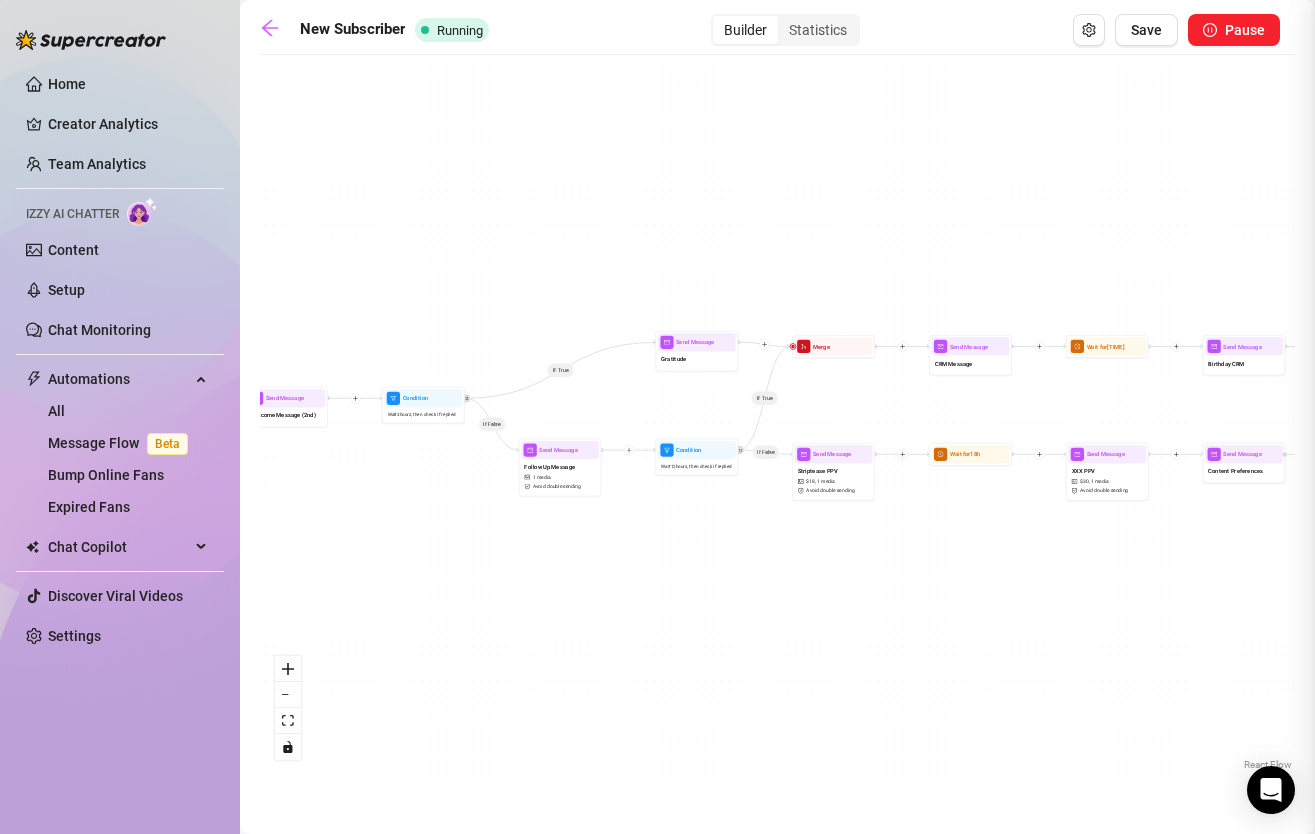 type on "babe! are you there???" 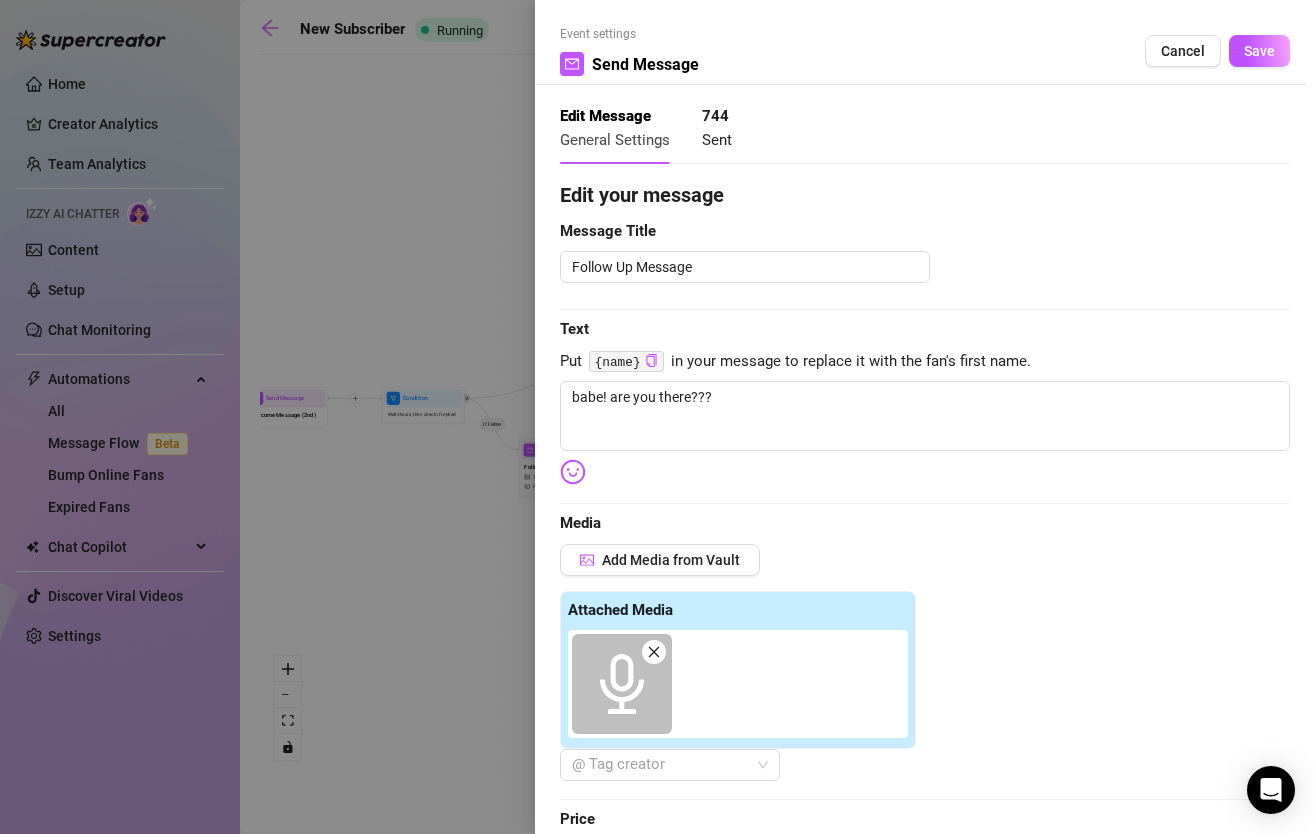 click at bounding box center (657, 417) 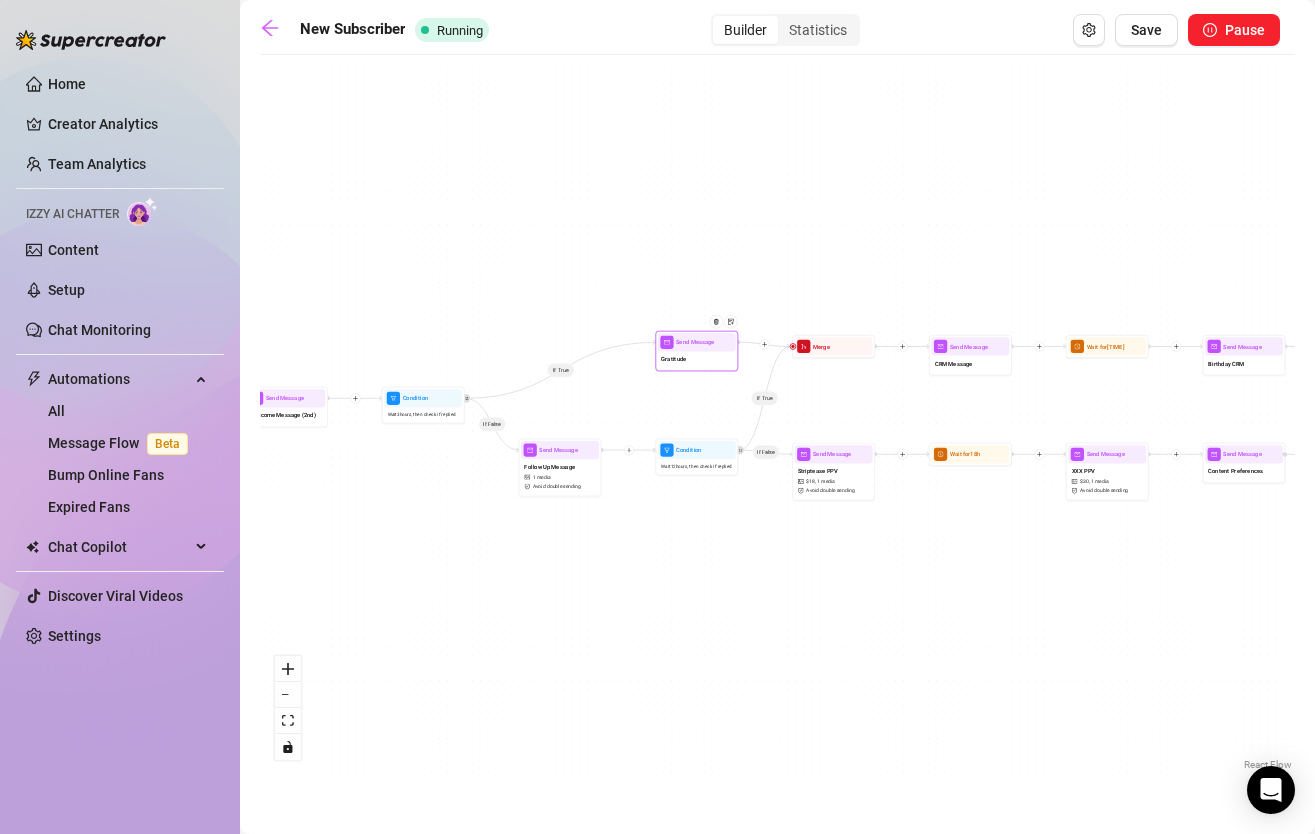click on "Gratitude" at bounding box center (697, 359) 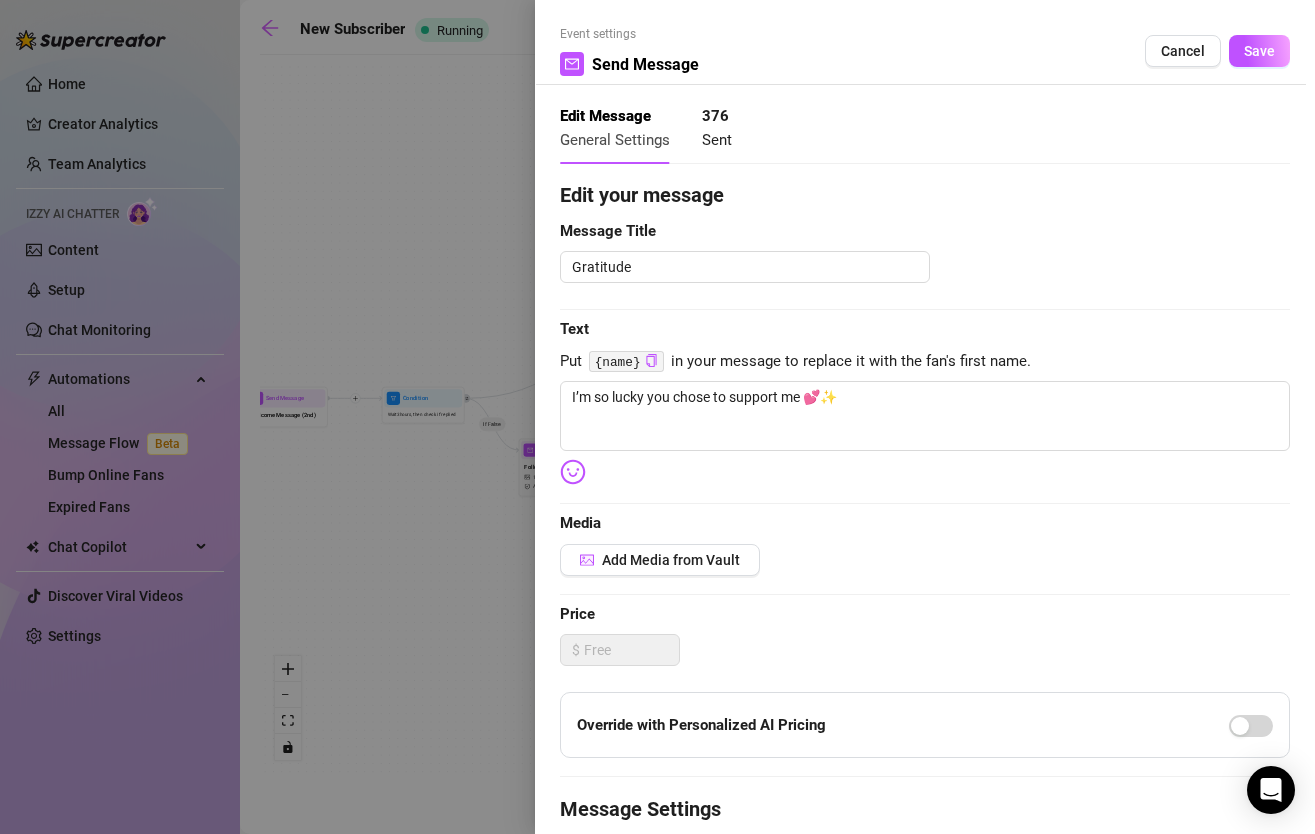 click at bounding box center [657, 417] 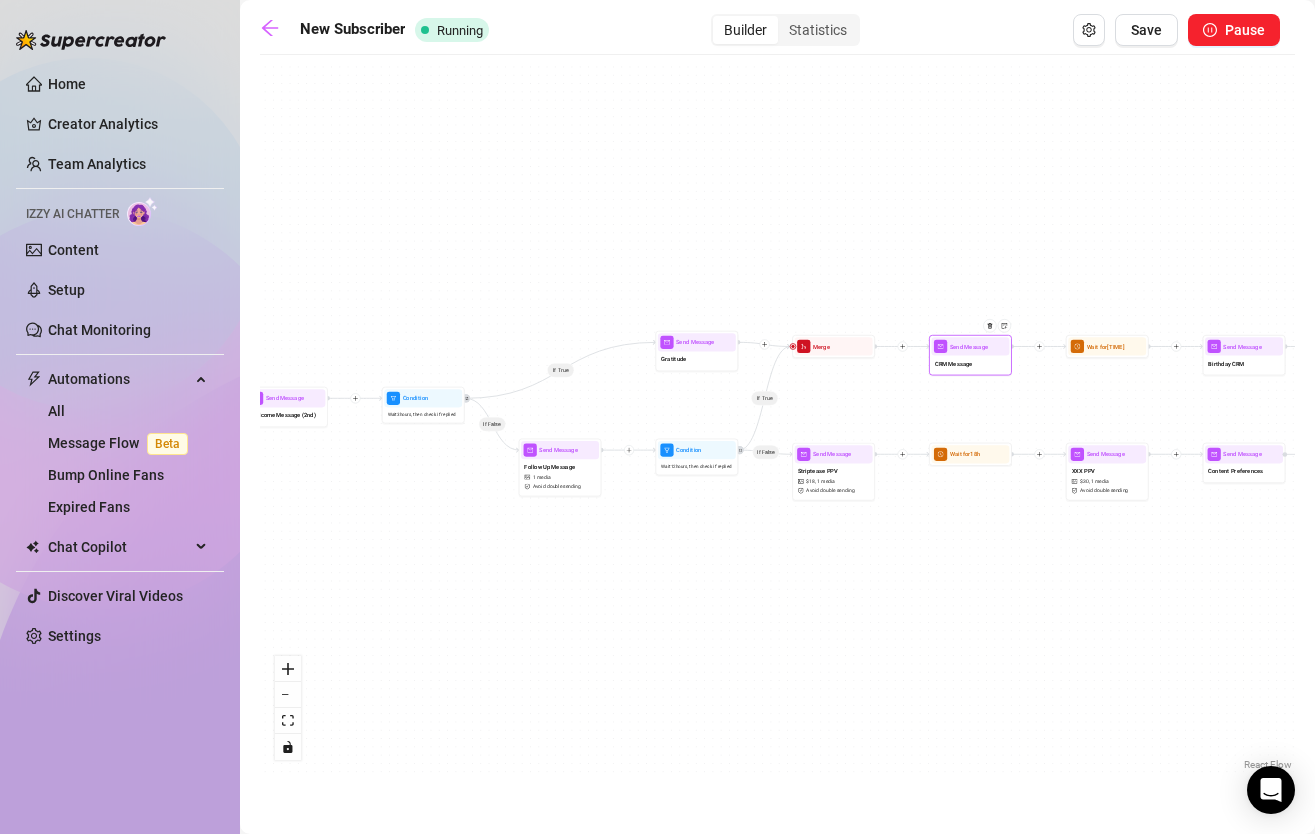 click on "CRM Message" at bounding box center [970, 364] 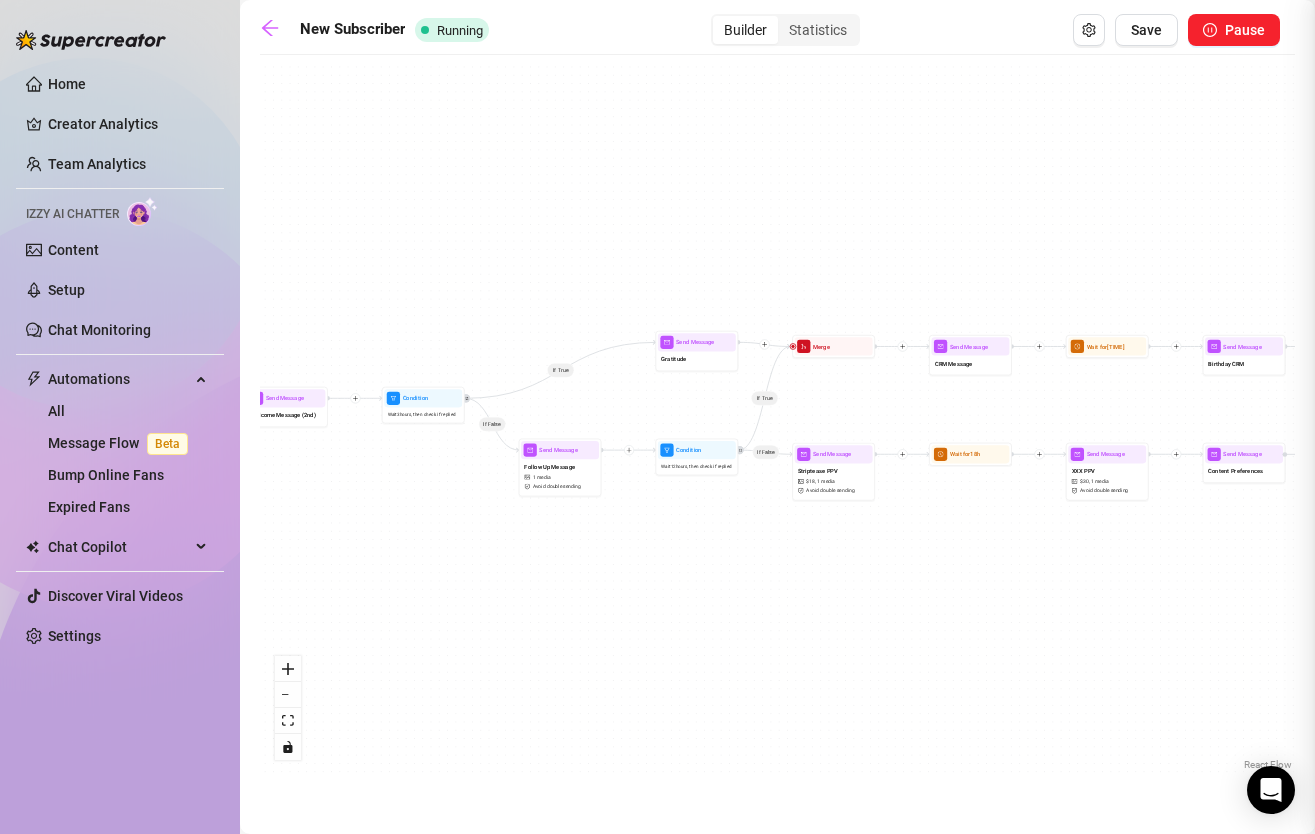type on "We are going to have so much fun together 💕✨ tell me a little about yourself! Any hobbies, interests, or interesting facts you want to share ☺️" 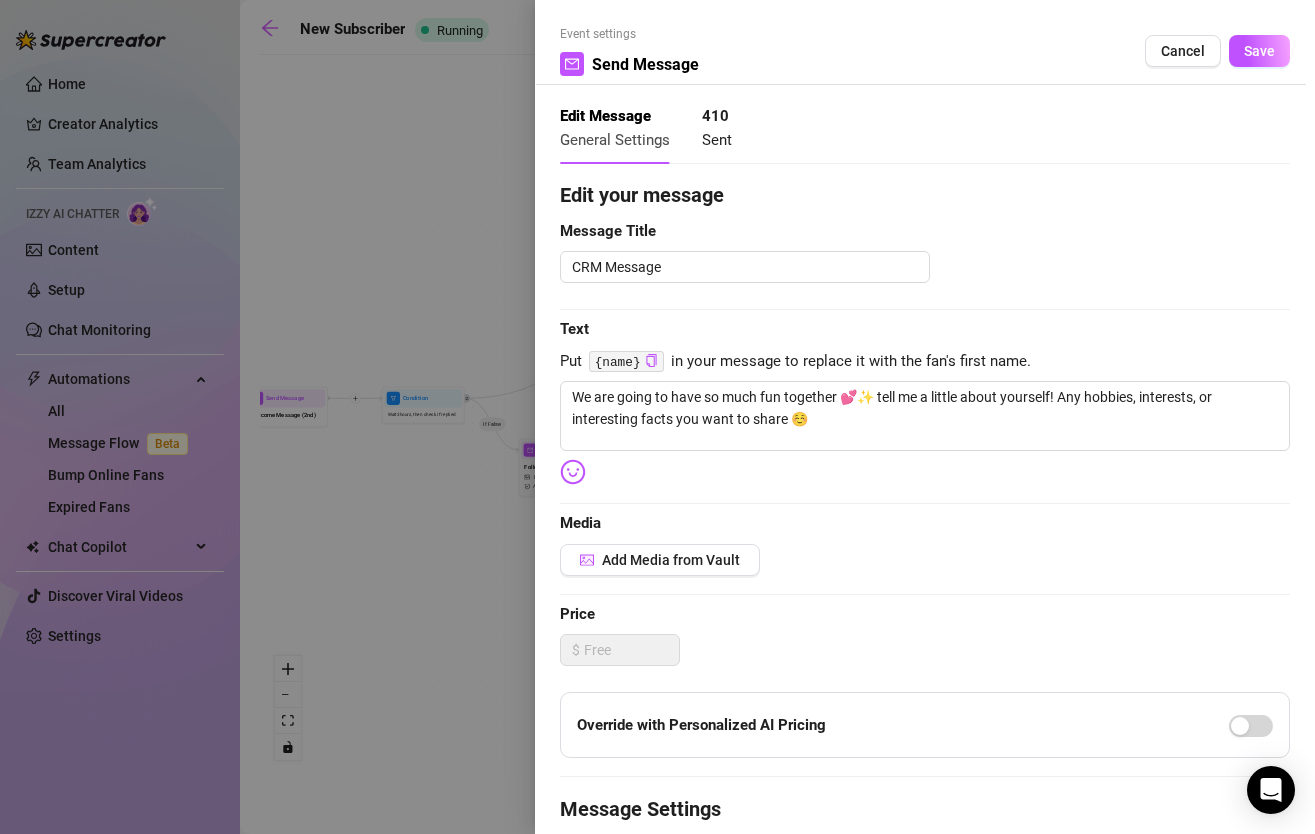 click at bounding box center [657, 417] 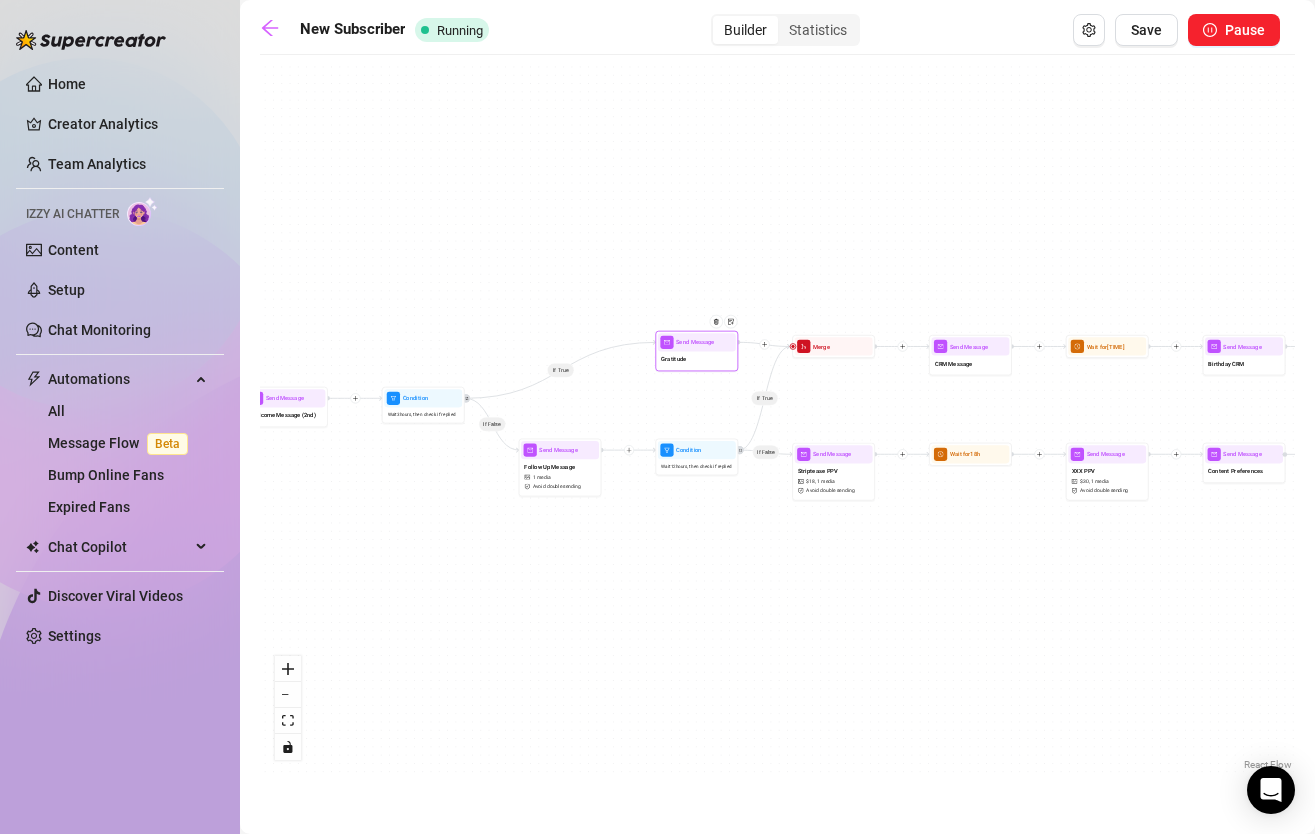 click at bounding box center (719, 328) 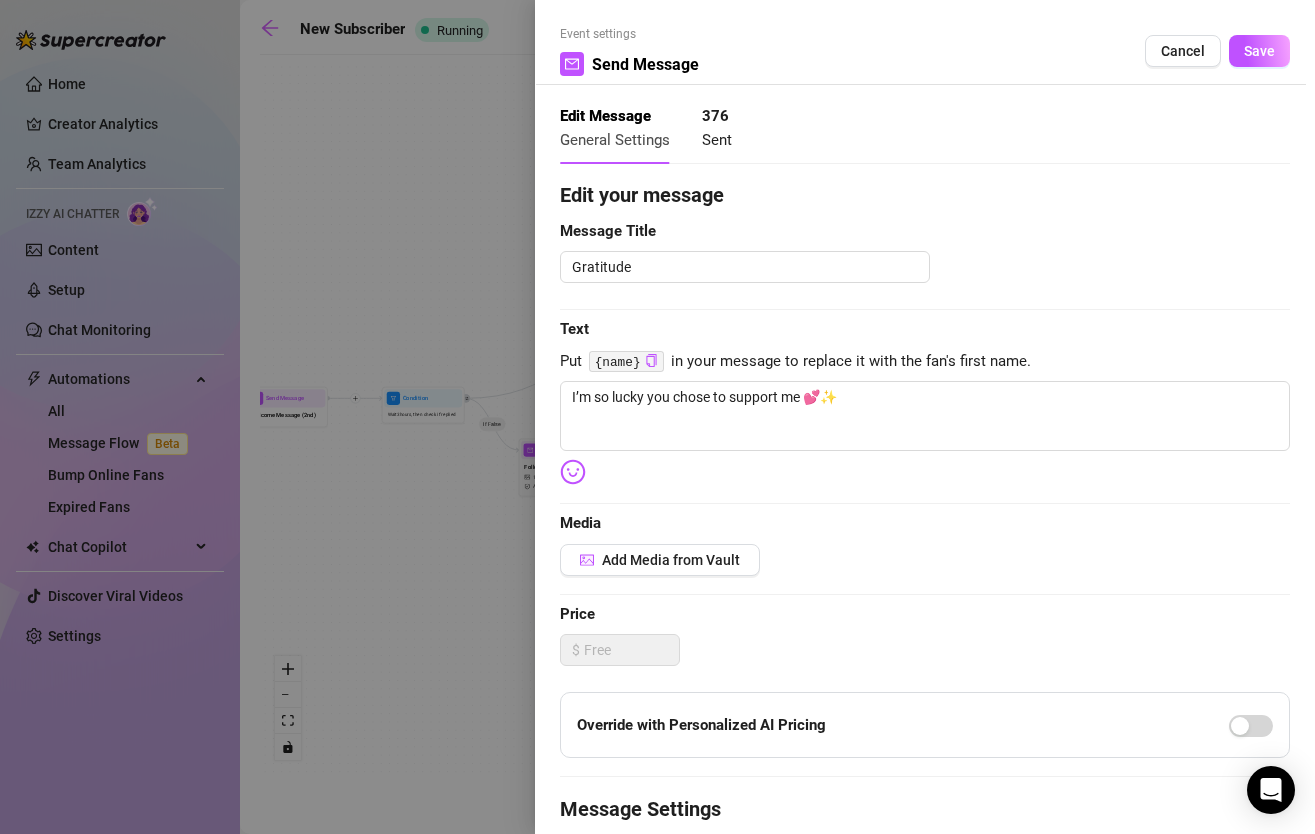type on "I’m so lucky you chose to support me 💕✨" 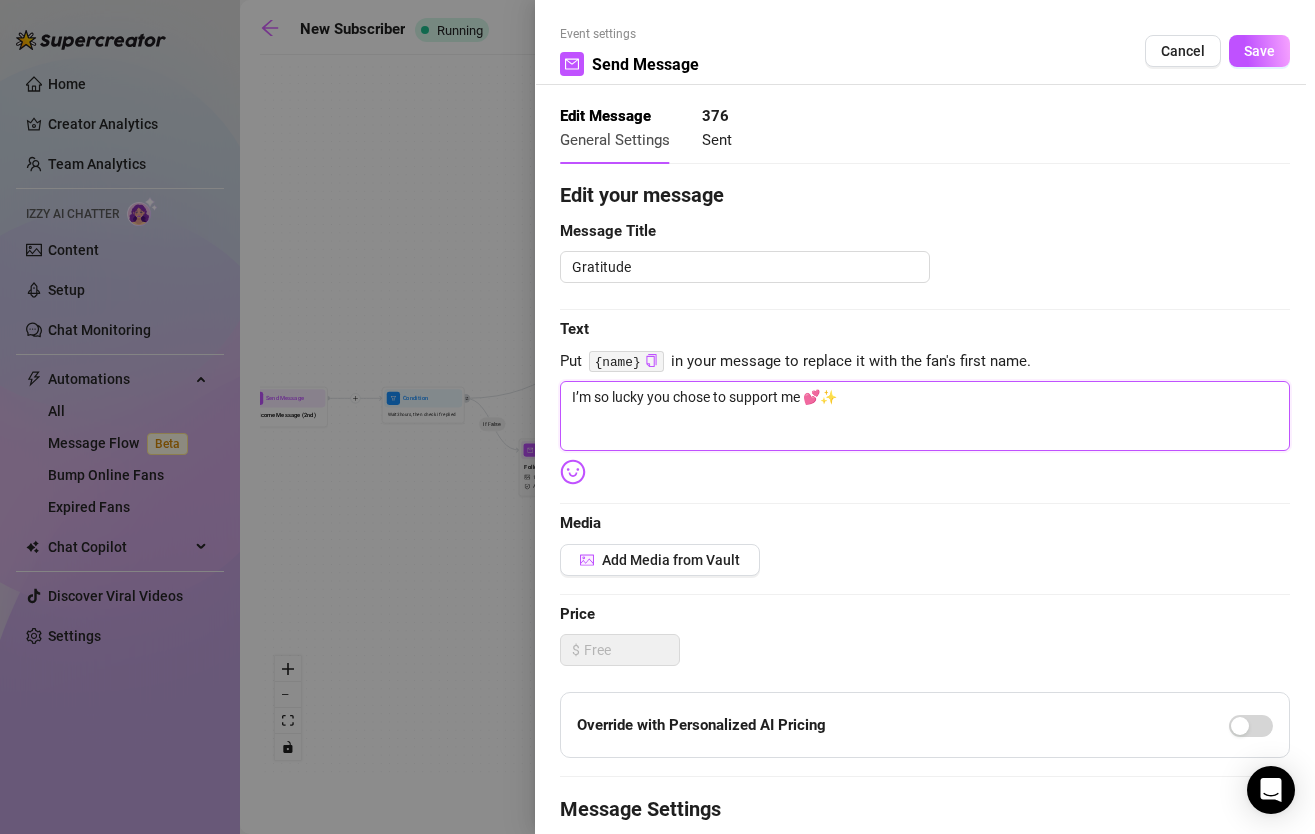 click on "I’m so lucky you chose to support me 💕✨" at bounding box center (925, 416) 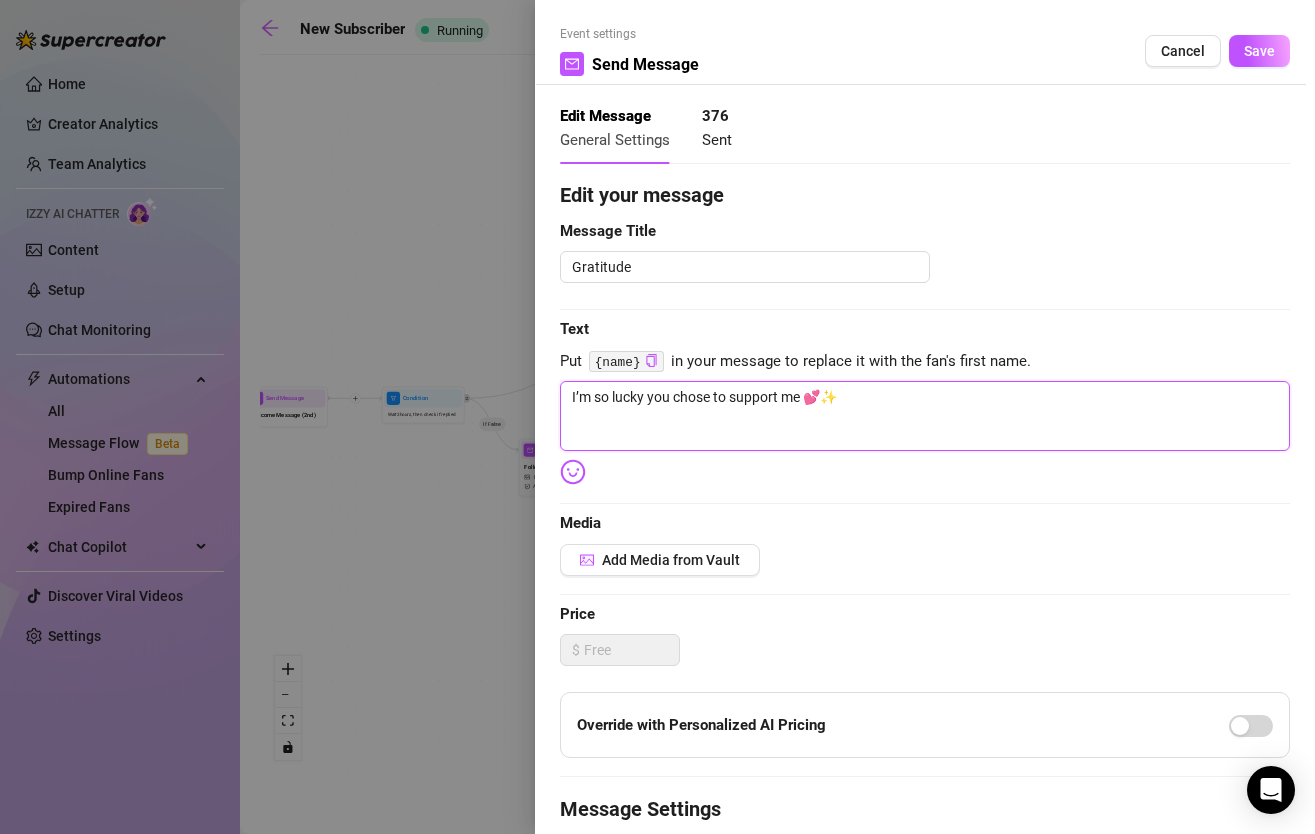type on "I’m so lucky you chose to support me 💕✨" 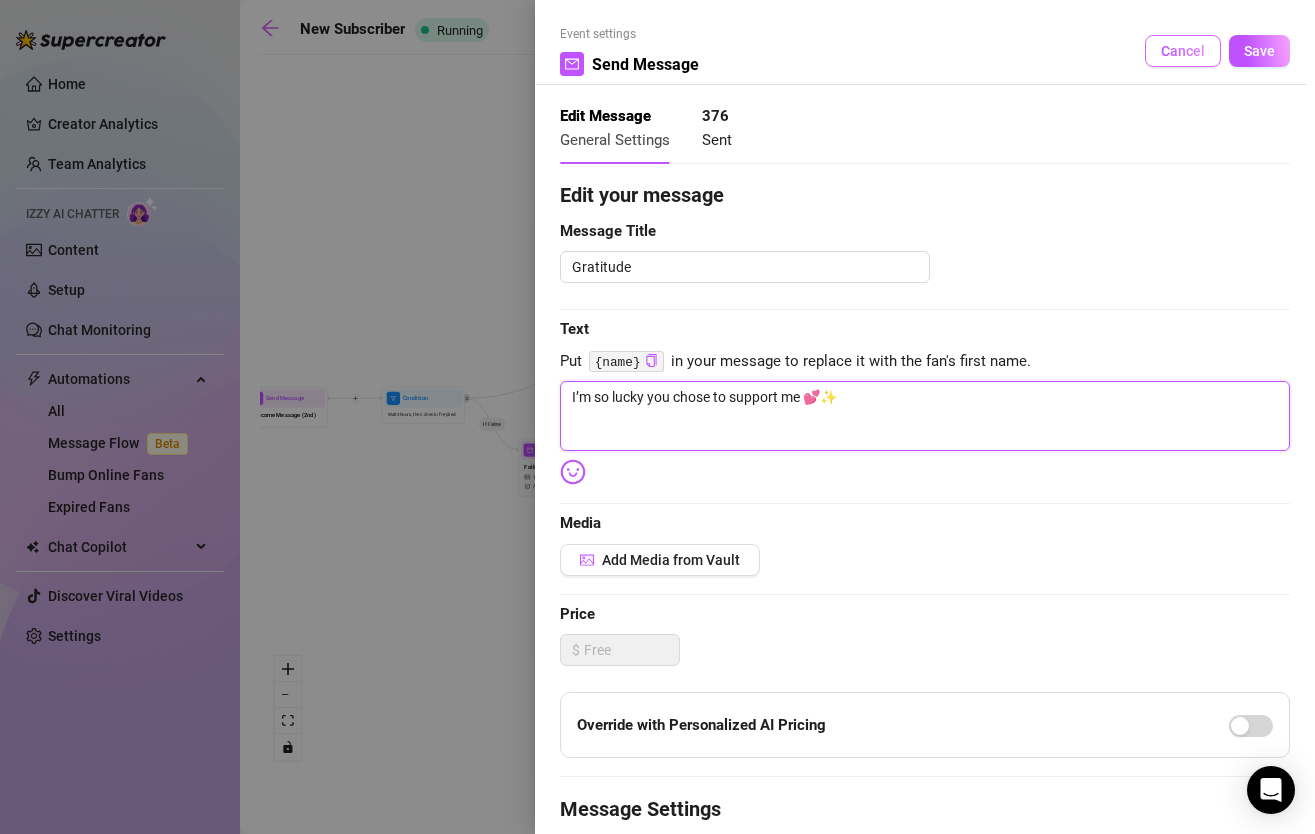 type on "I’m so lucky you chose to support me 💕✨" 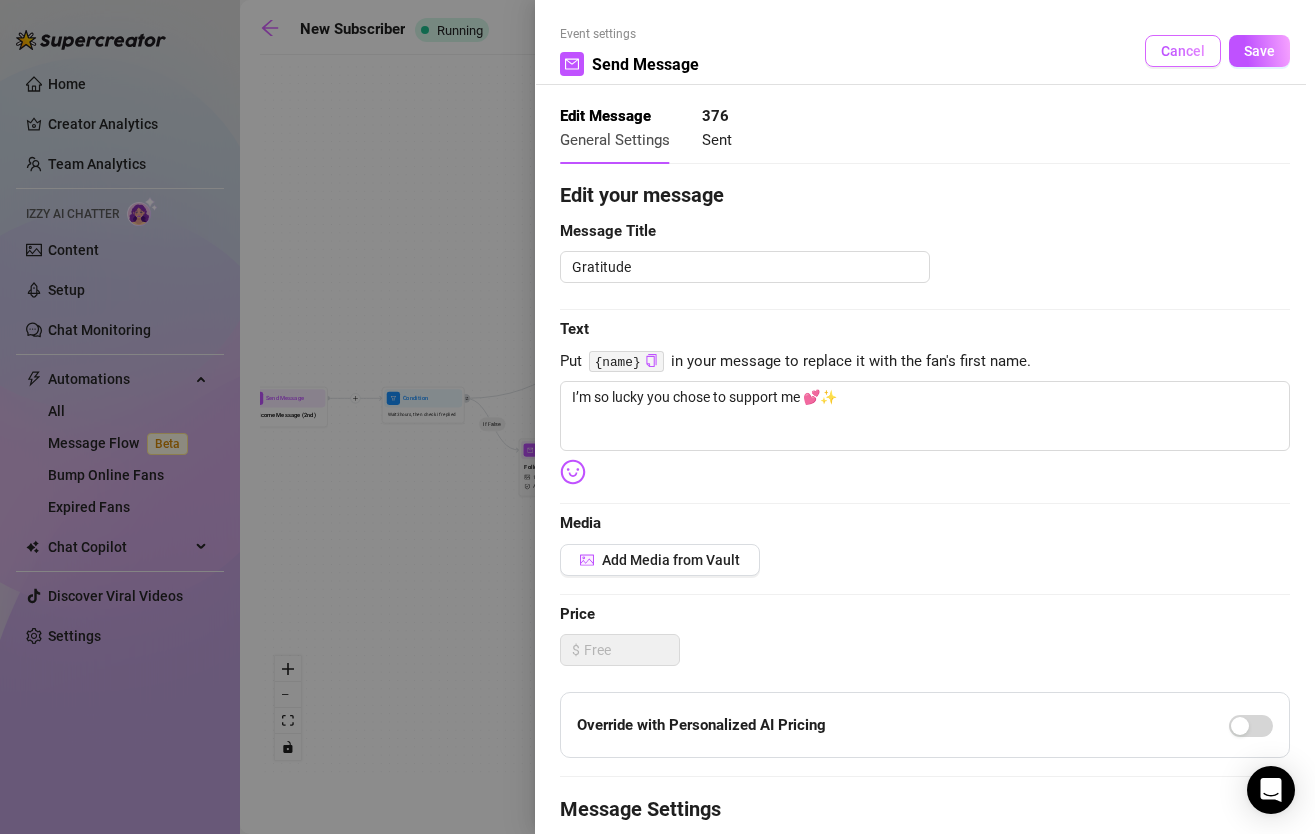 click on "Cancel" at bounding box center (1183, 51) 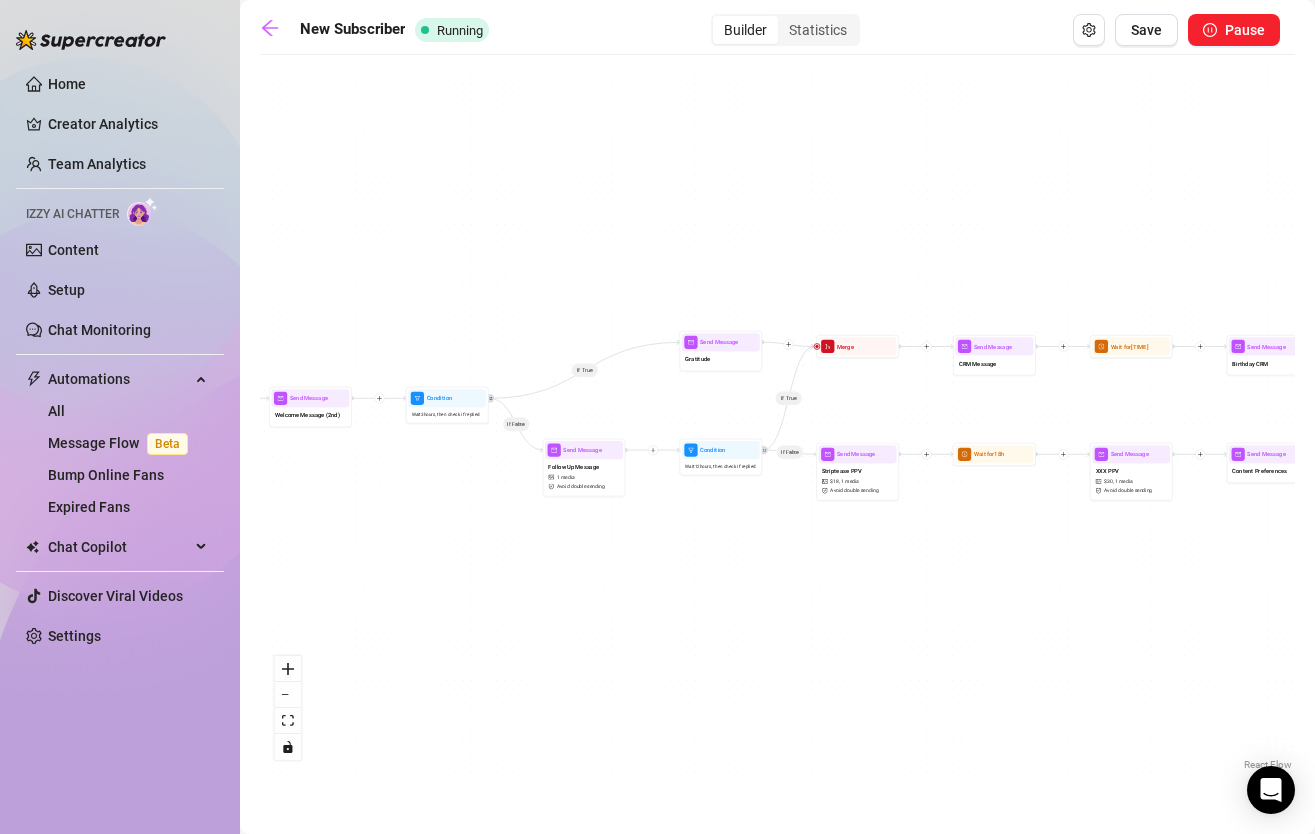 drag, startPoint x: 590, startPoint y: 566, endPoint x: 906, endPoint y: 565, distance: 316.0016 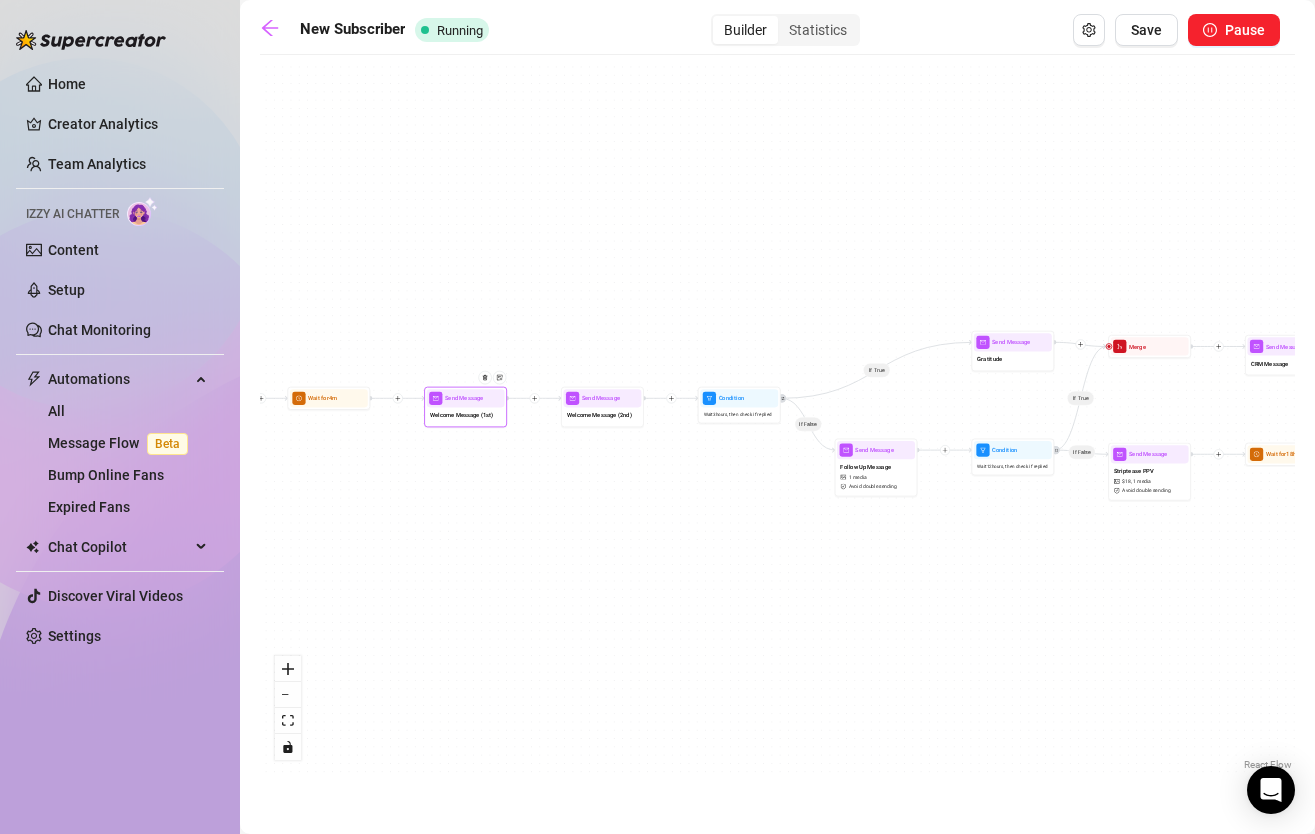 click on "Send Message" at bounding box center (466, 398) 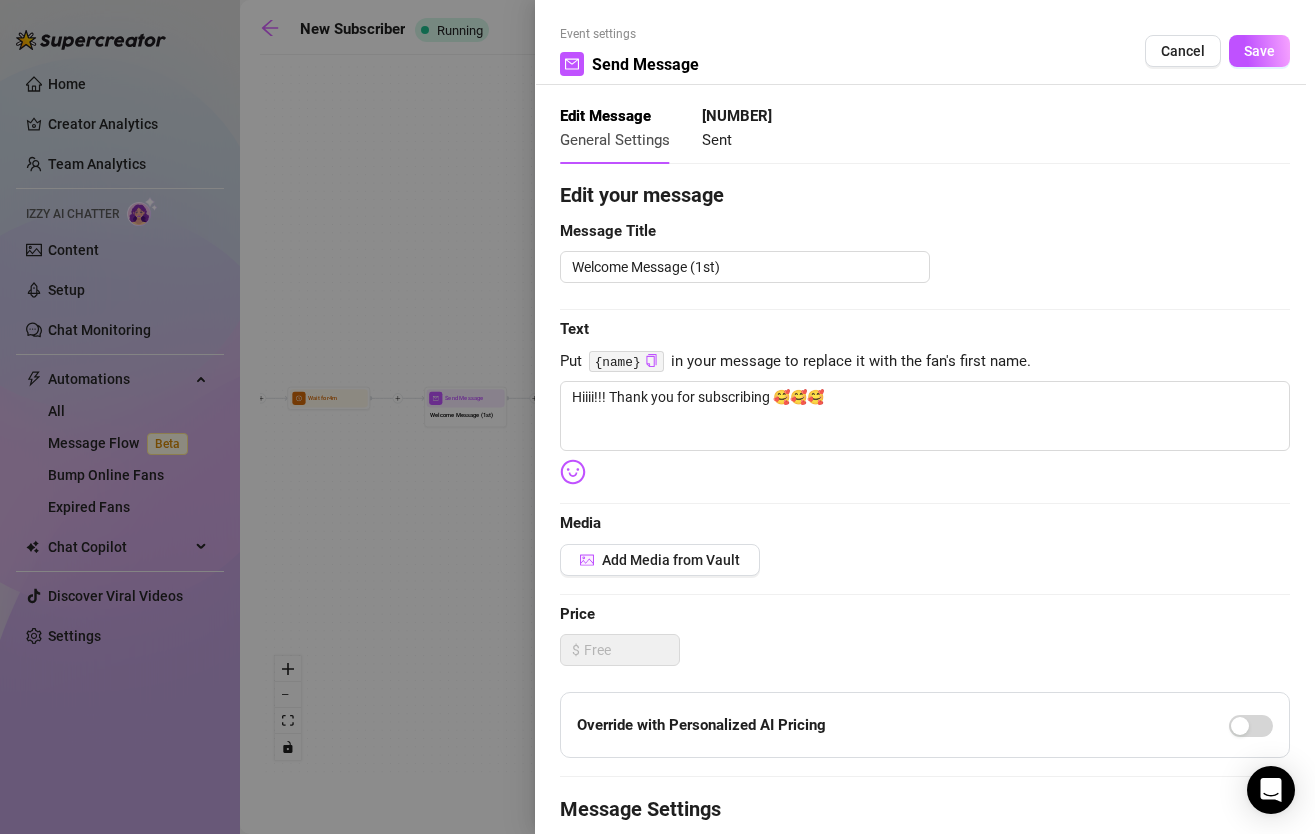 type on "Hiiii!!! Thank you for subscribing 🥰🥰🥰" 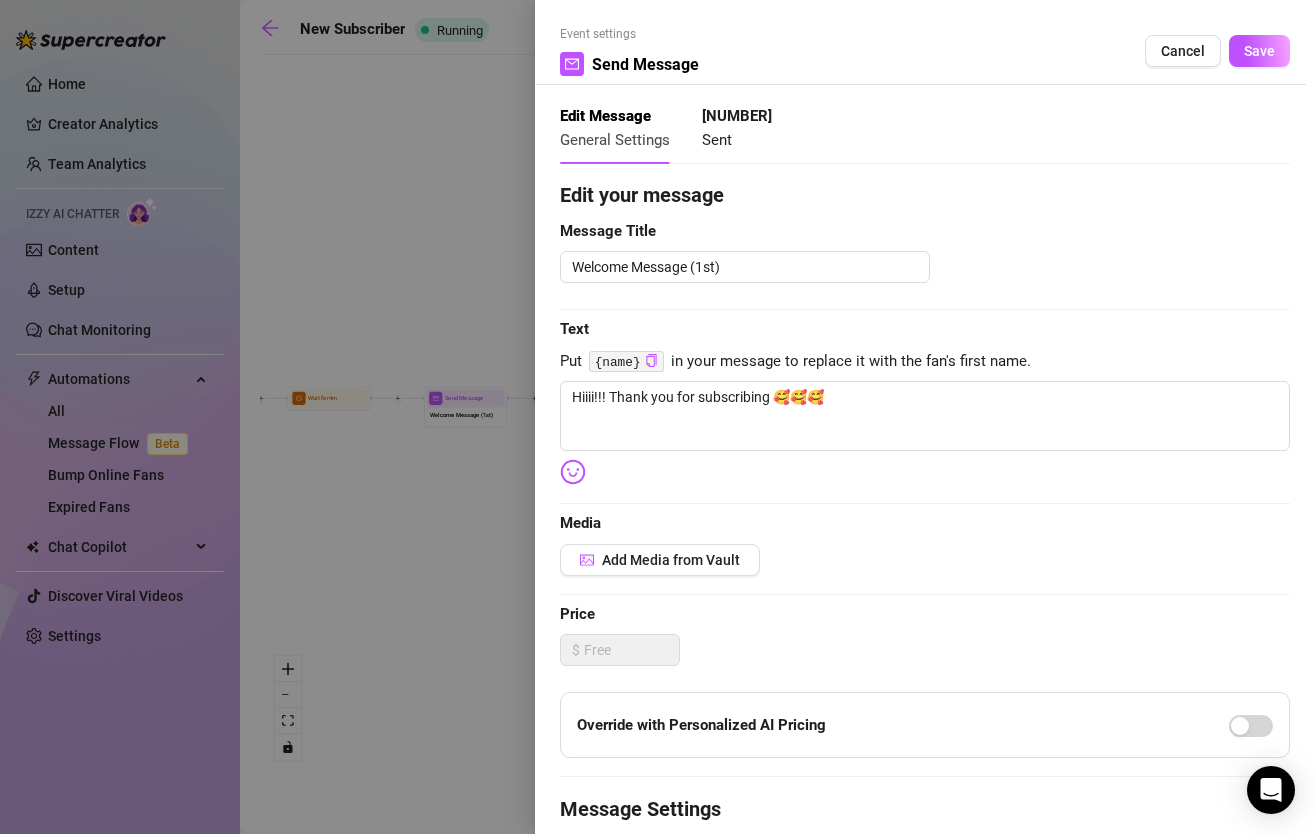 click at bounding box center [657, 417] 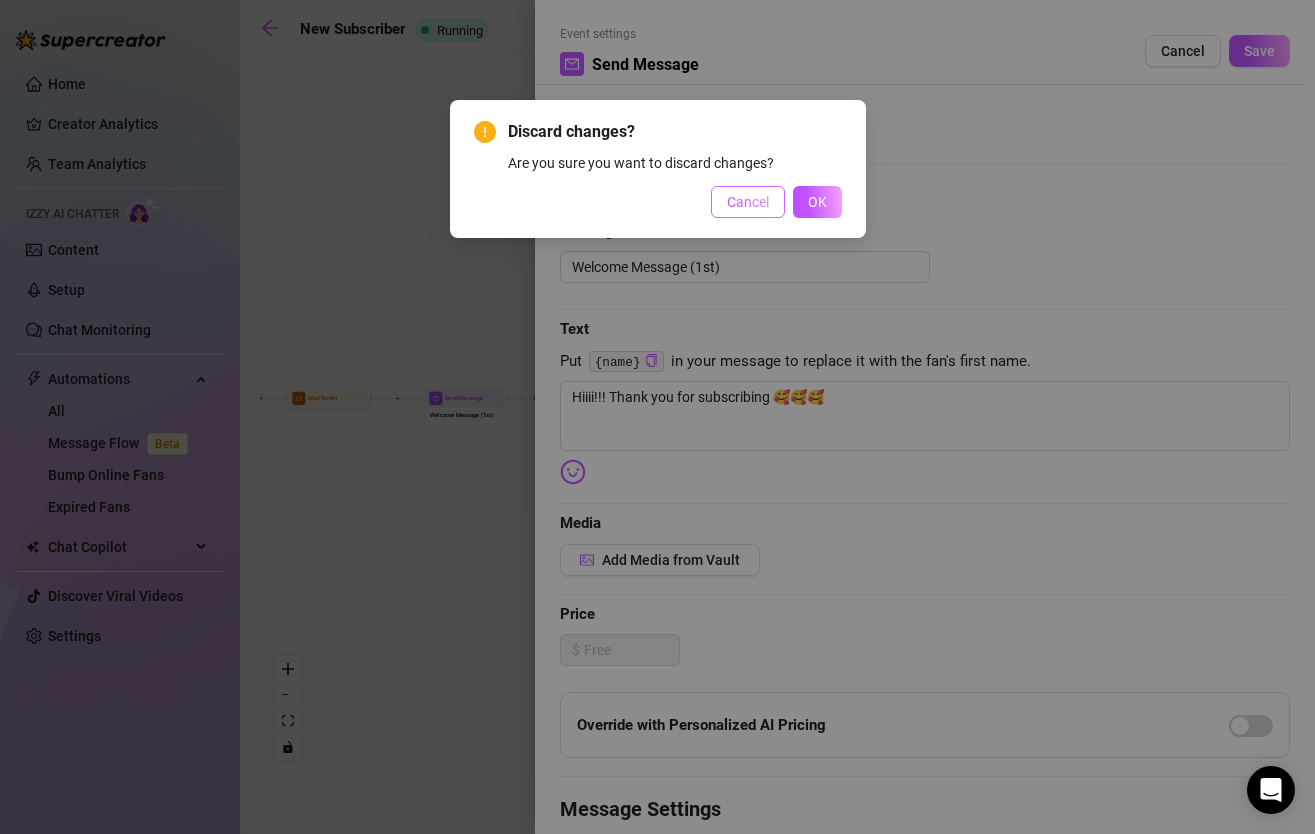 click on "Cancel" at bounding box center (748, 202) 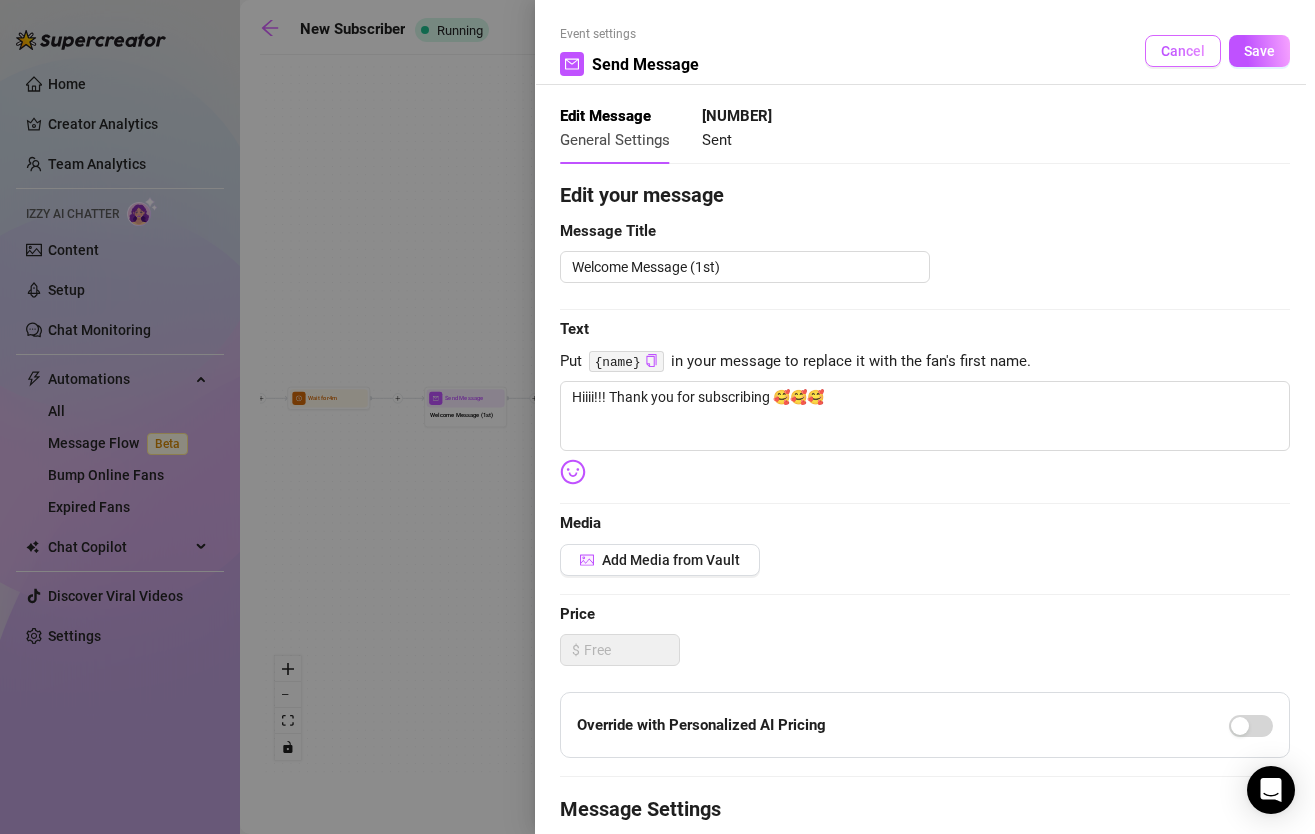 click on "Cancel" at bounding box center (1183, 51) 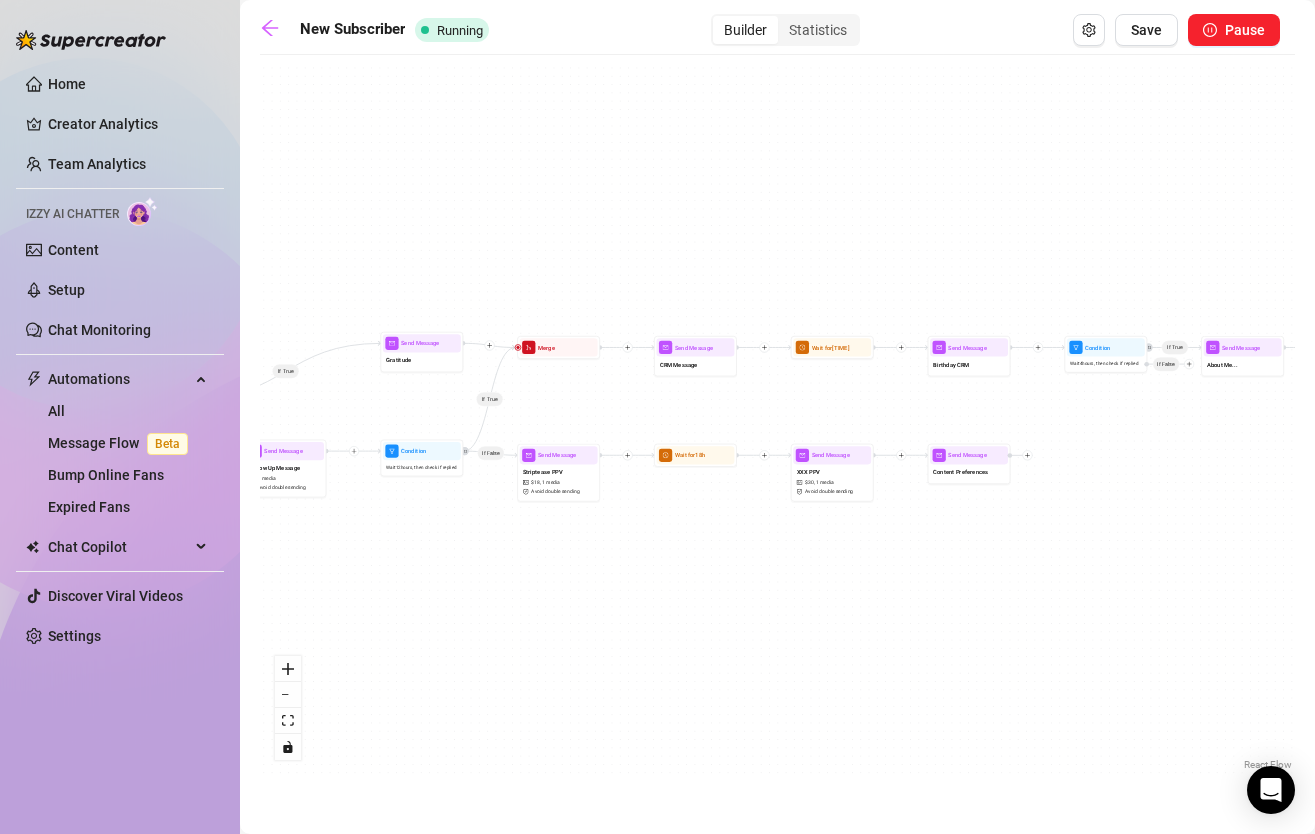 drag, startPoint x: 868, startPoint y: 600, endPoint x: 237, endPoint y: 597, distance: 631.00714 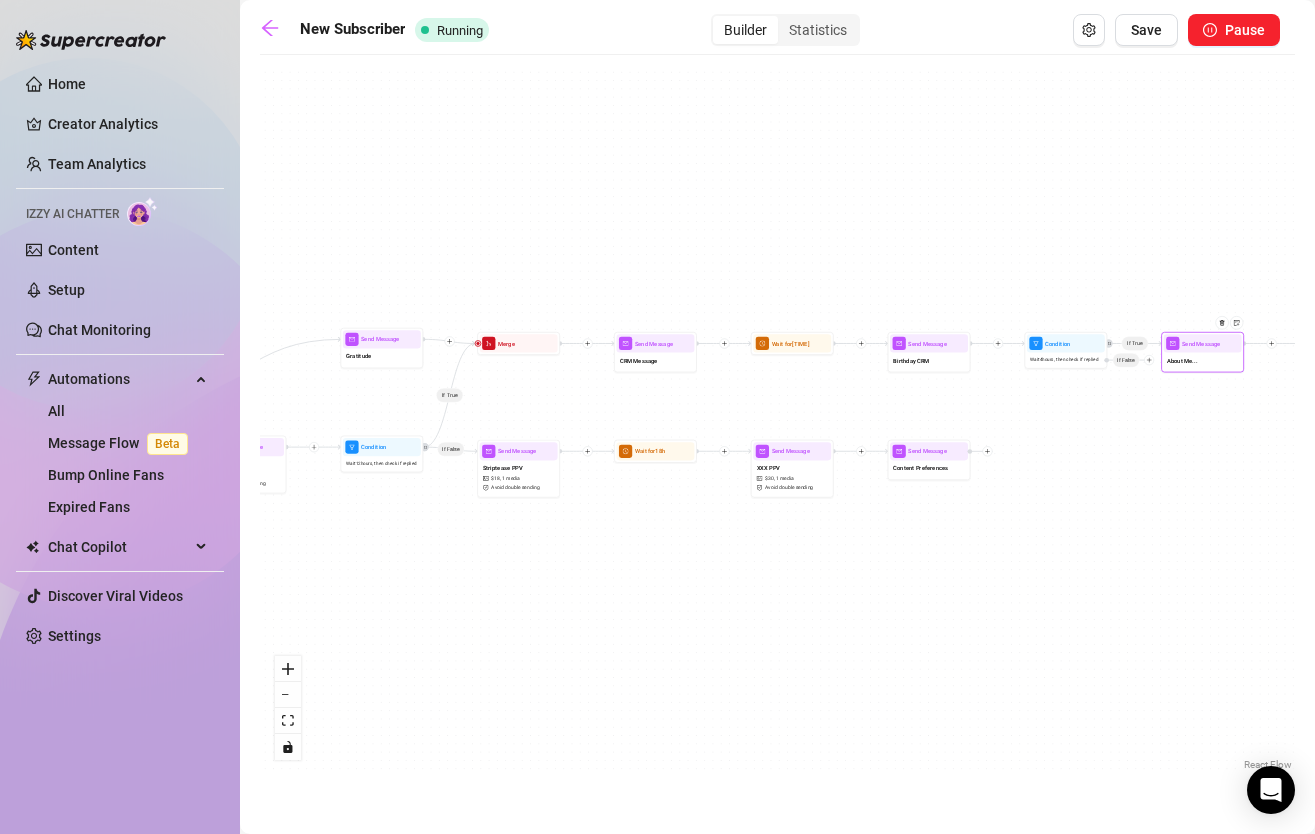 click on "Send Message About Me..." at bounding box center [1202, 352] 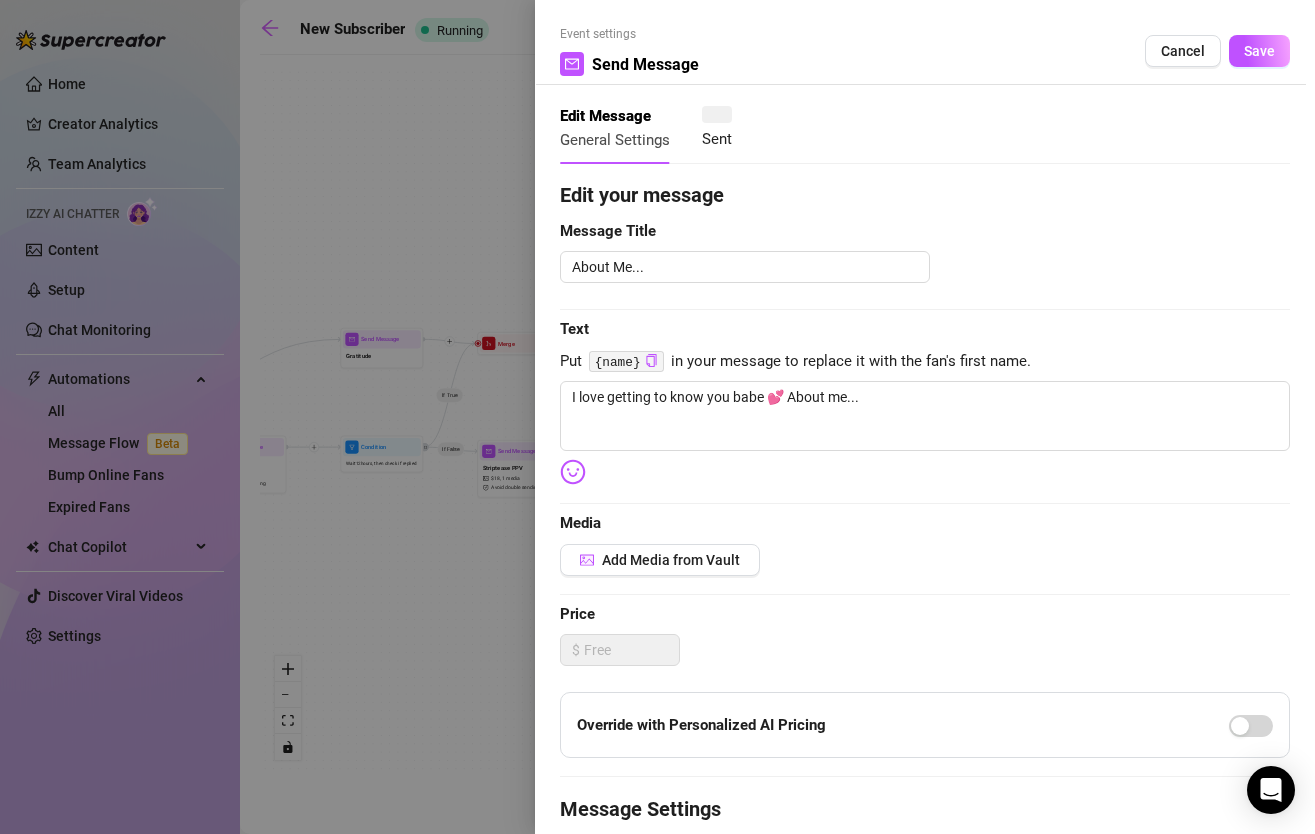 type on "I love getting to know you babe 💕 About me..." 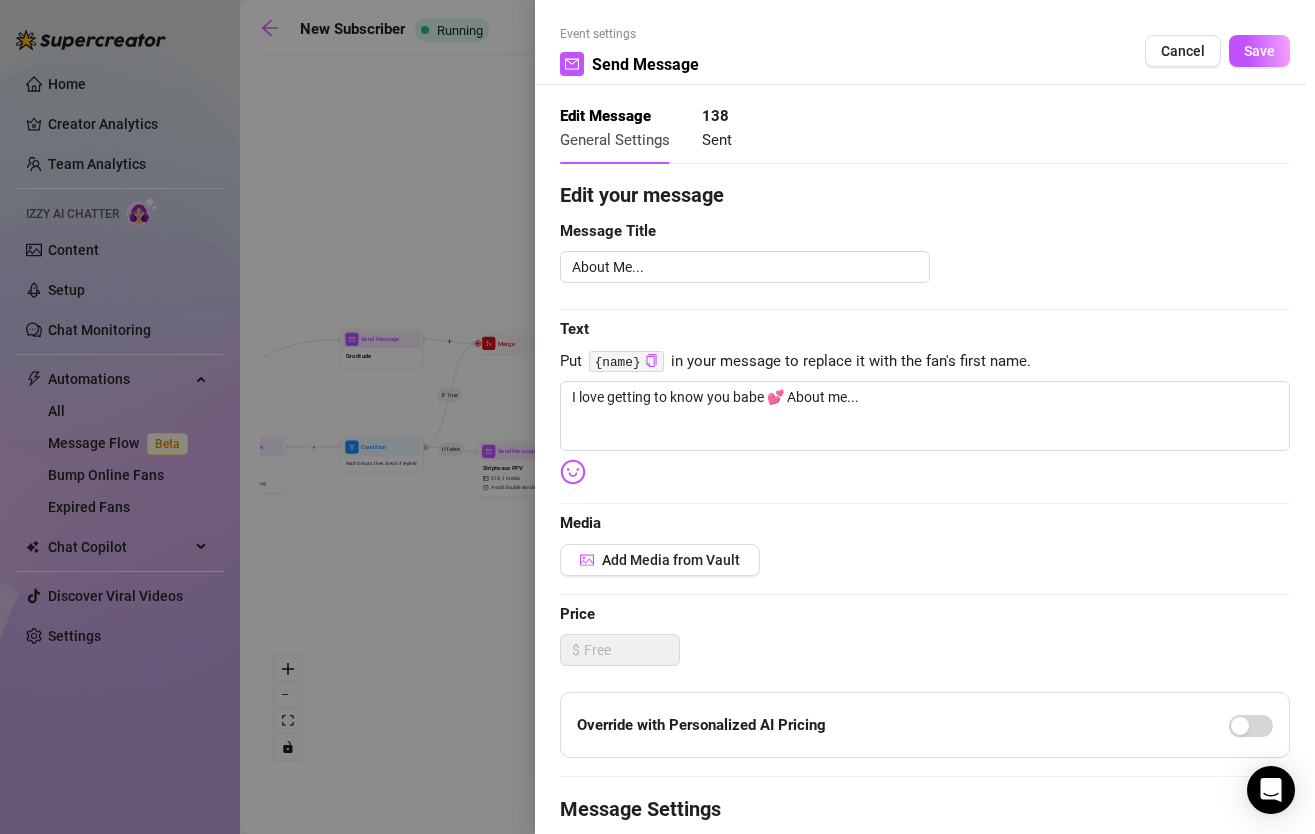 click at bounding box center [657, 417] 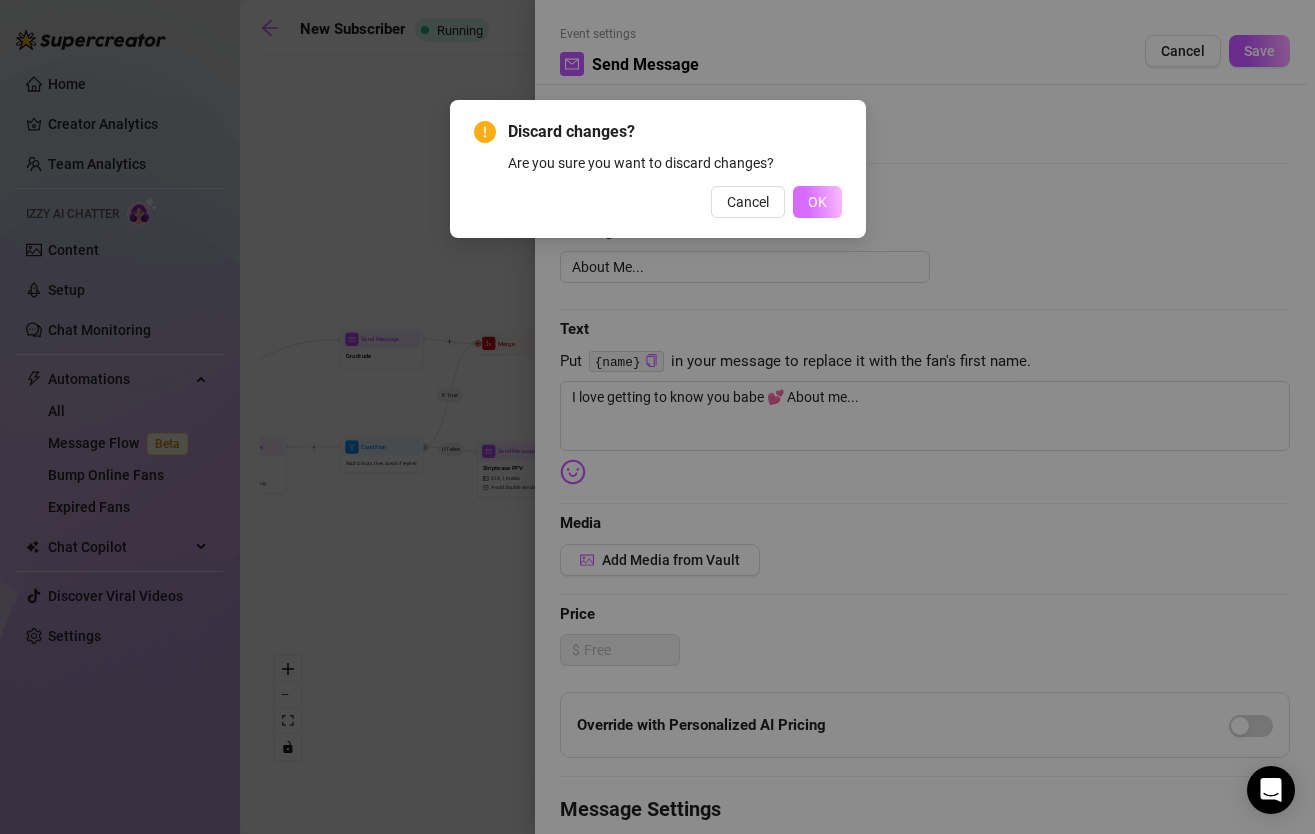 click on "OK" at bounding box center (817, 202) 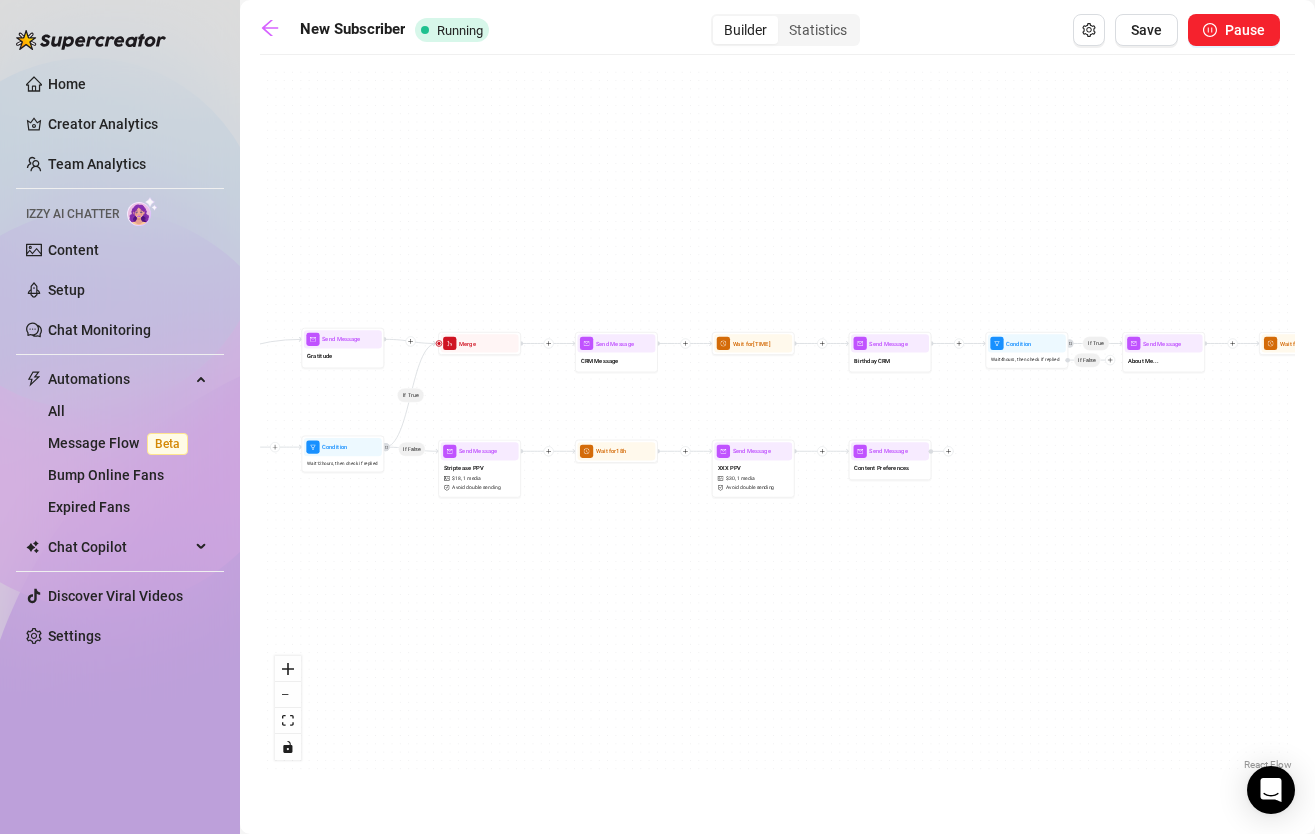 drag, startPoint x: 1073, startPoint y: 428, endPoint x: 654, endPoint y: 396, distance: 420.22018 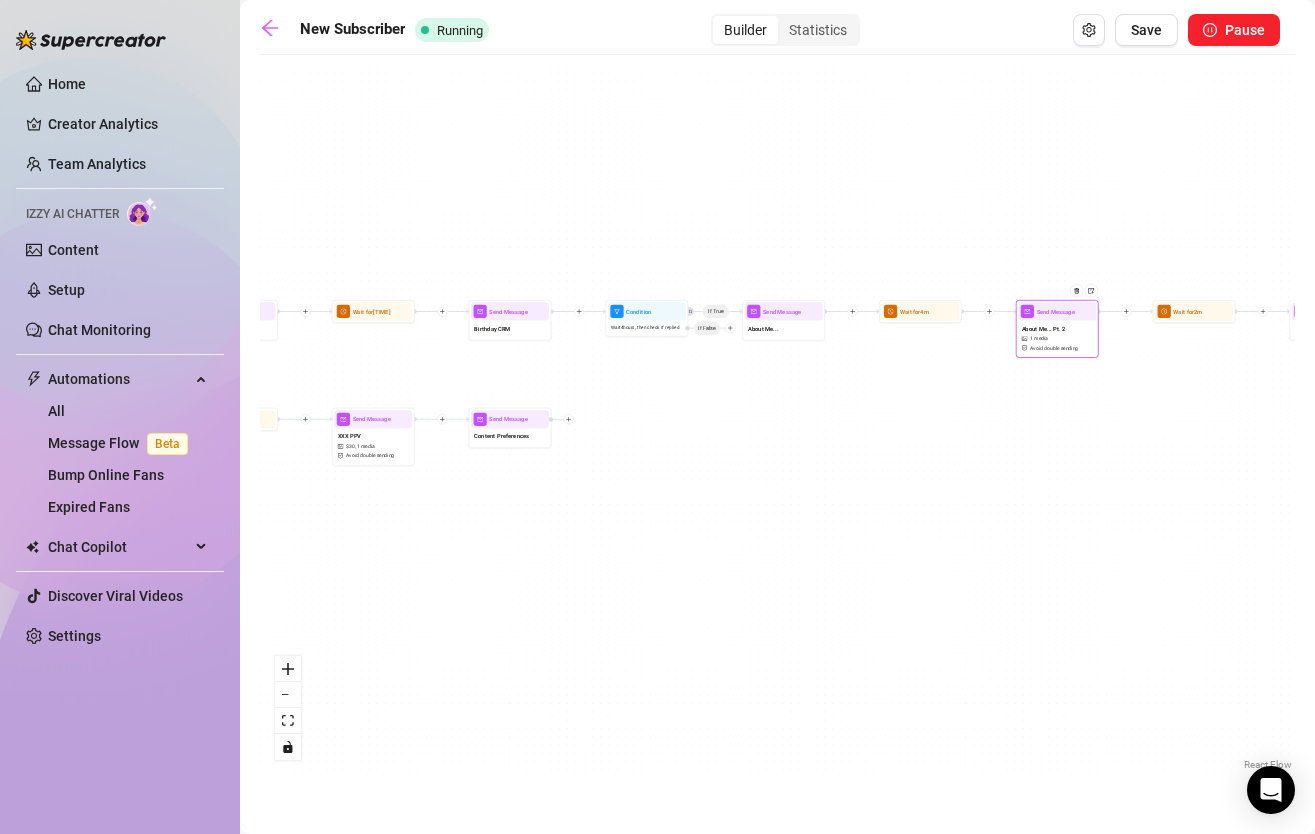 click on "About Me... Pt. 2 1 media Avoid double sending" at bounding box center (1057, 338) 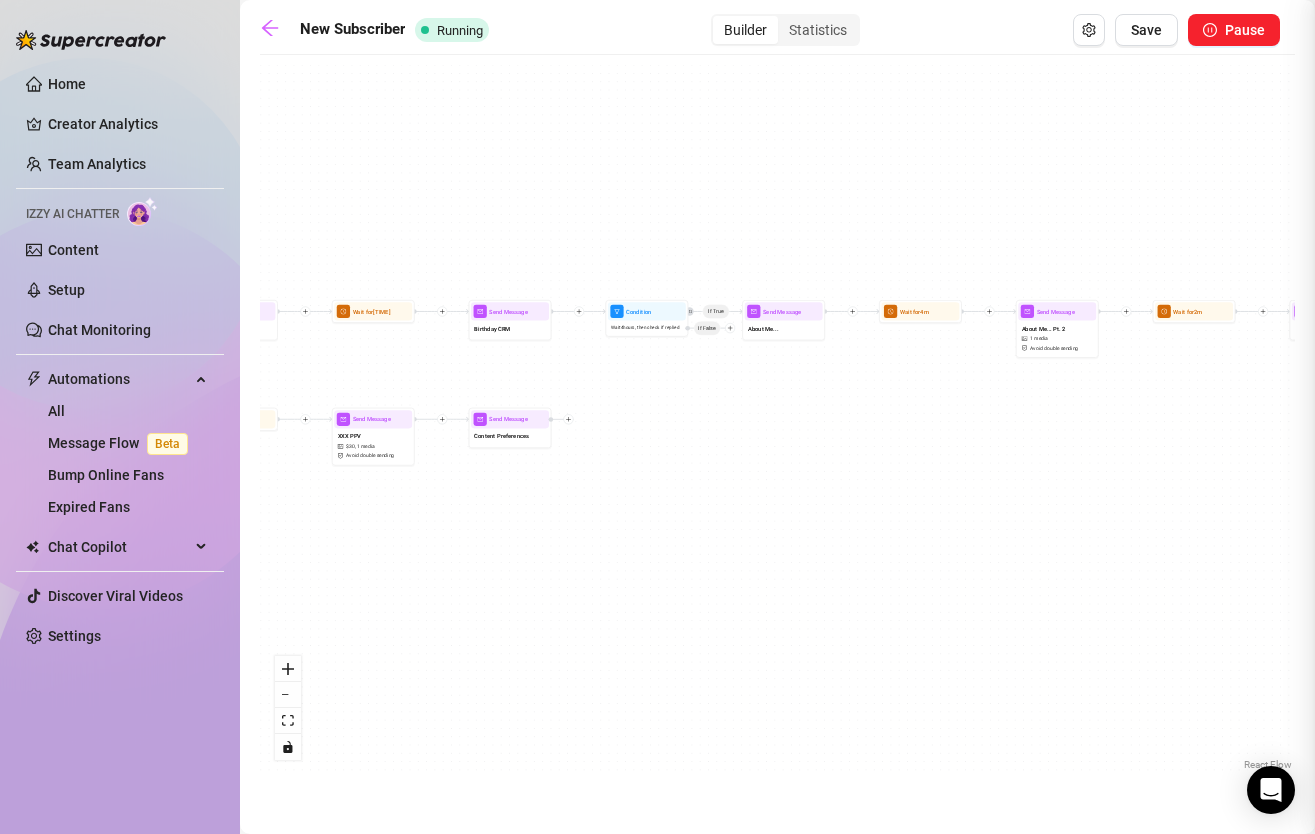 type on "LOL this was so awkward to make this little voice note talking about myself" 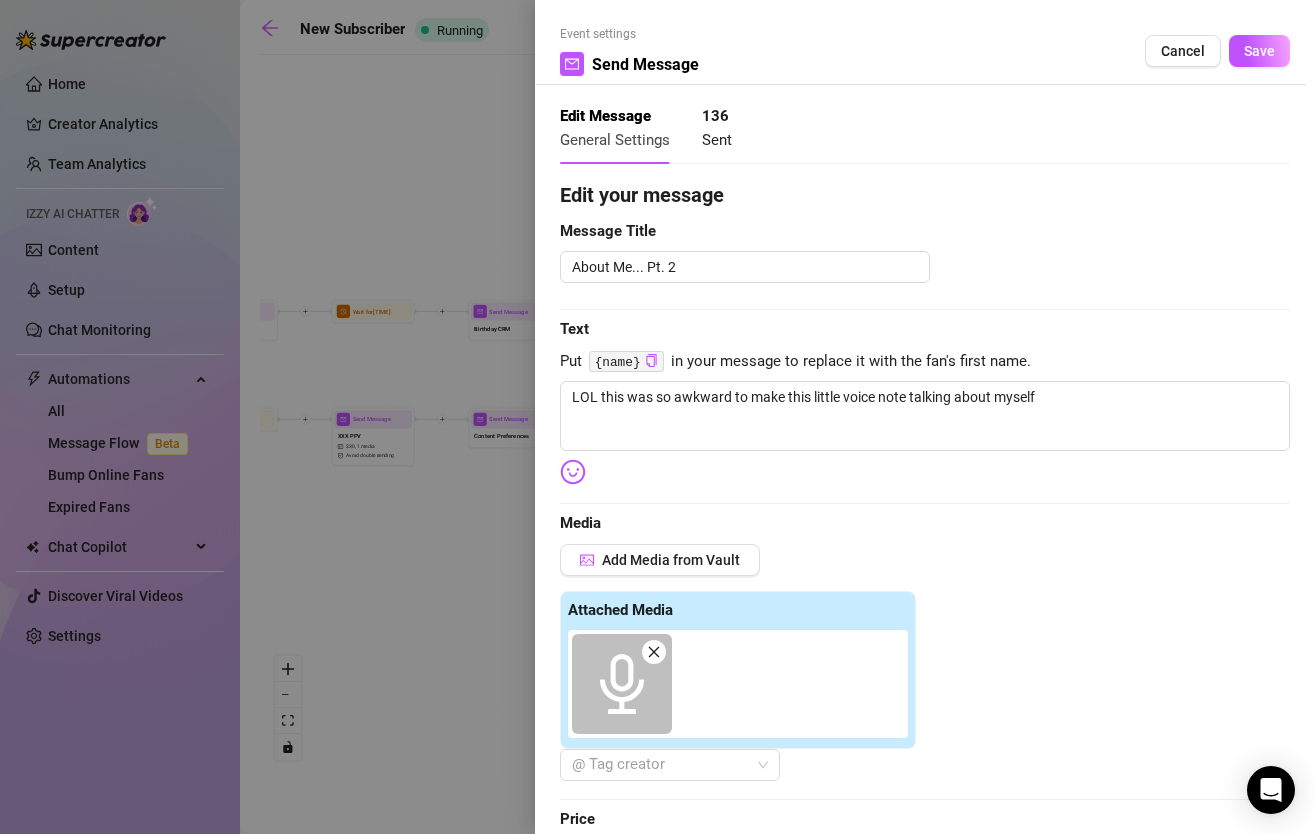 click at bounding box center (657, 417) 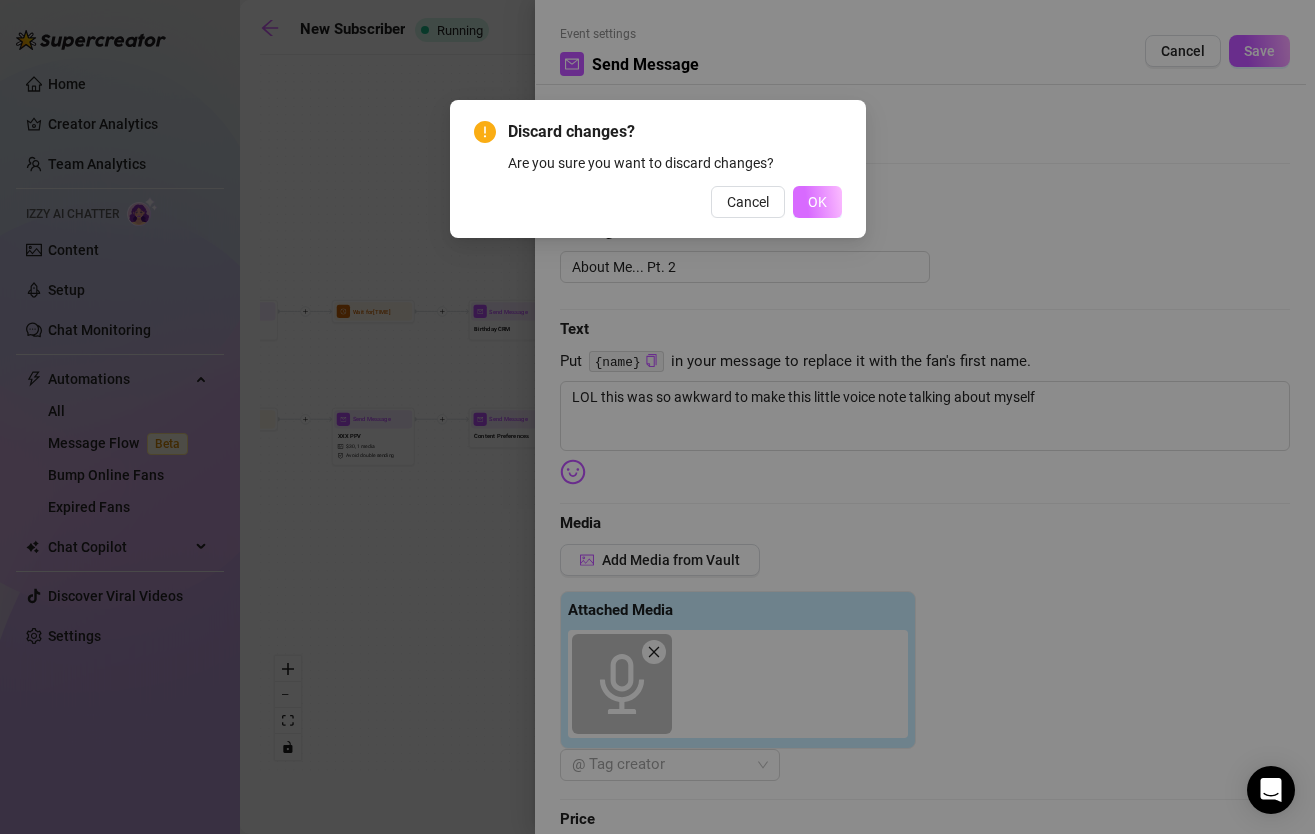 click on "OK" at bounding box center [817, 202] 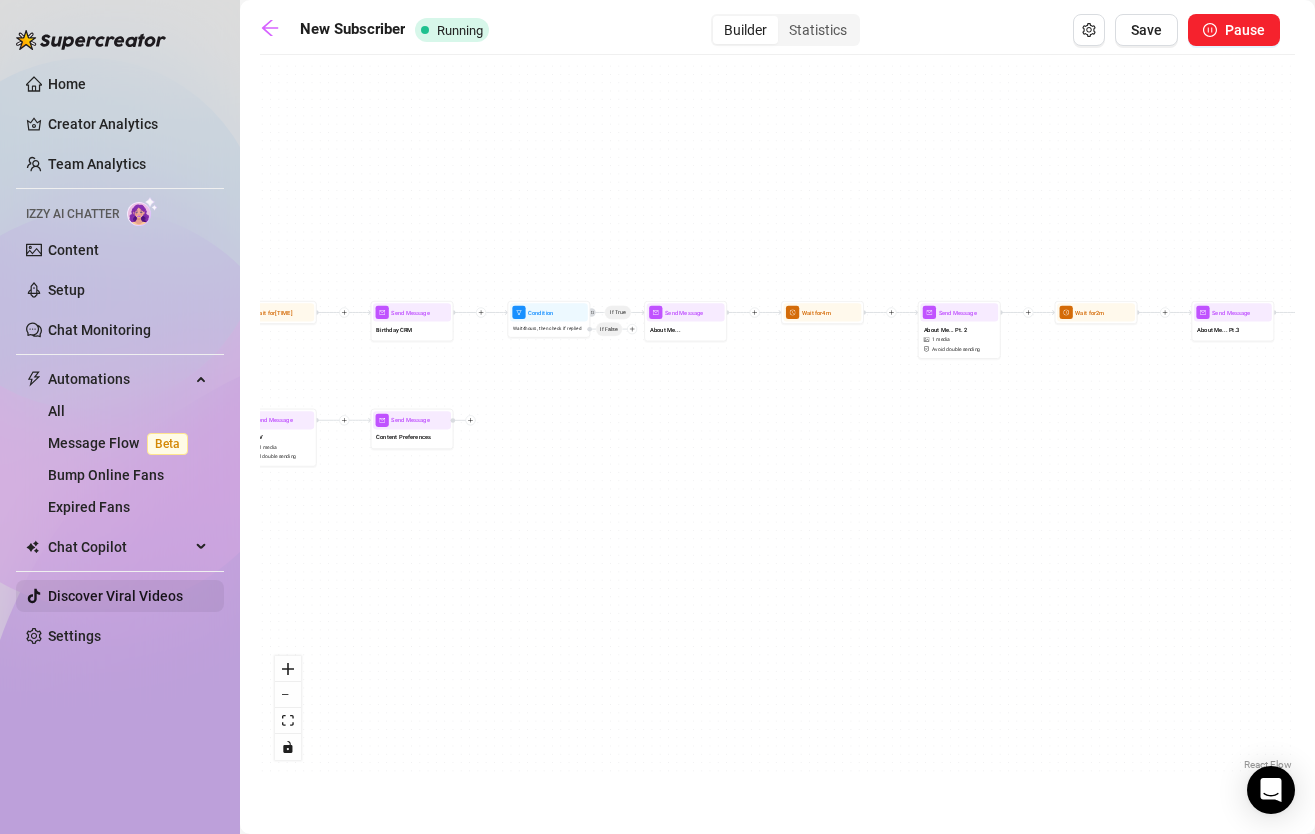 drag, startPoint x: 740, startPoint y: 585, endPoint x: 169, endPoint y: 584, distance: 571.00085 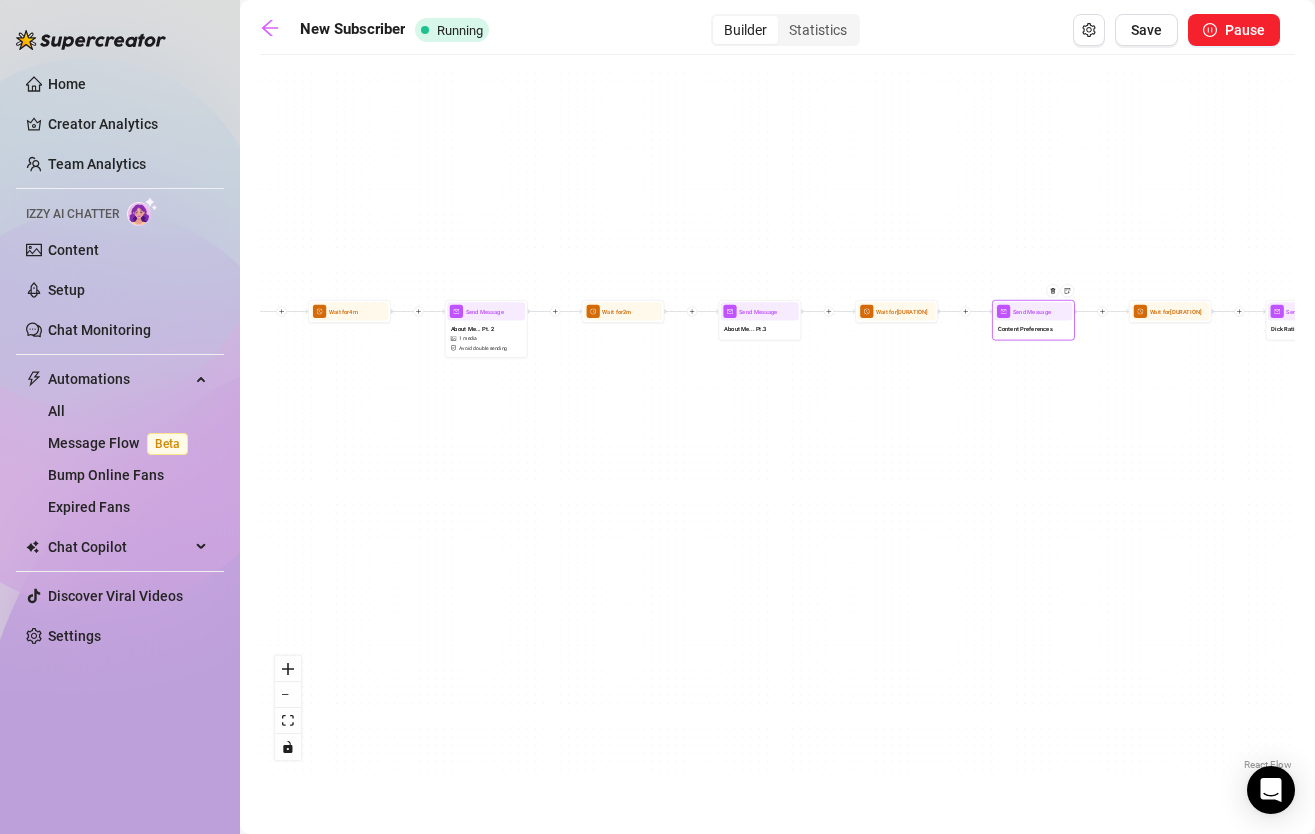 click on "Content Preferences" at bounding box center (1025, 328) 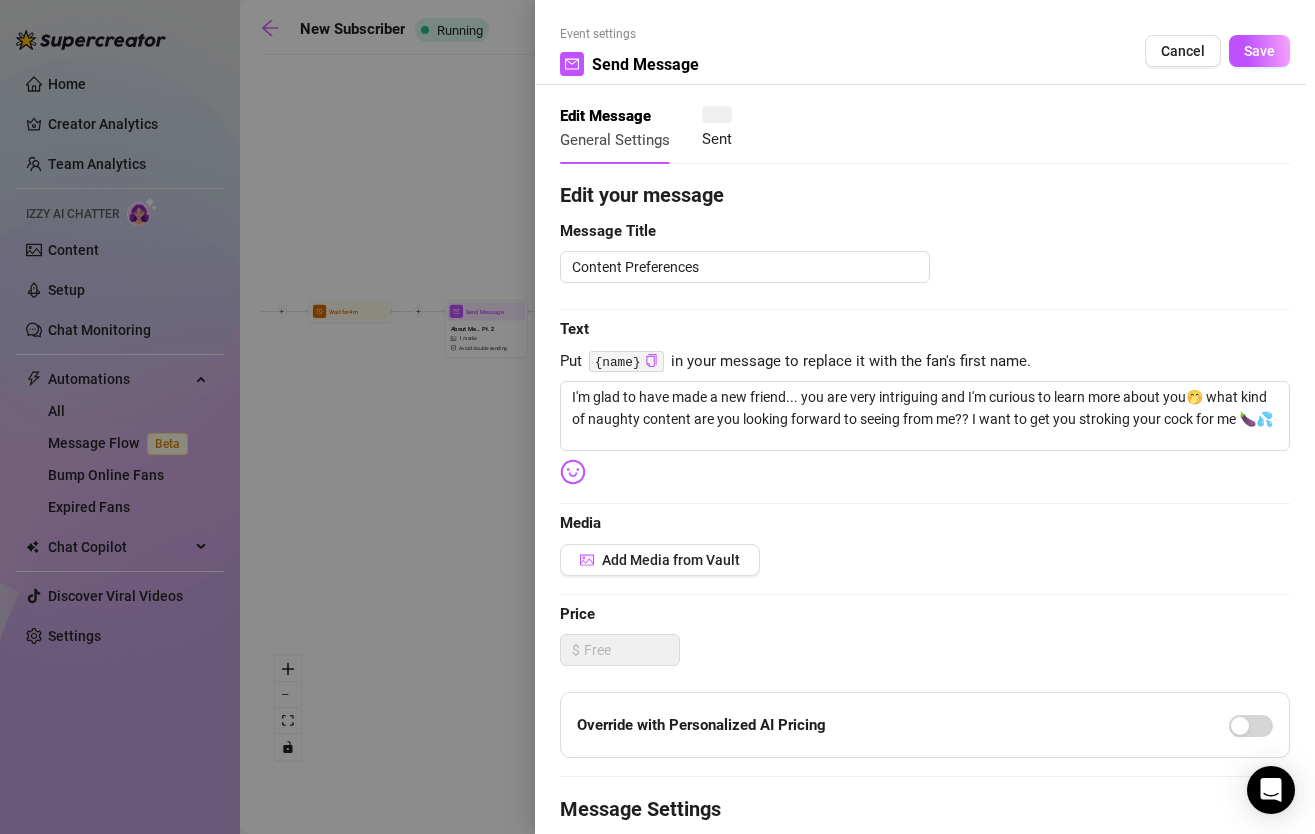 type on "I'm glad to have made a new friend... you are very intriguing and I'm curious to learn more about you🤭 what kind of naughty content are you looking forward to seeing from me?? I want to get you stroking your cock for me 🍆💦" 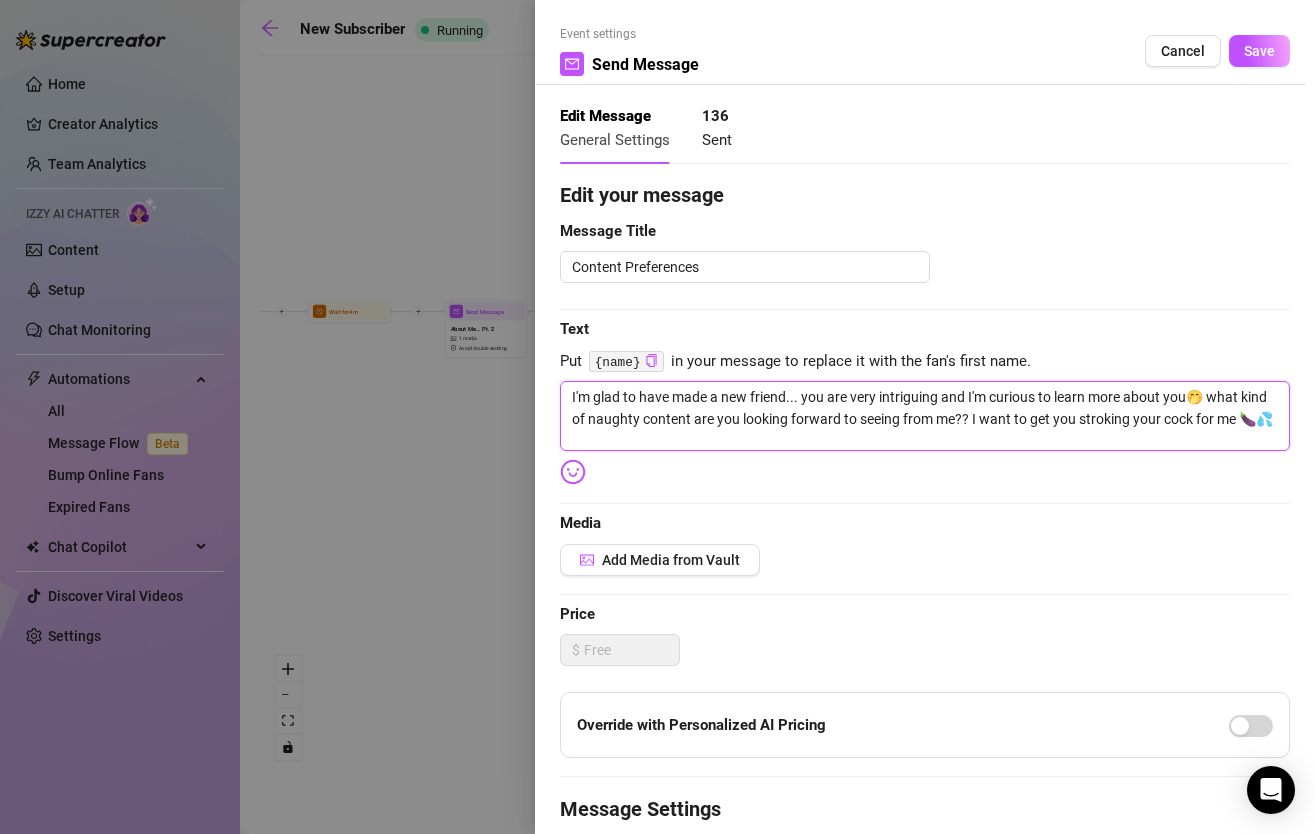 click on "I'm glad to have made a new friend... you are very intriguing and I'm curious to learn more about you🤭 what kind of naughty content are you looking forward to seeing from me?? I want to get you stroking your cock for me 🍆💦" at bounding box center (925, 416) 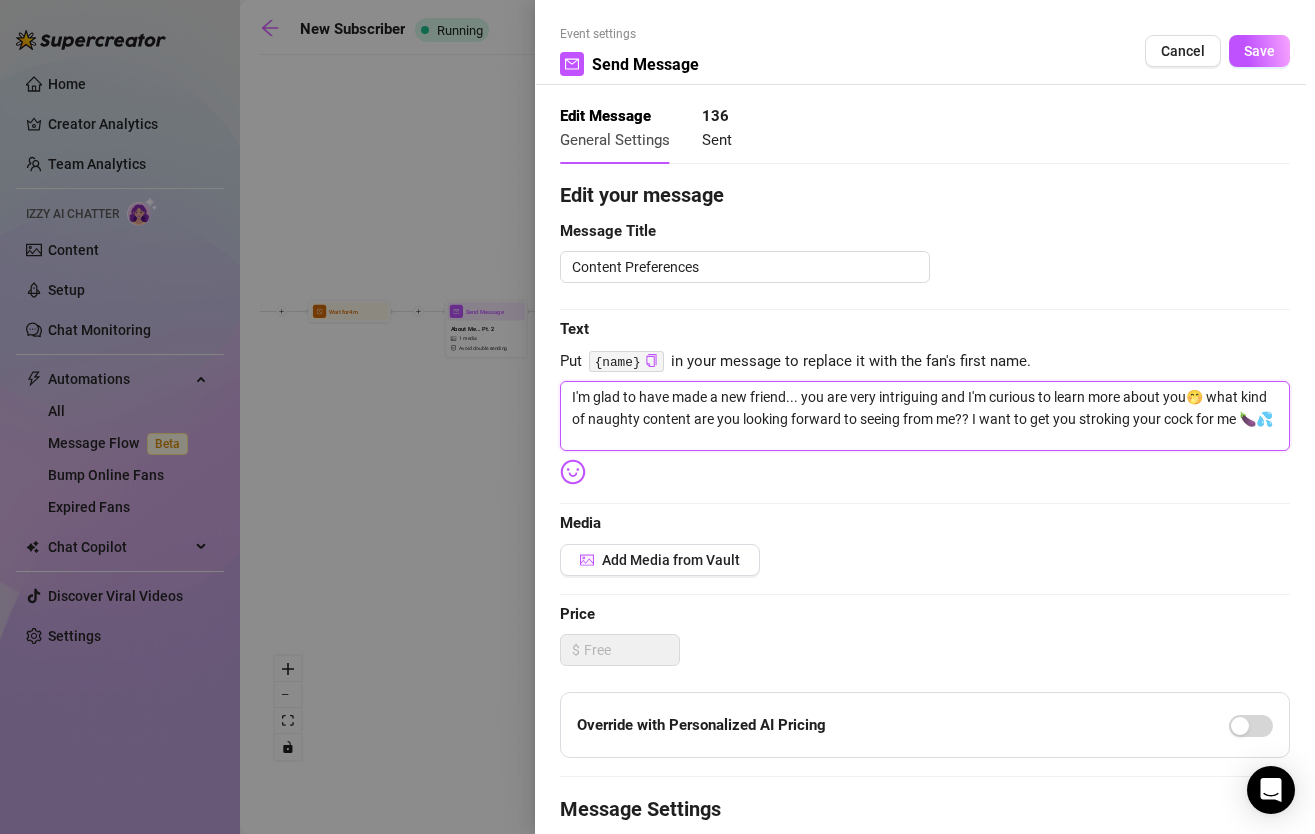 type on "I'm glad to have made a new friend... you are very intriguing and I'm curious to learn more about you🤭 what kind of naughty  content are you looking forward to seeing from me?? I want to get you stroking your cock for me 🍆💦" 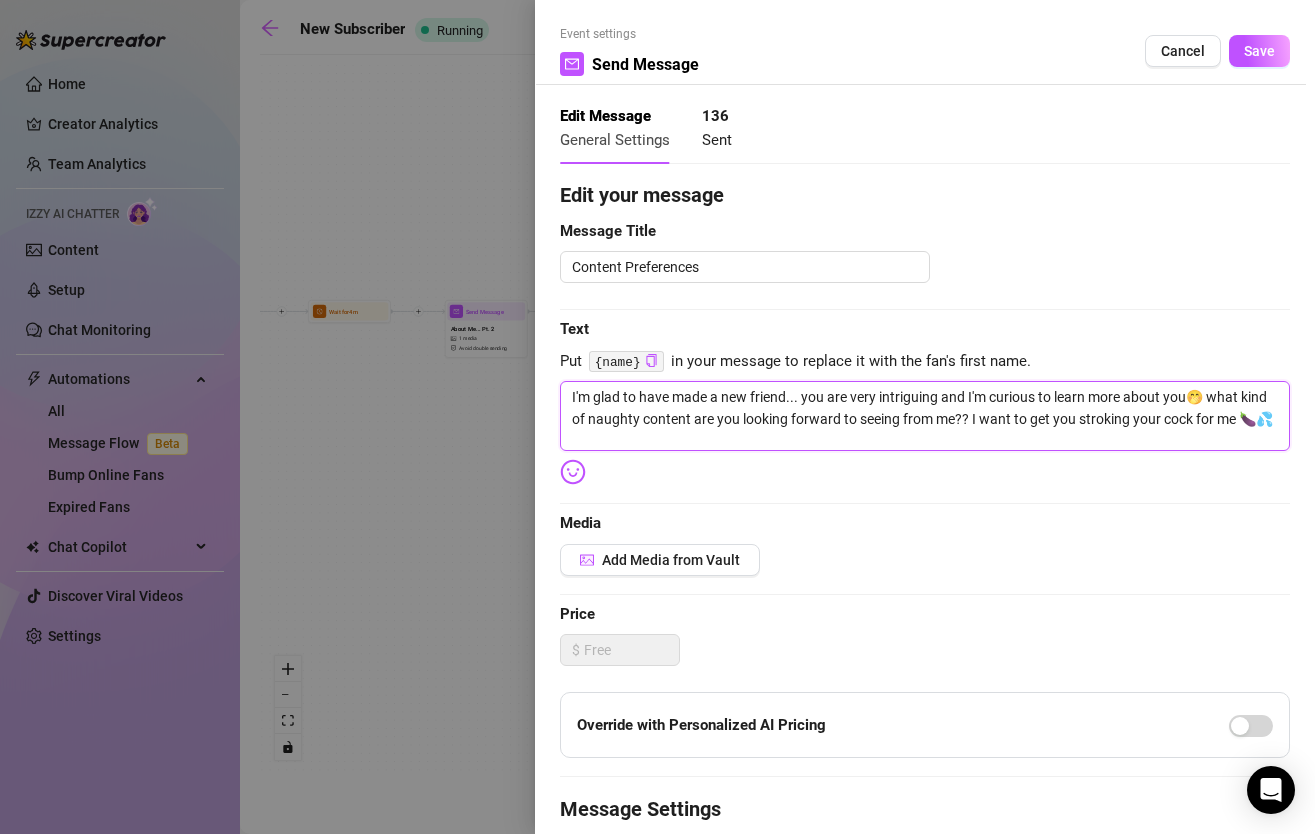 type on "I'm glad to have made a new friend... you are very intriguing and I'm curious to learn more about you🤭 what kind of naughty  content are you looking forward to seeing from me?? I want to get you stroking your cock for me 🍆💦" 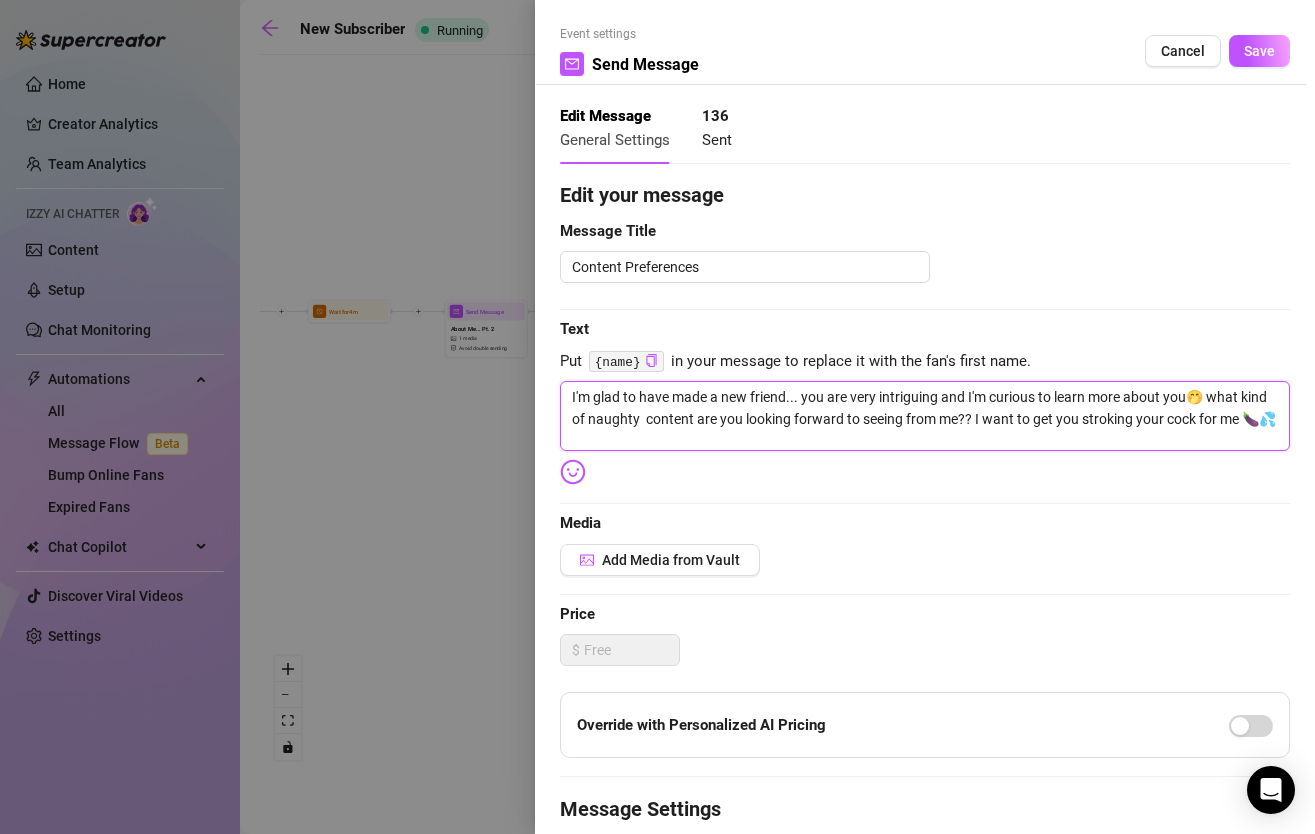 type on "I'm glad to have made a new friend... you are very intriguing and I'm curious to learn more about you🤭 what kind of naughty d content are you looking forward to seeing from me?? I want to get you stroking your cock for me 🍆💦" 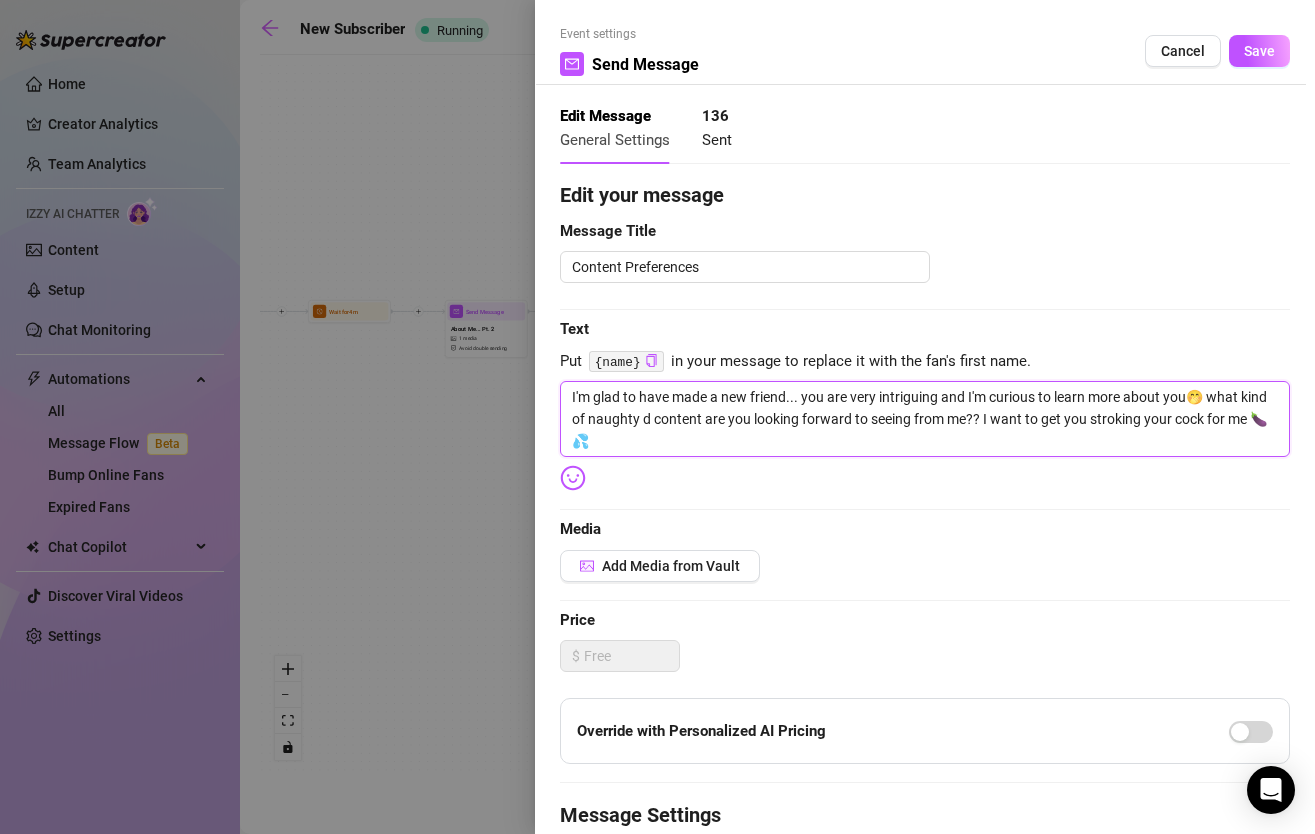 type on "I'm glad to have made a new friend... you are very intriguing and I'm curious to learn more about you🤭 what kind of naughty  content are you looking forward to seeing from me?? I want to get you stroking your cock for me 🍆💦" 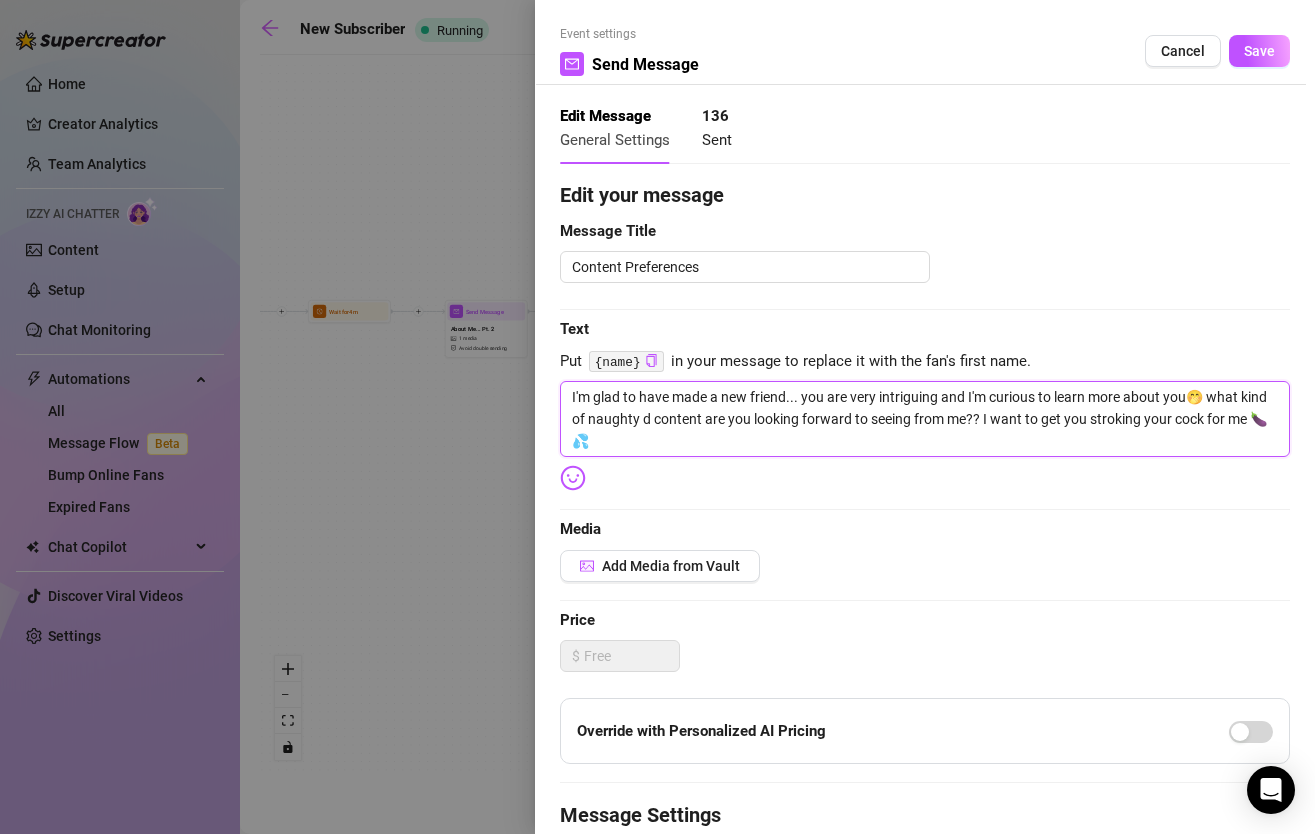 type on "I'm glad to have made a new friend... you are very intriguing and I'm curious to learn more about you🤭 what kind of naughty  content are you looking forward to seeing from me?? I want to get you stroking your cock for me 🍆💦" 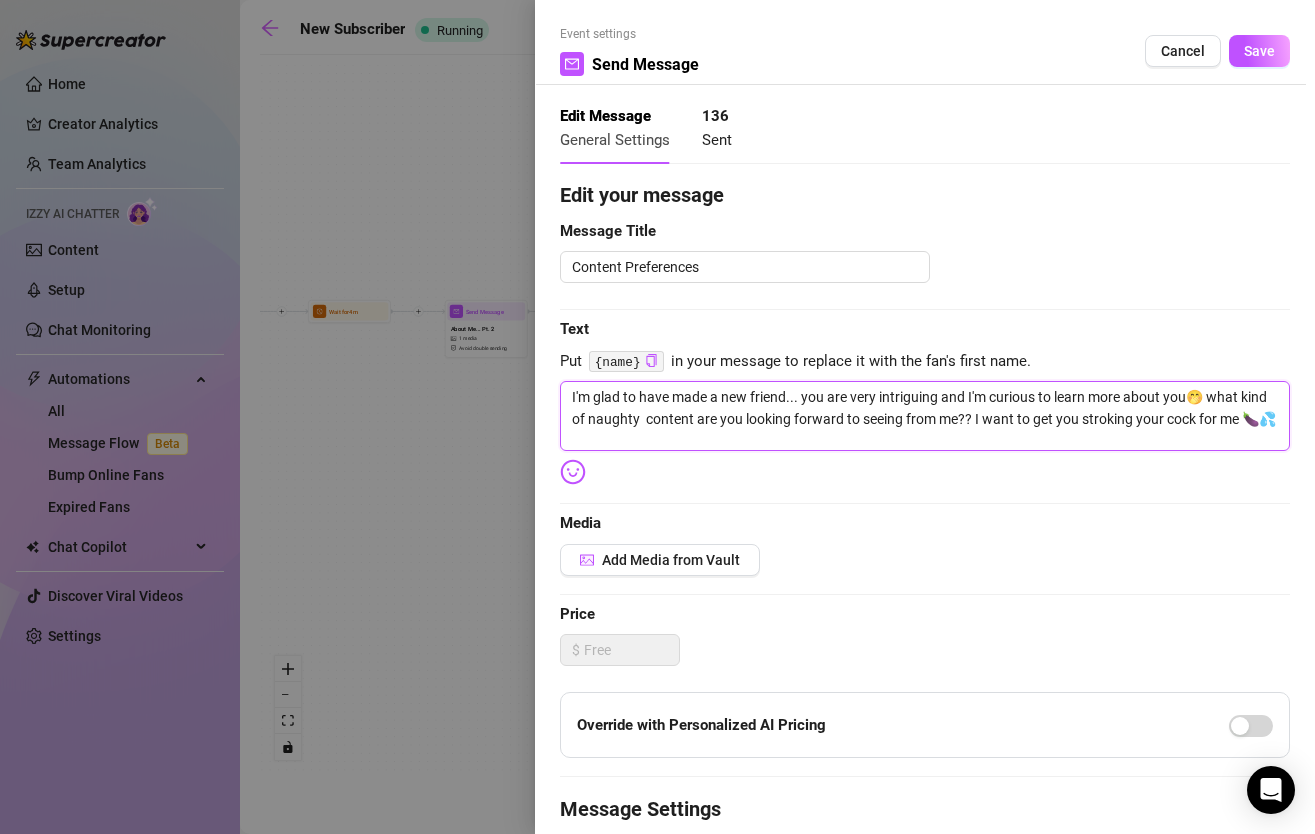 type on "I'm glad to have made a new friend... you are very intriguing and I'm curious to learn more about you🤭 what kind of naughty S content are you looking forward to seeing from me?? I want to get you stroking your cock for me 🍆💦" 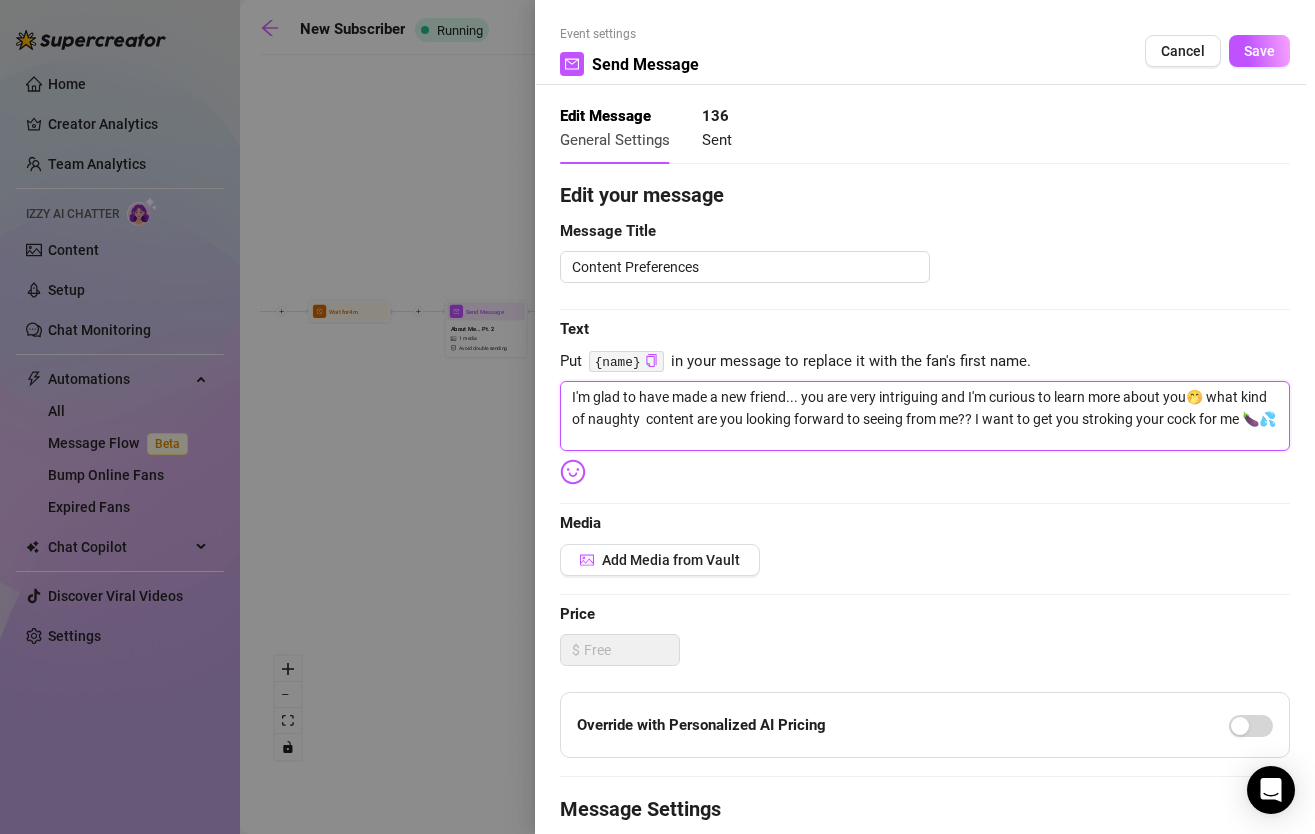 type on "I'm glad to have made a new friend... you are very intriguing and I'm curious to learn more about you🤭 what kind of naughty S content are you looking forward to seeing from me?? I want to get you stroking your cock for me 🍆💦" 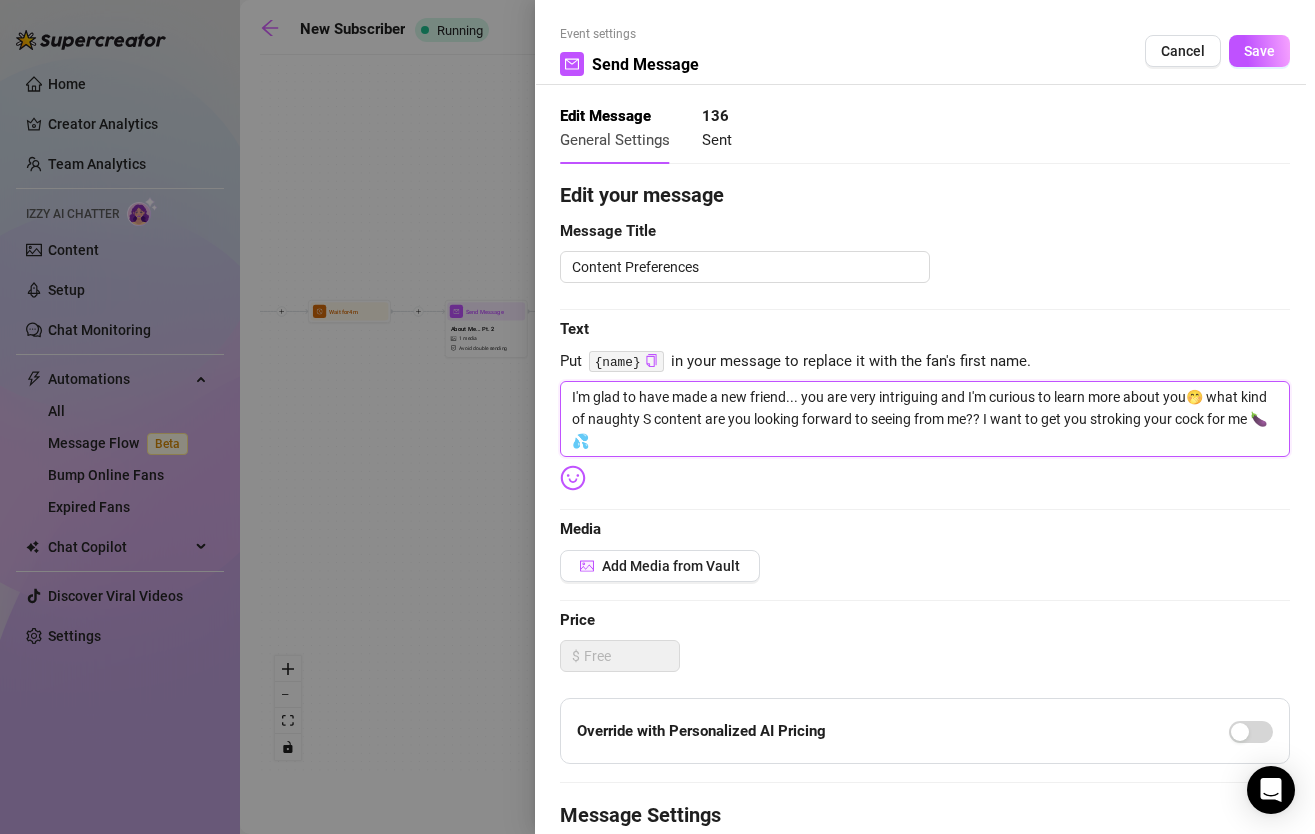 type on "I'm glad to have made a new friend... you are very intriguing and I'm curious to learn more about you🤭 what kind of naughty  content are you looking forward to seeing from me?? I want to get you stroking your cock for me 🍆💦" 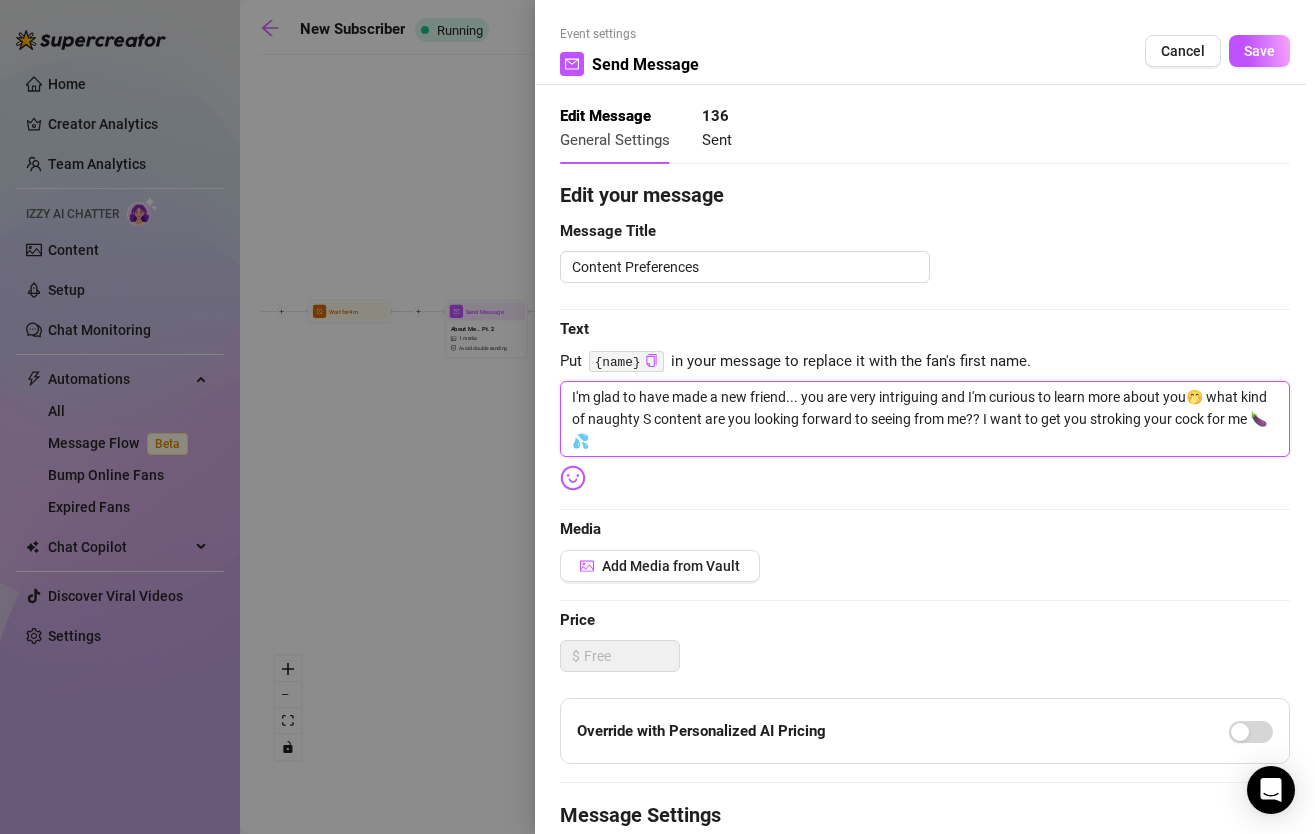 type on "I'm glad to have made a new friend... you are very intriguing and I'm curious to learn more about you🤭 what kind of naughty  content are you looking forward to seeing from me?? I want to get you stroking your cock for me 🍆💦" 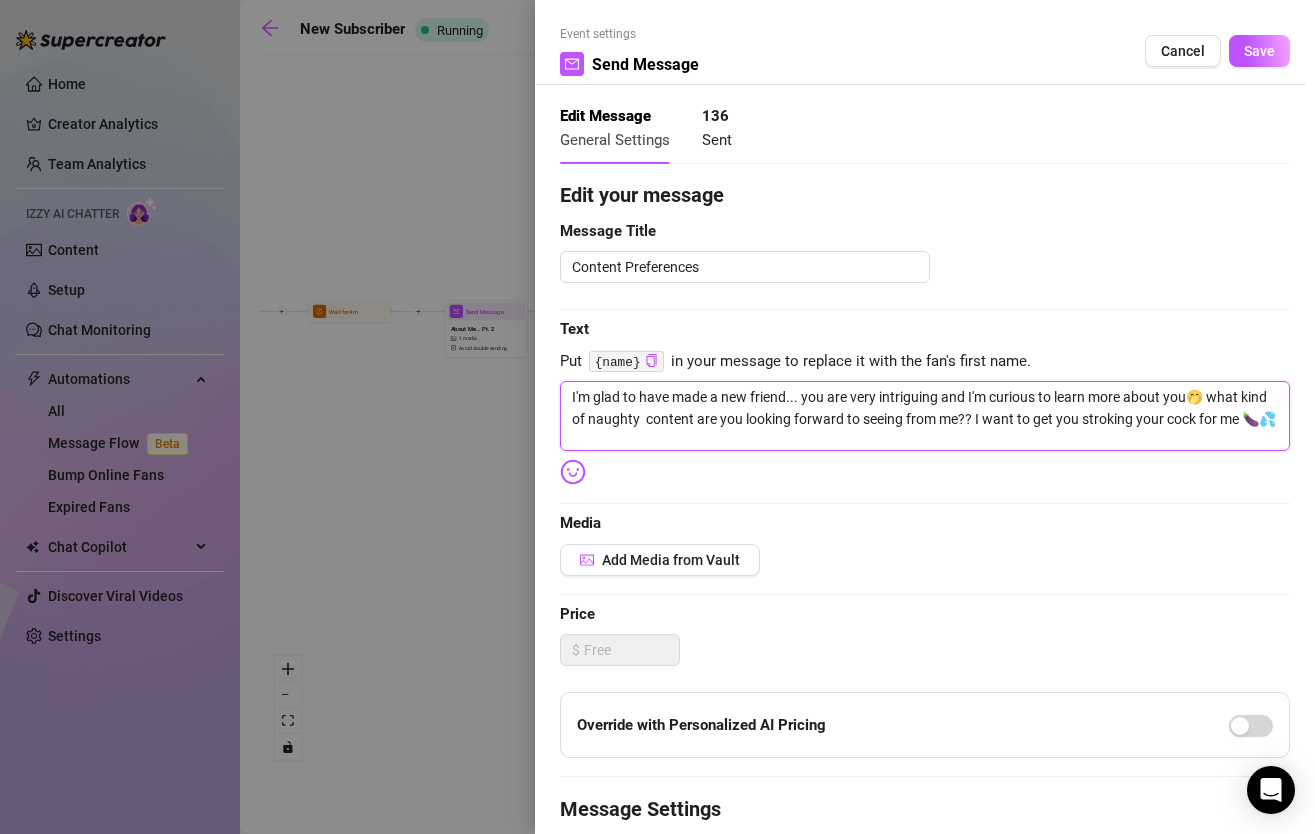 type on "I'm glad to have made a new friend... you are very intriguing and I'm curious to learn more about you🤭 what kind of naughty s content are you looking forward to seeing from me?? I want to get you stroking your cock for me 🍆💦" 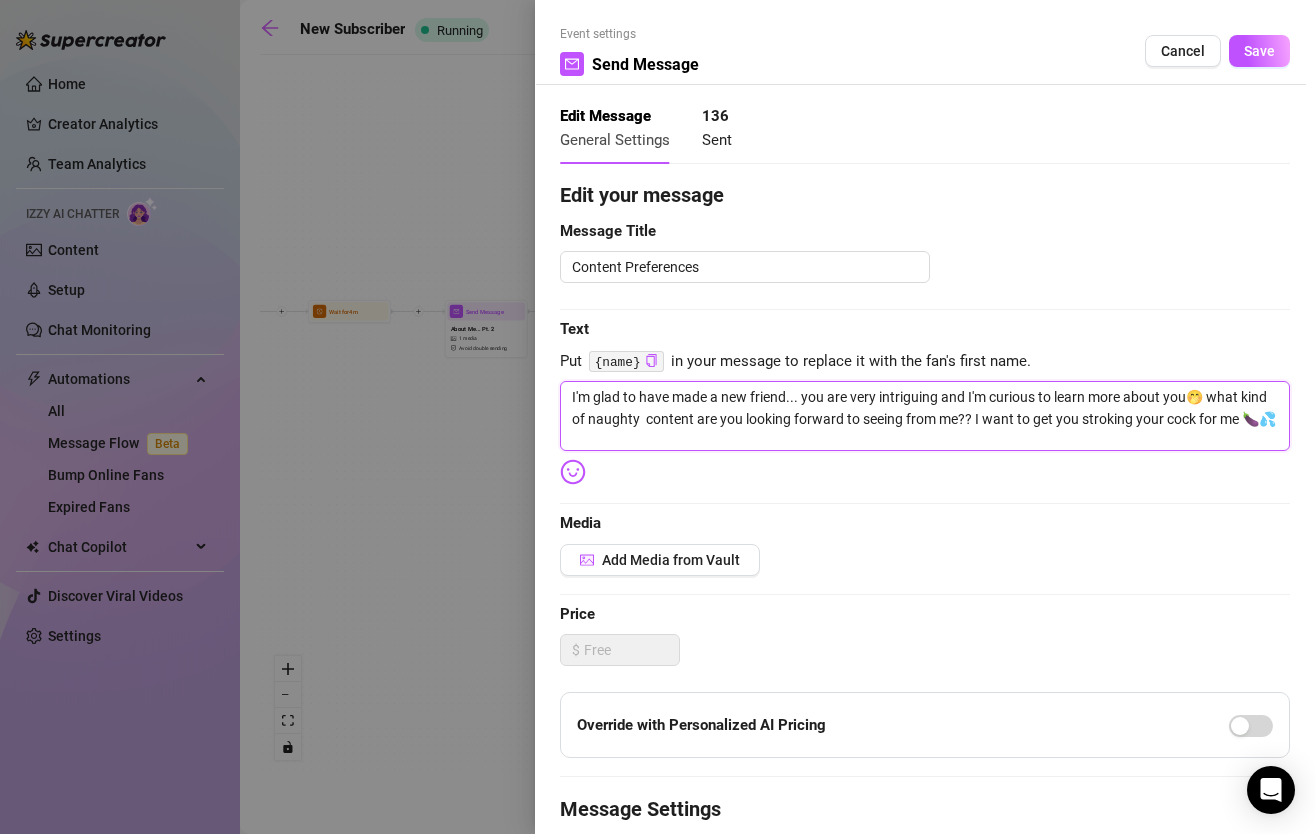 type on "I'm glad to have made a new friend... you are very intriguing and I'm curious to learn more about you🤭 what kind of naughty s content are you looking forward to seeing from me?? I want to get you stroking your cock for me 🍆💦" 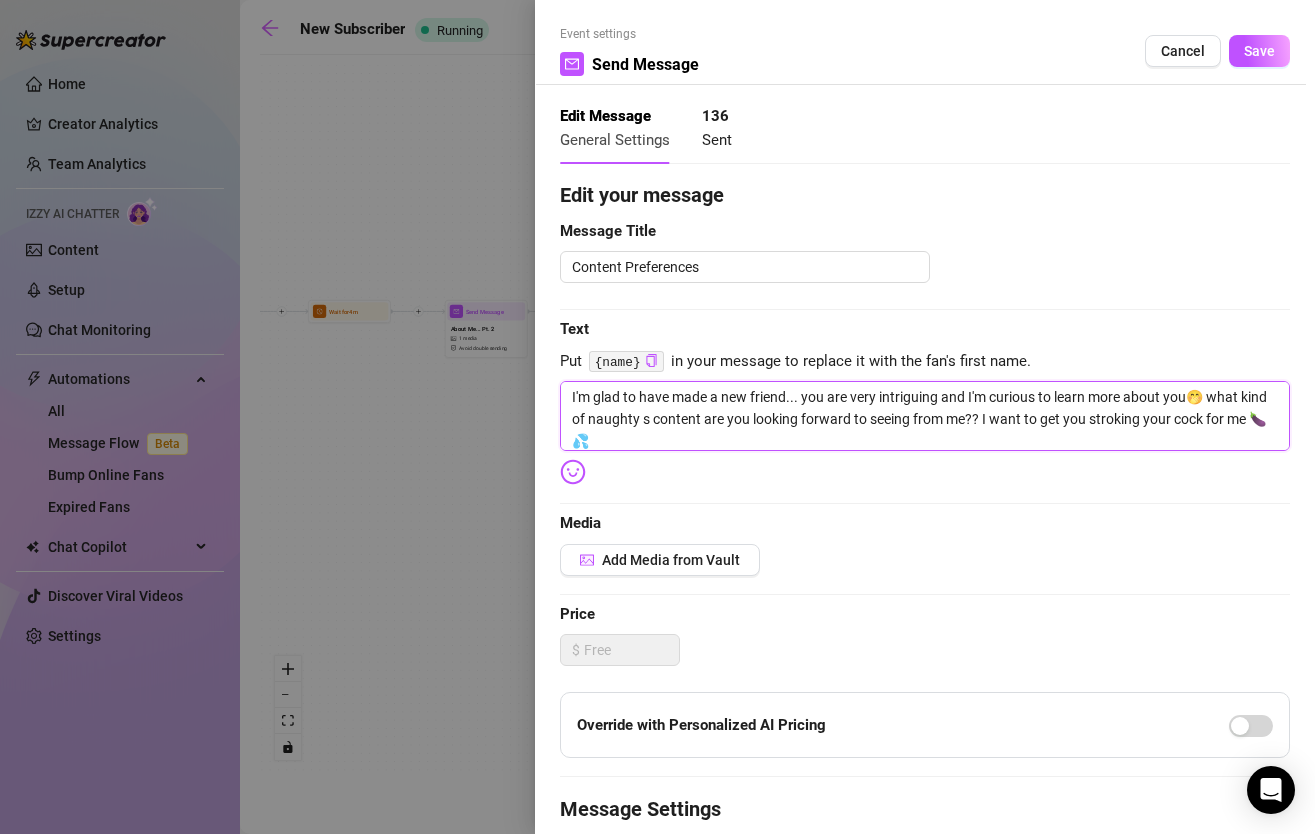 type on "I'm glad to have made a new friend... you are very intriguing and I'm curious to learn more about you🤭 what kind of naughty so content are you looking forward to seeing from me?? I want to get you stroking your cock for me 🍆💦" 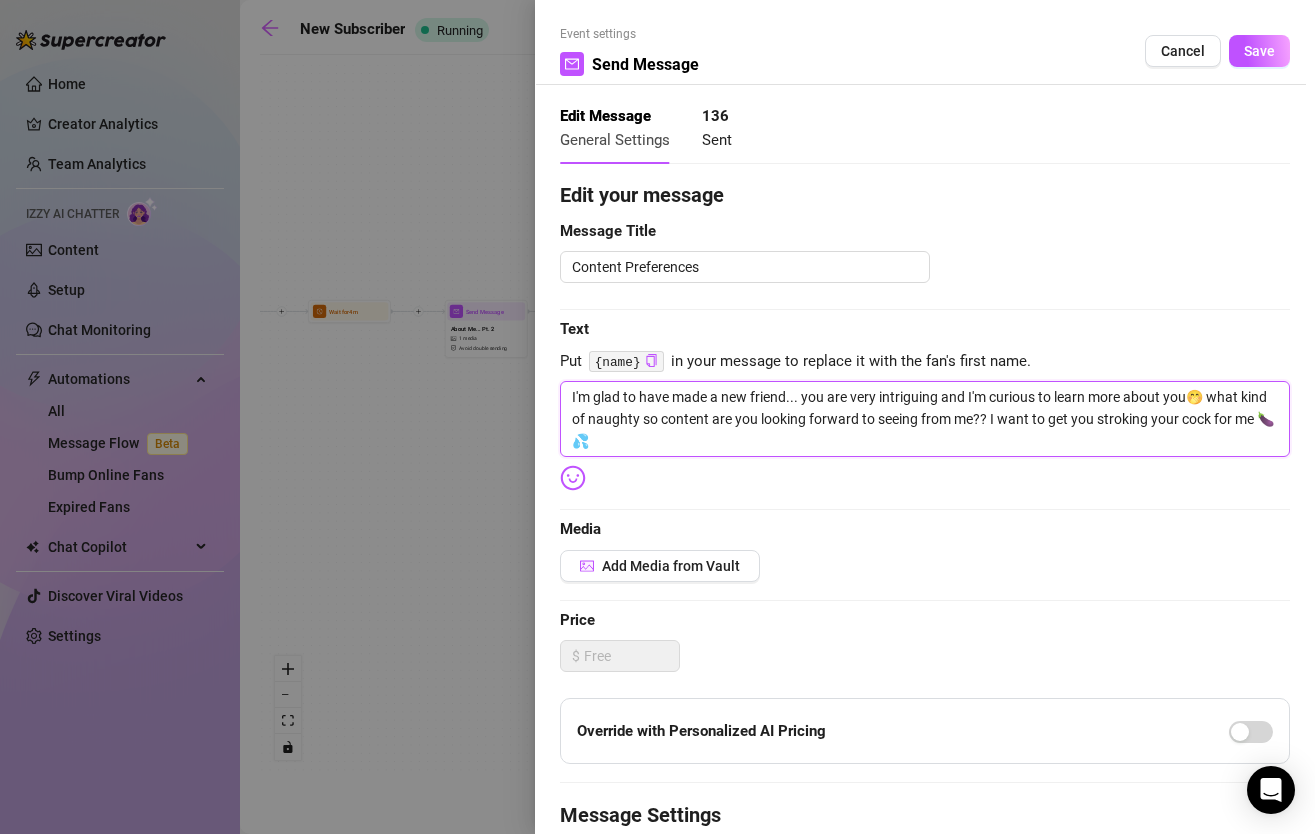 type on "I'm glad to have made a new friend... you are very intriguing and I'm curious to learn more about you🤭 what kind of naughty sol content are you looking forward to seeing from me?? I want to get you stroking your cock for me 🍆💦" 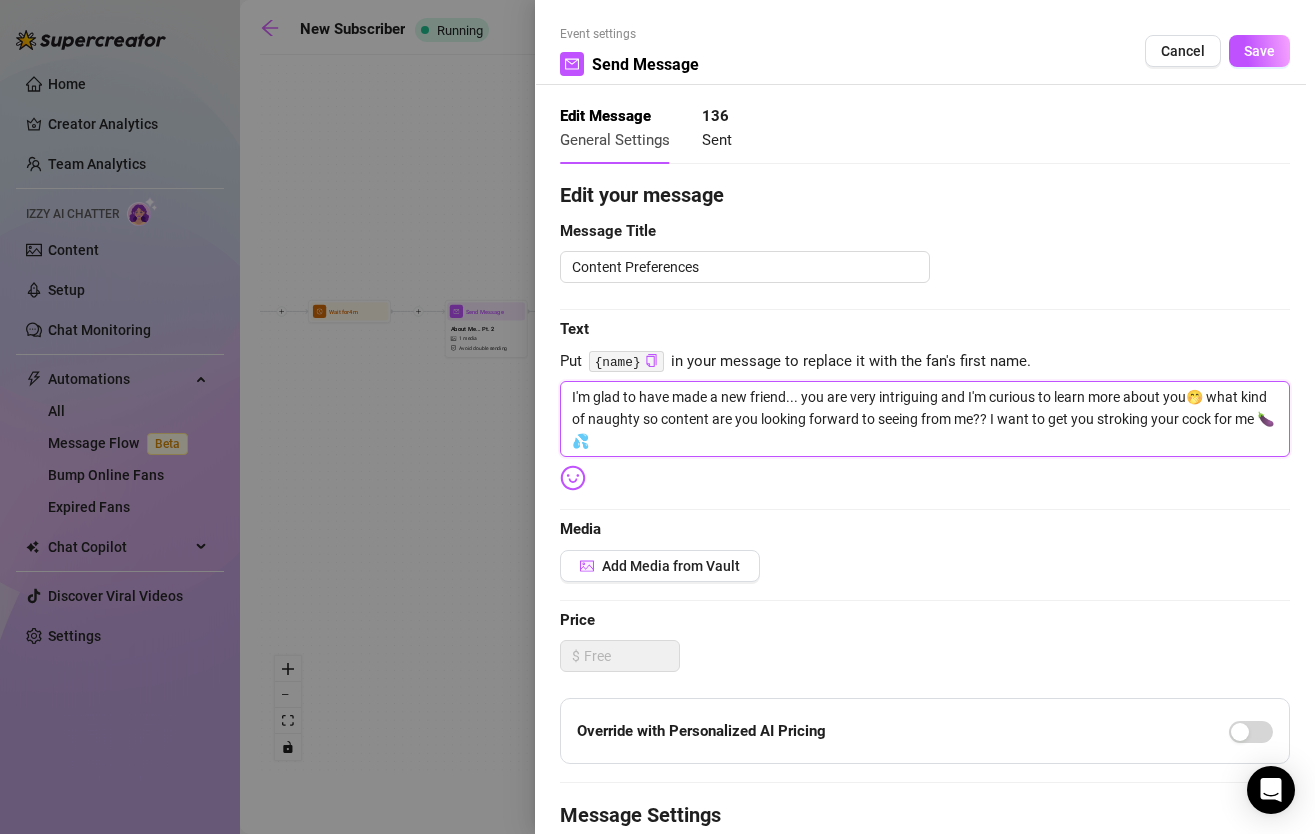type on "I'm glad to have made a new friend... you are very intriguing and I'm curious to learn more about you🤭 what kind of naughty sol content are you looking forward to seeing from me?? I want to get you stroking your cock for me 🍆💦" 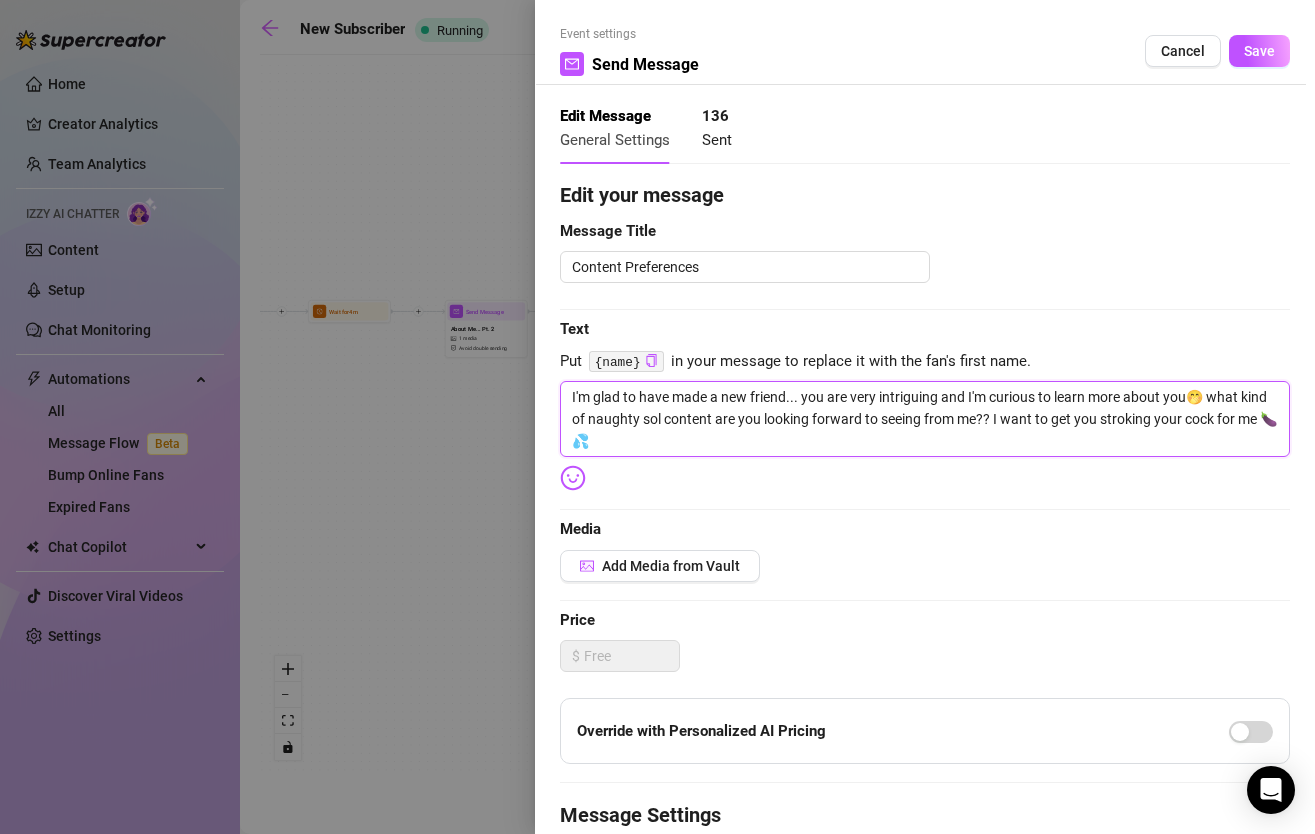 type on "I'm glad to have made a new friend... you are very intriguing and I'm curious to learn more about you🤭 what kind of naughty solo content are you looking forward to seeing from me?? I want to get you stroking your cock for me 🍆💦" 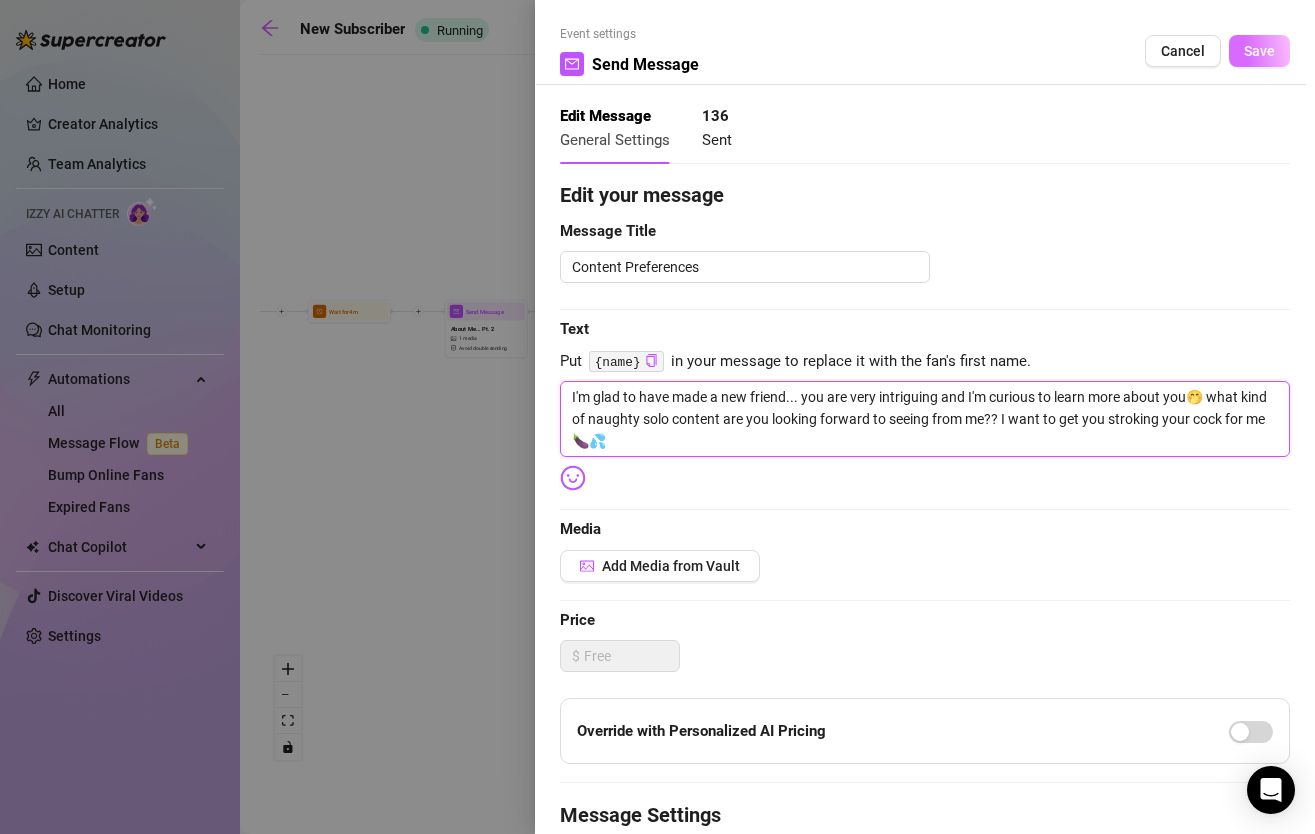 type on "I'm glad to have made a new friend... you are very intriguing and I'm curious to learn more about you🤭 what kind of naughty solo content are you looking forward to seeing from me?? I want to get you stroking your cock for me 🍆💦" 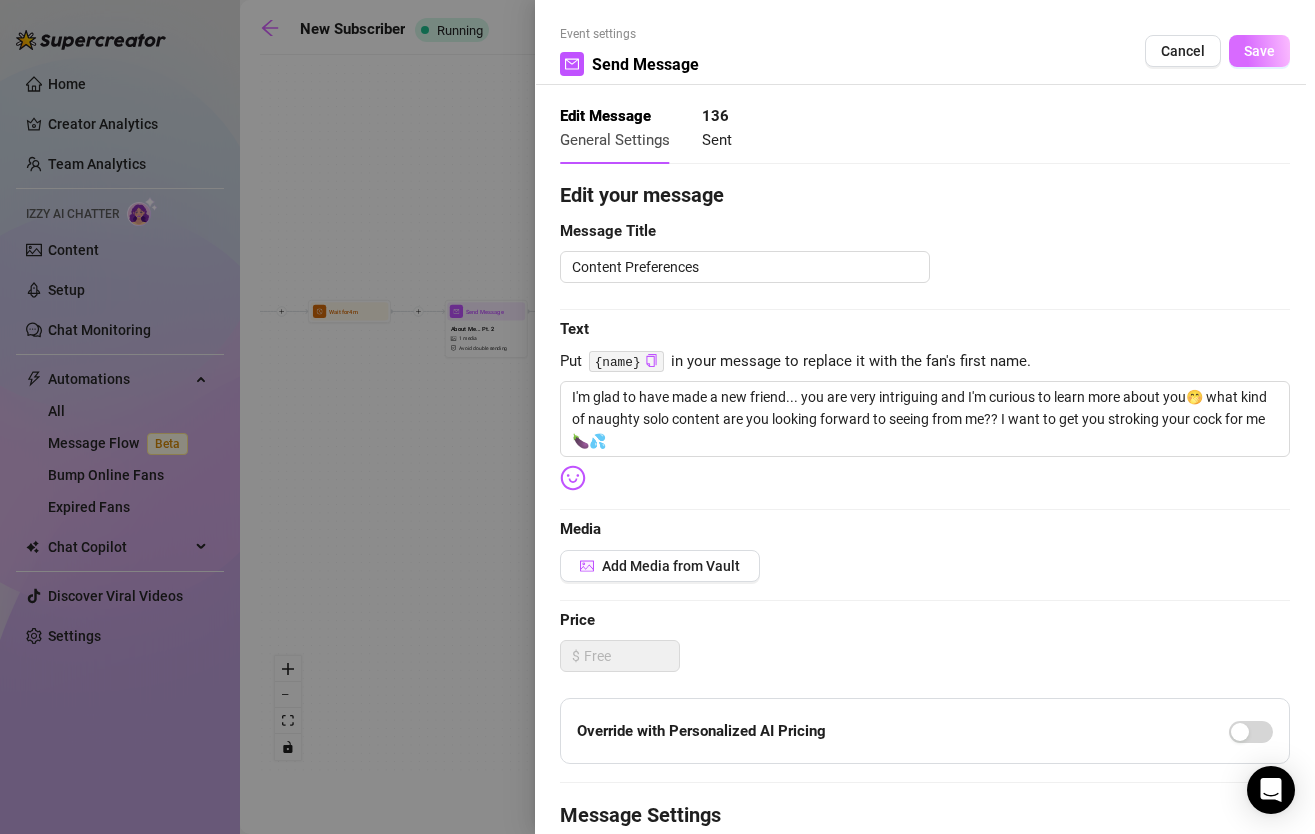 click on "Save" at bounding box center (1259, 51) 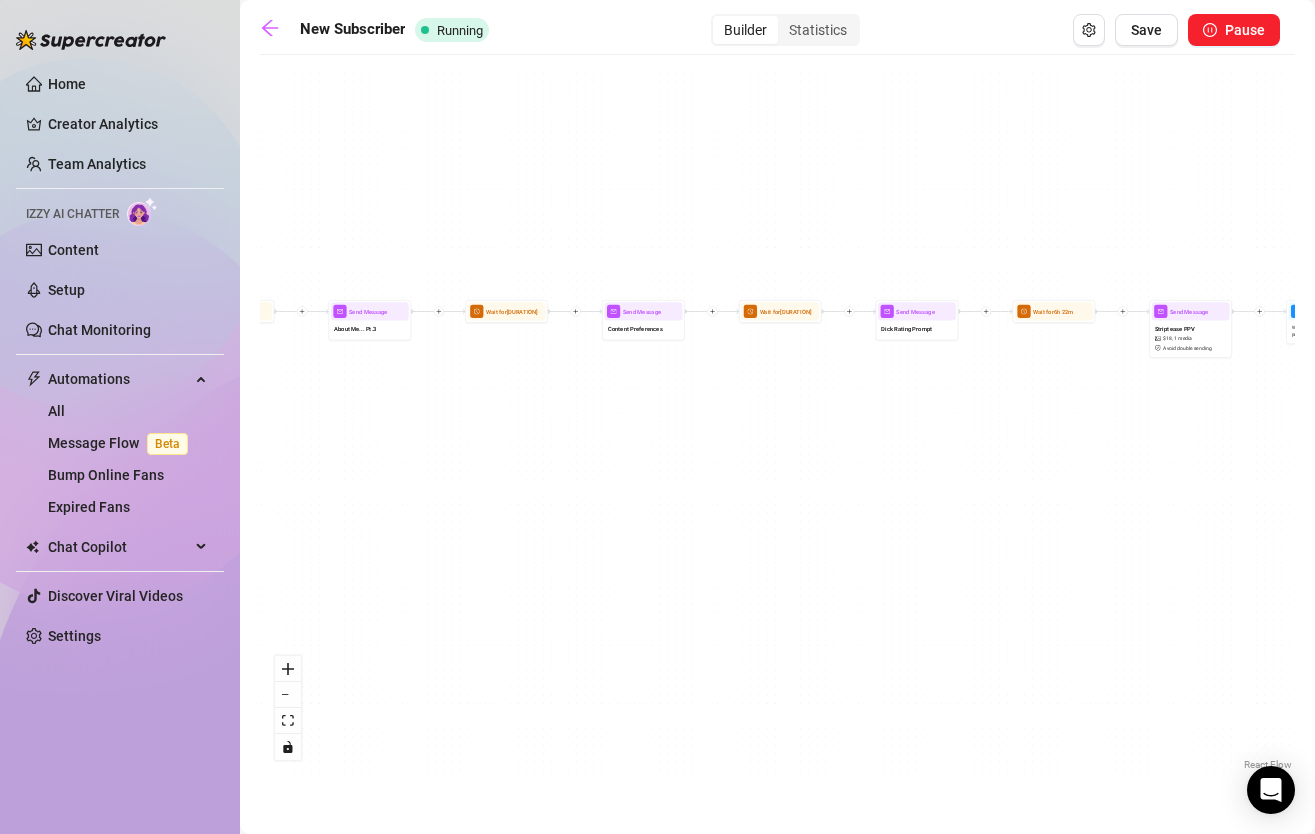 drag, startPoint x: 1083, startPoint y: 439, endPoint x: 744, endPoint y: 443, distance: 339.0236 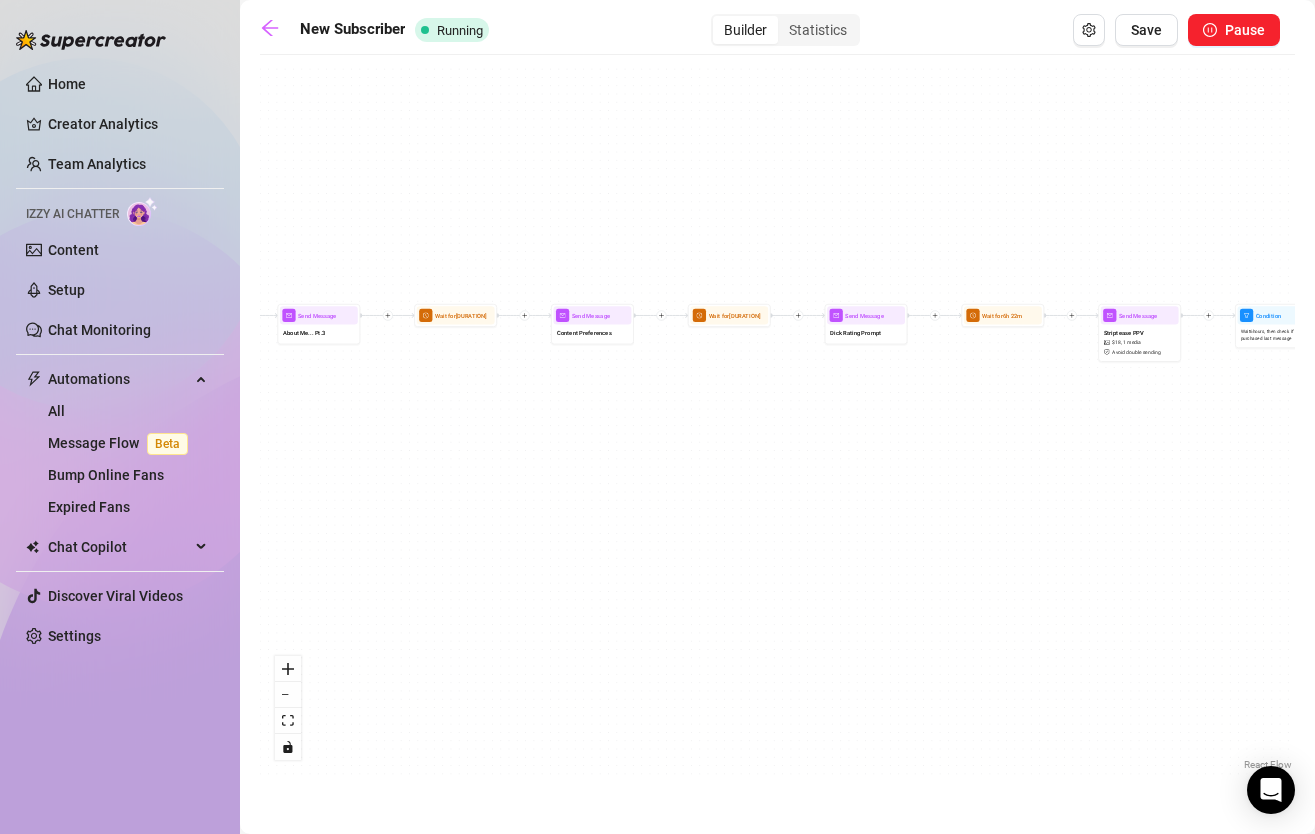 drag, startPoint x: 1125, startPoint y: 435, endPoint x: 772, endPoint y: 433, distance: 353.00568 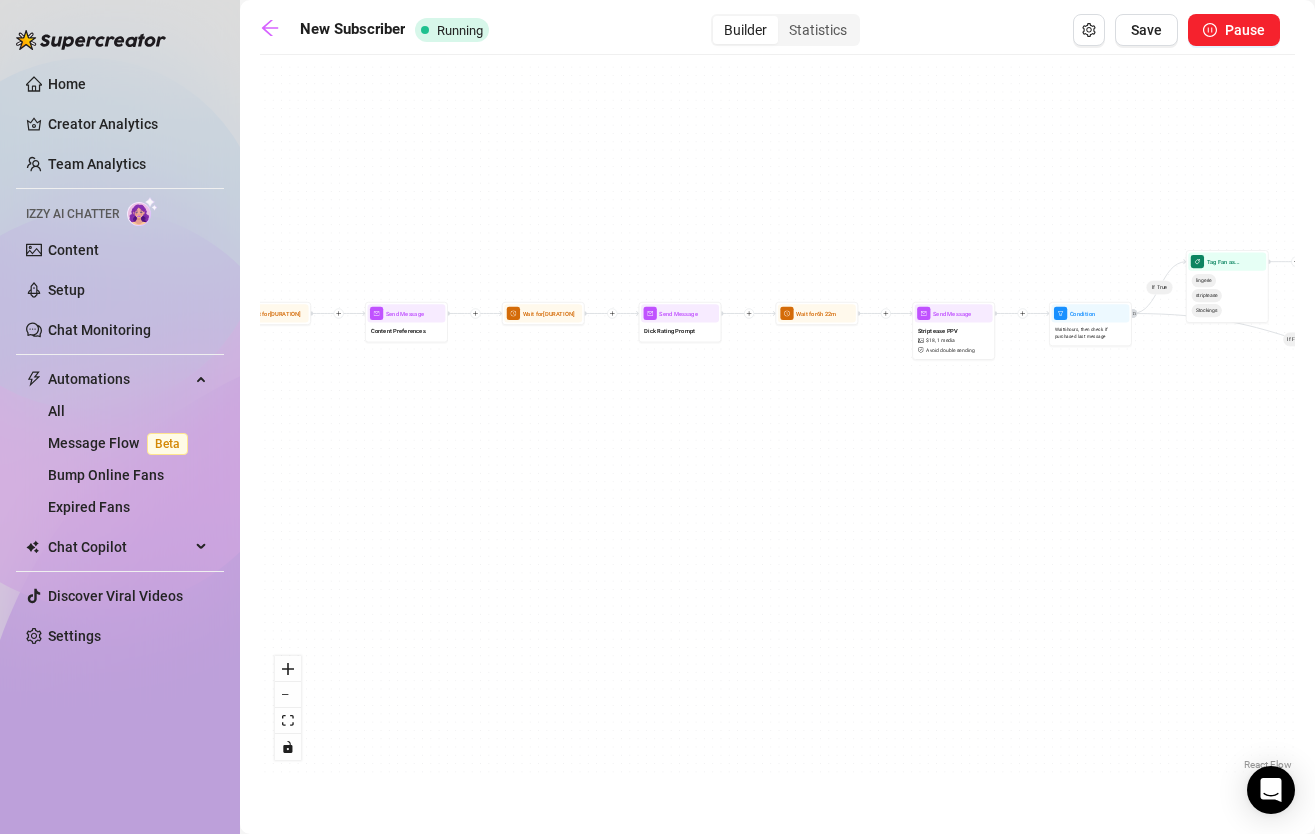drag, startPoint x: 731, startPoint y: 479, endPoint x: 1252, endPoint y: 458, distance: 521.42303 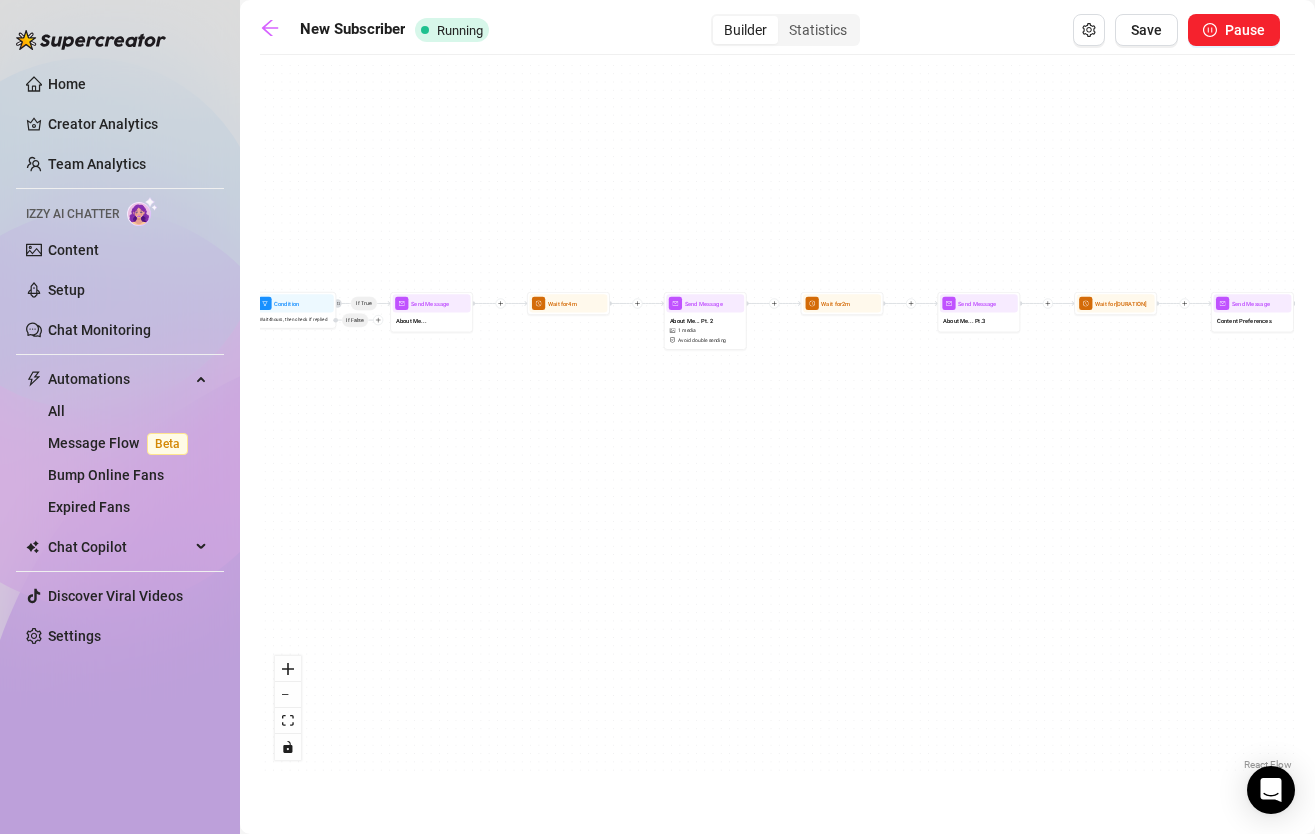drag, startPoint x: 753, startPoint y: 438, endPoint x: 1165, endPoint y: 438, distance: 412 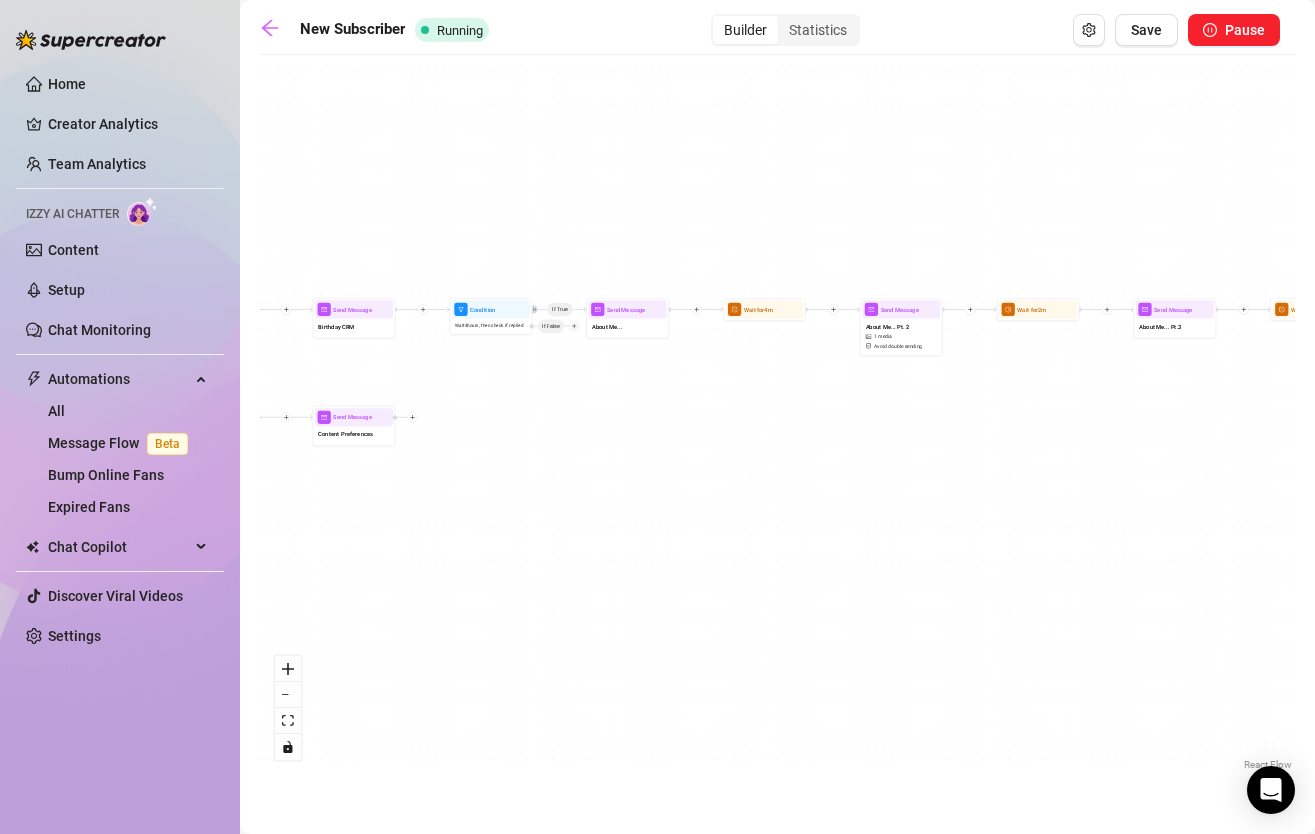 drag, startPoint x: 781, startPoint y: 423, endPoint x: 1254, endPoint y: 434, distance: 473.1279 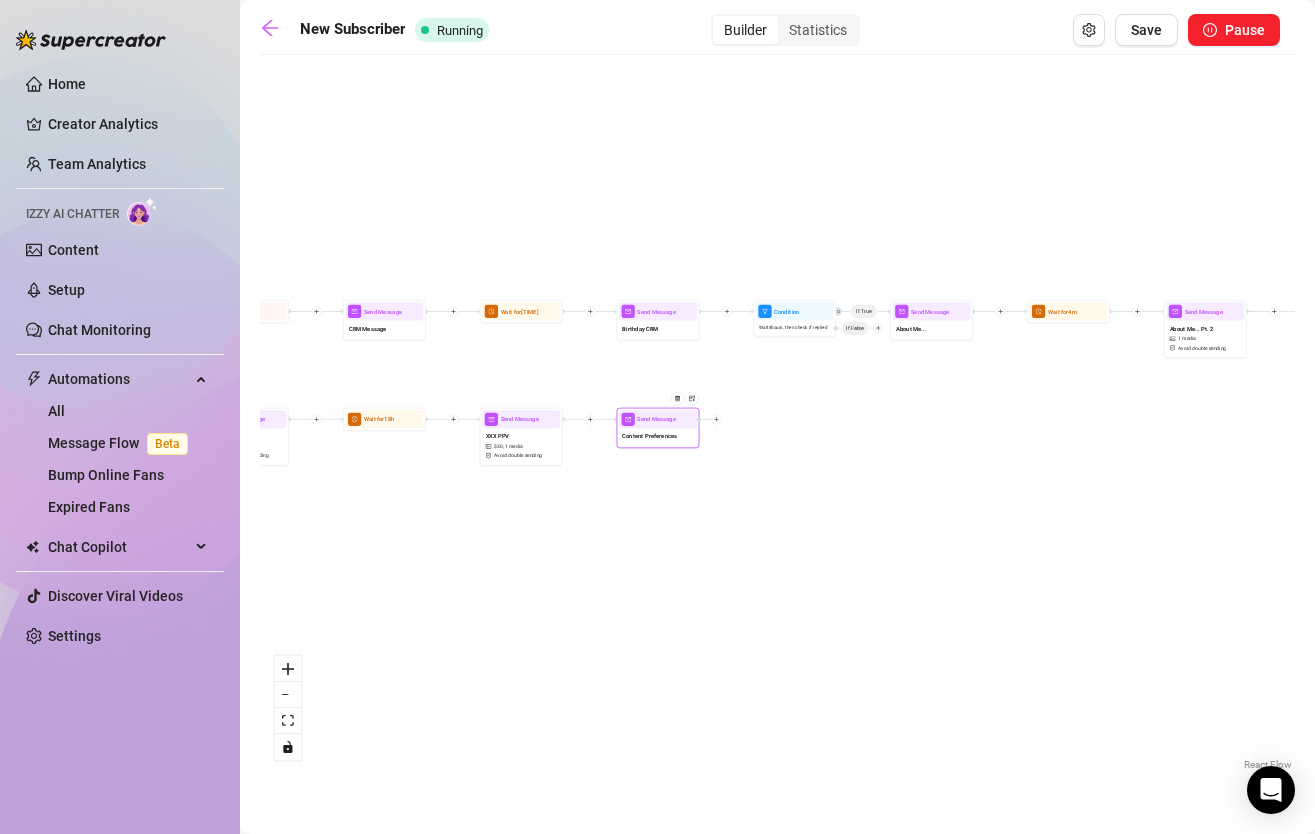 click on "Content Preferences" at bounding box center [649, 436] 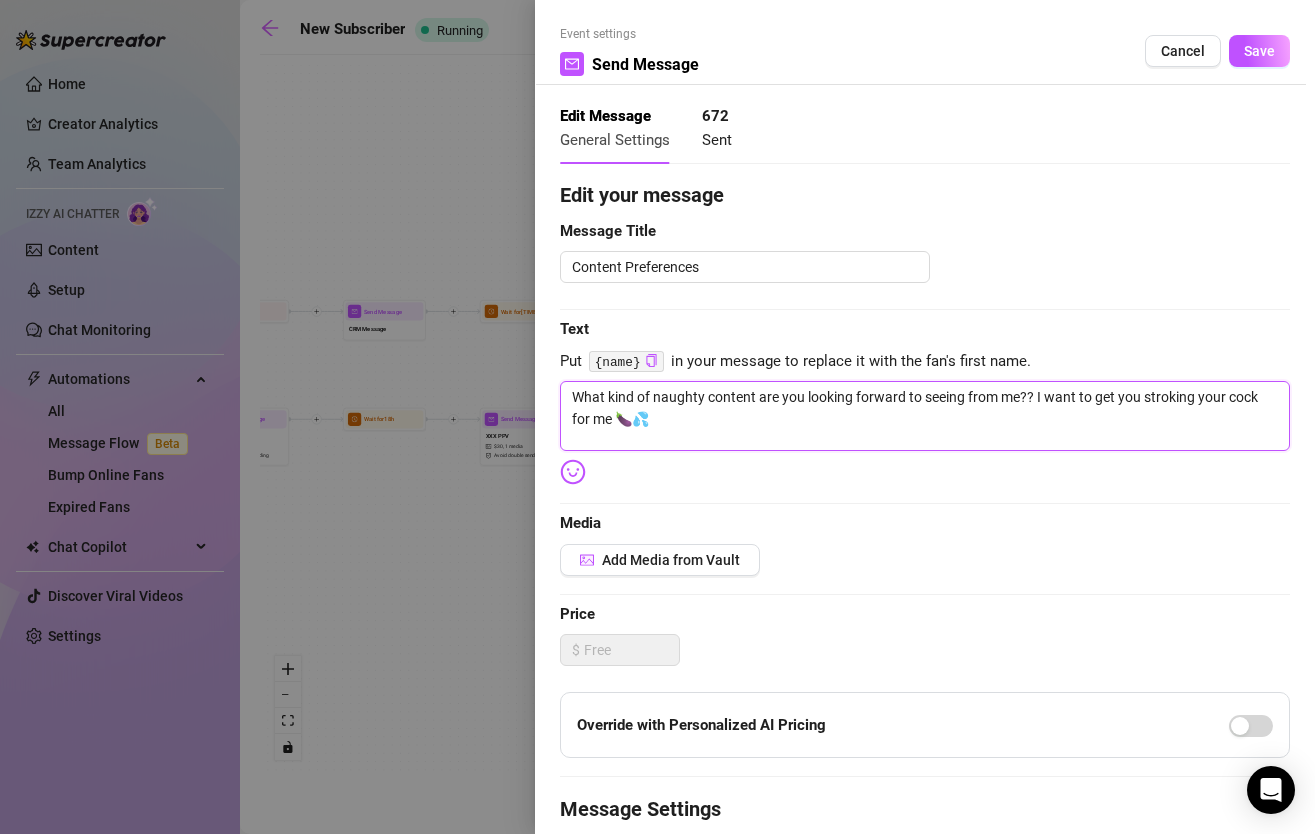 click on "What kind of naughty content are you looking forward to seeing from me?? I want to get you stroking your cock for me 🍆💦" at bounding box center [925, 416] 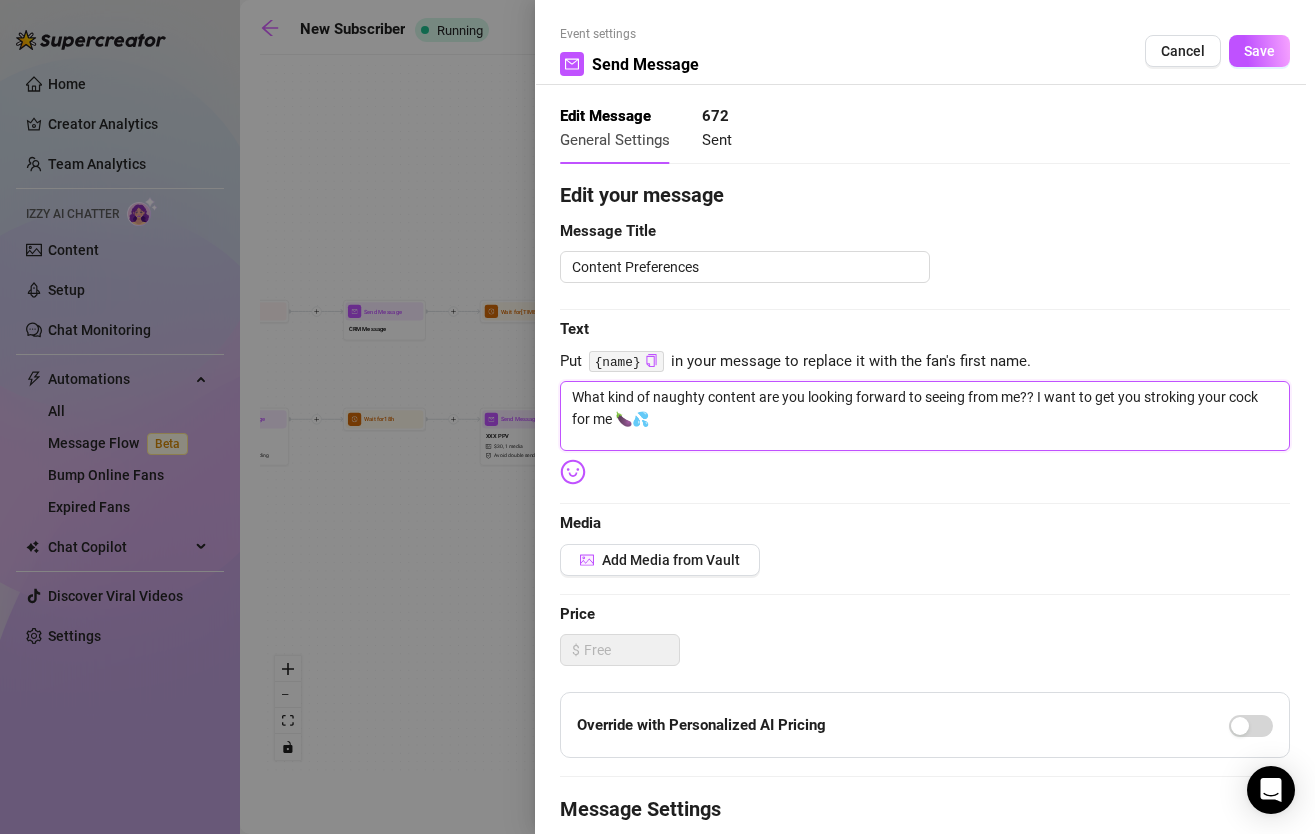 type on "What kind of naughty scontent are you looking forward to seeing from me?? I want to get you stroking your cock for me 🍆💦" 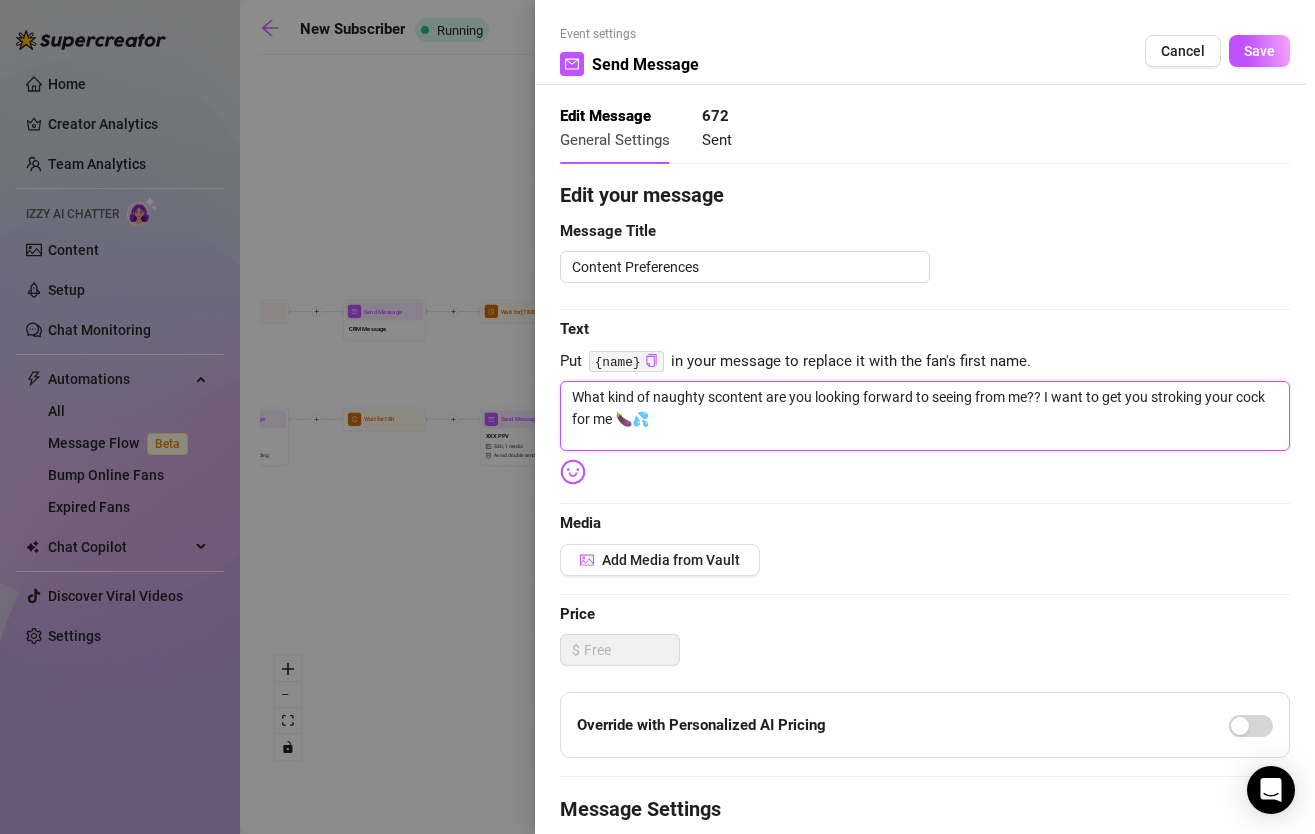 type on "What kind of naughty socontent are you looking forward to seeing from me?? I want to get you stroking your cock for me 🍆💦" 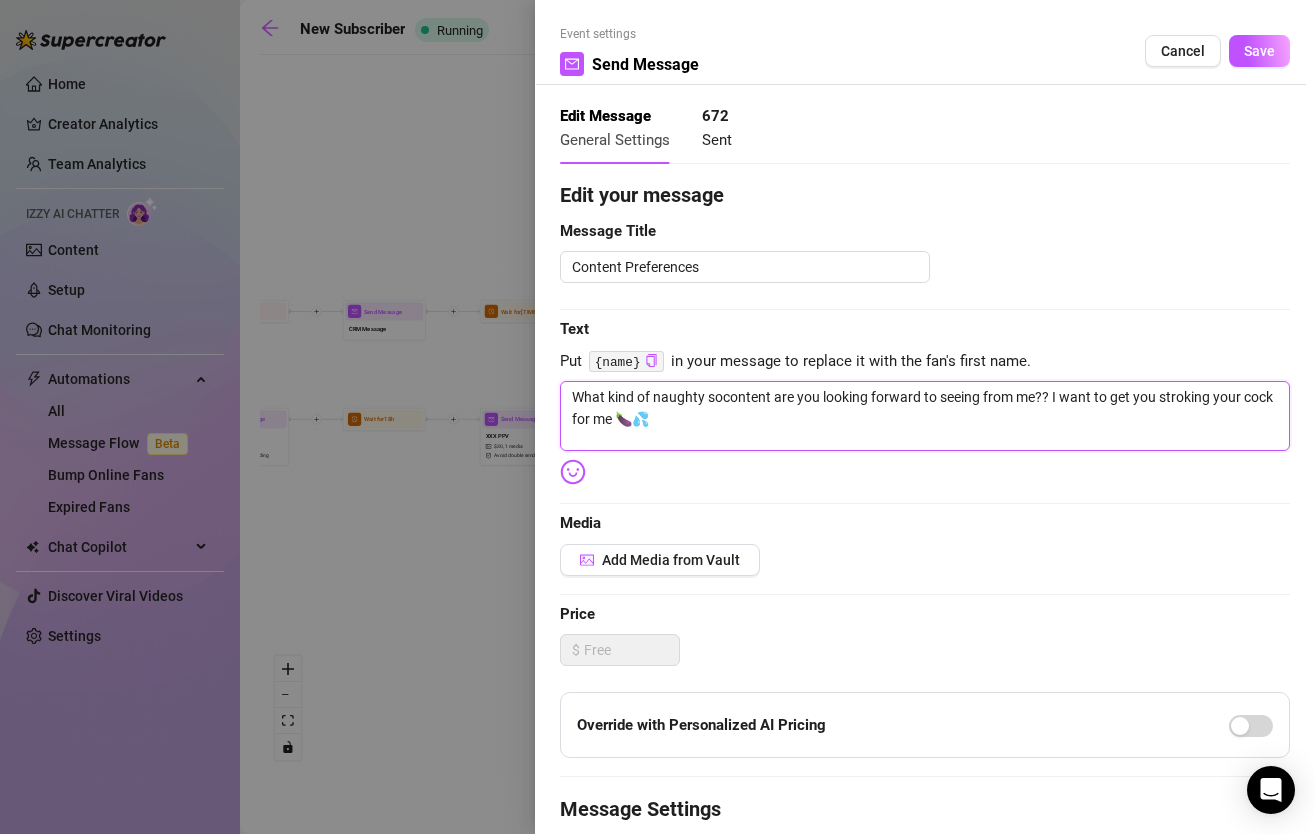 type on "What kind of naughty solcontent are you looking forward to seeing from me?? I want to get you stroking your cock for me 🍆💦" 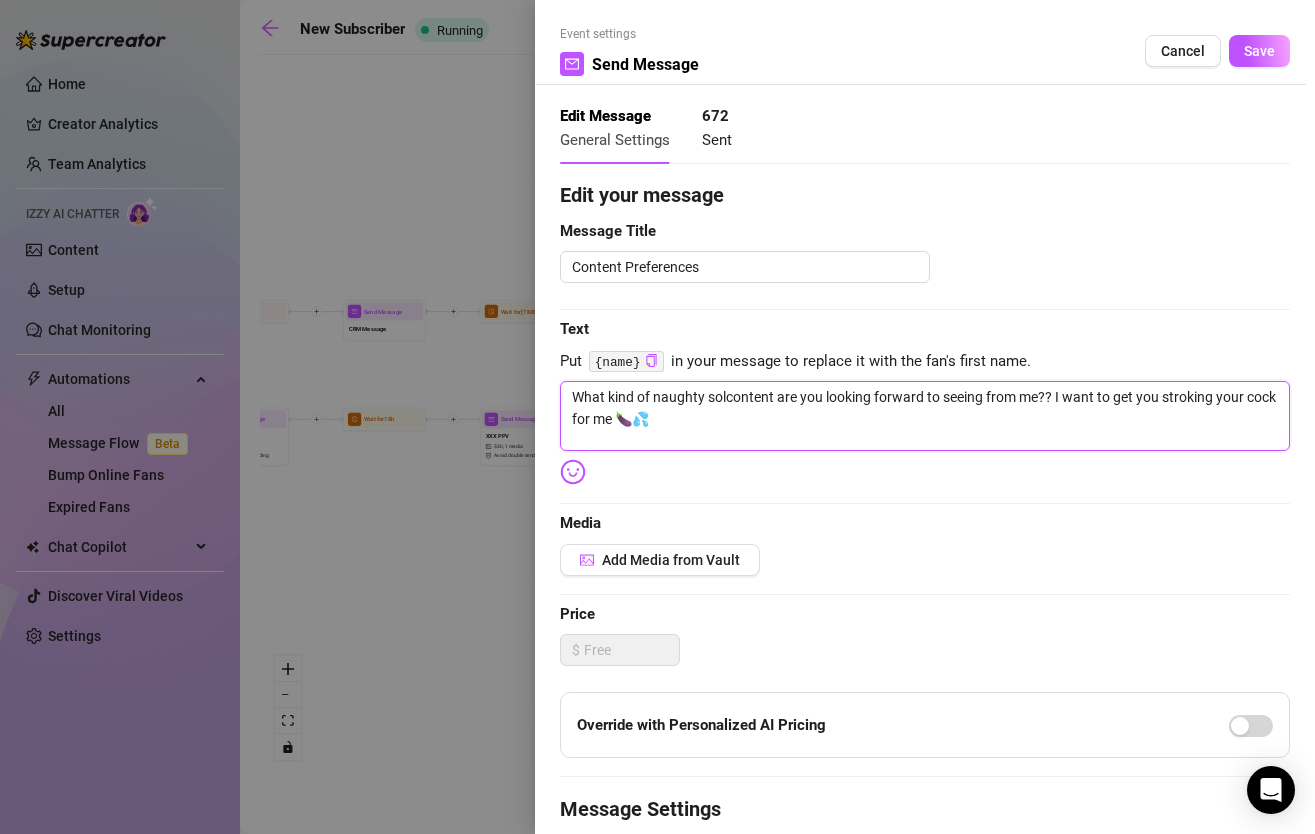 type on "What kind of naughty solocontent are you looking forward to seeing from me?? I want to get you stroking your cock for me 🍆💦" 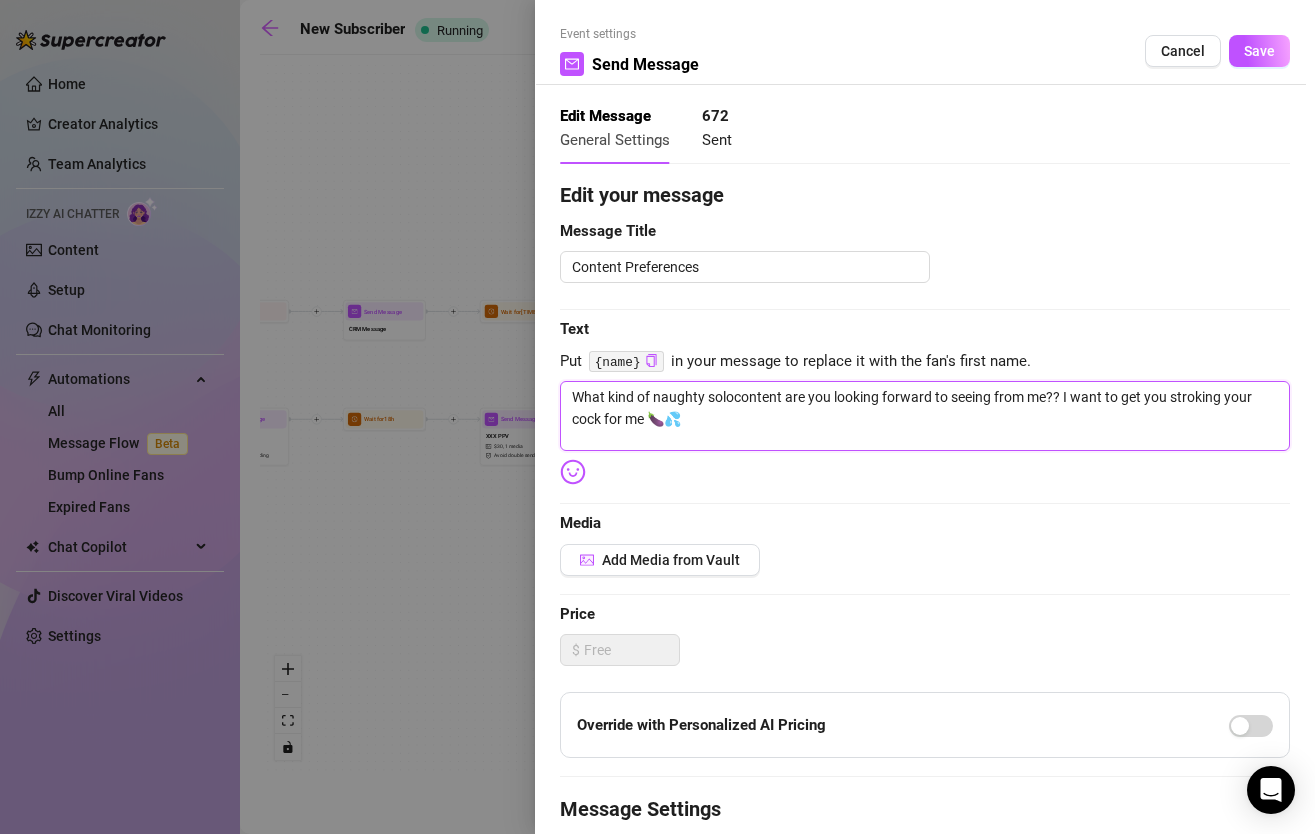 type on "What kind of naughty solo content are you looking forward to seeing from me?? I want to get you stroking your cock for me 🍆💦" 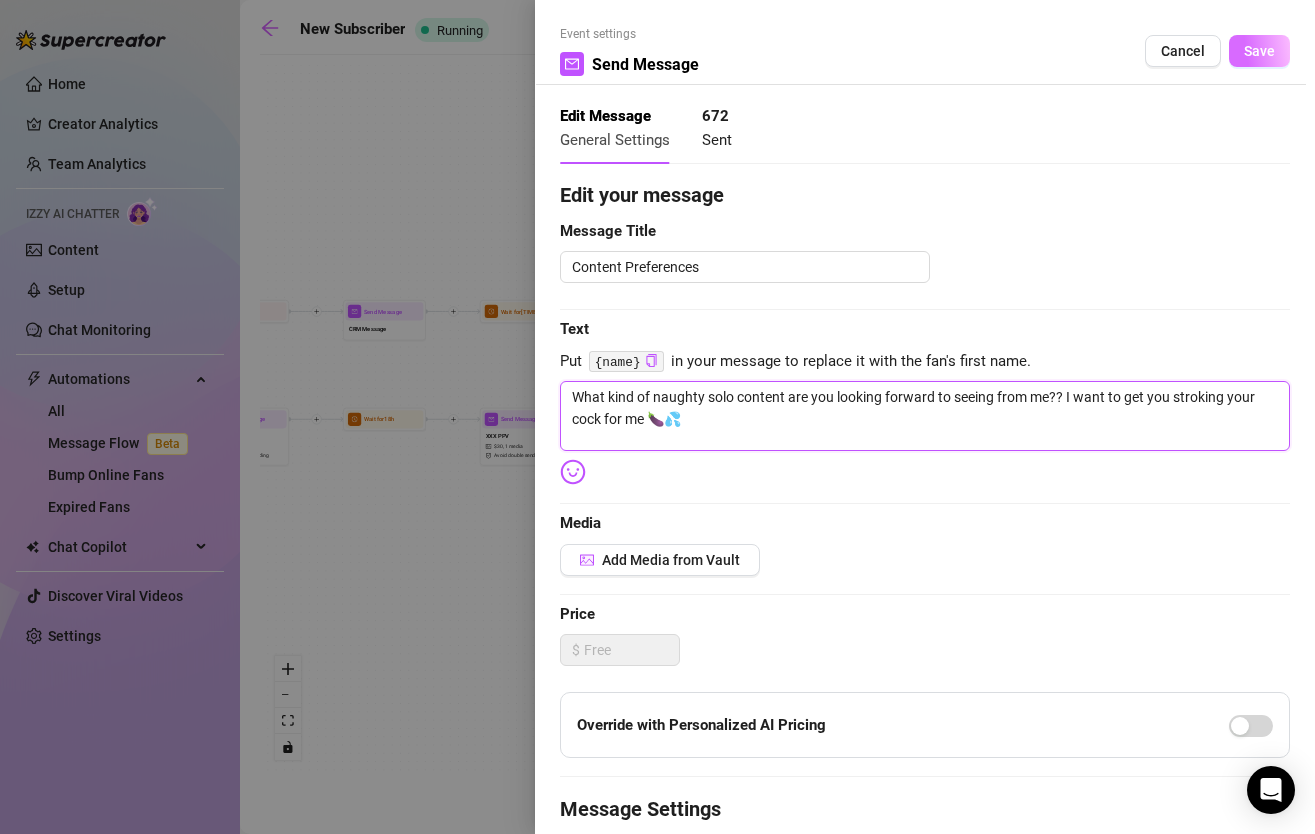 type on "What kind of naughty solo content are you looking forward to seeing from me?? I want to get you stroking your cock for me 🍆💦" 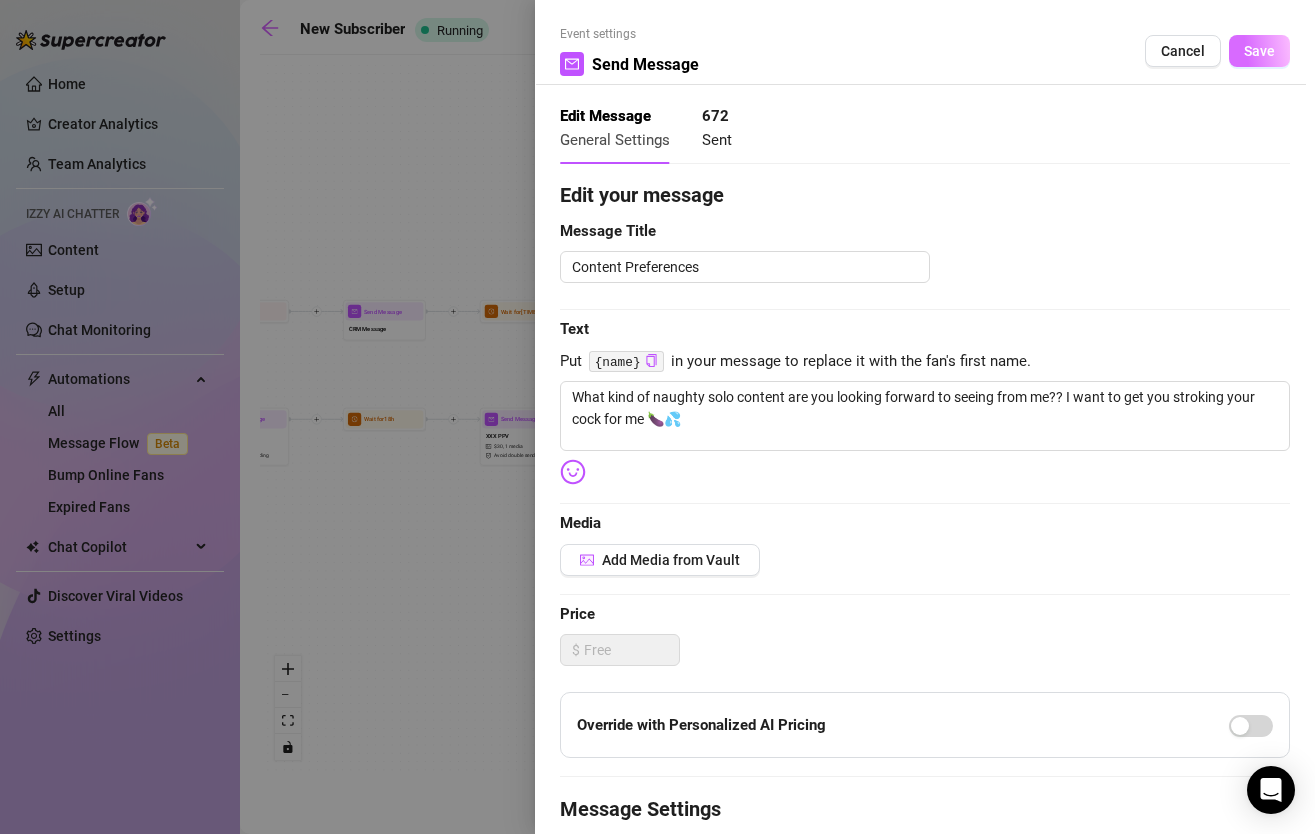click on "Save" at bounding box center [1259, 51] 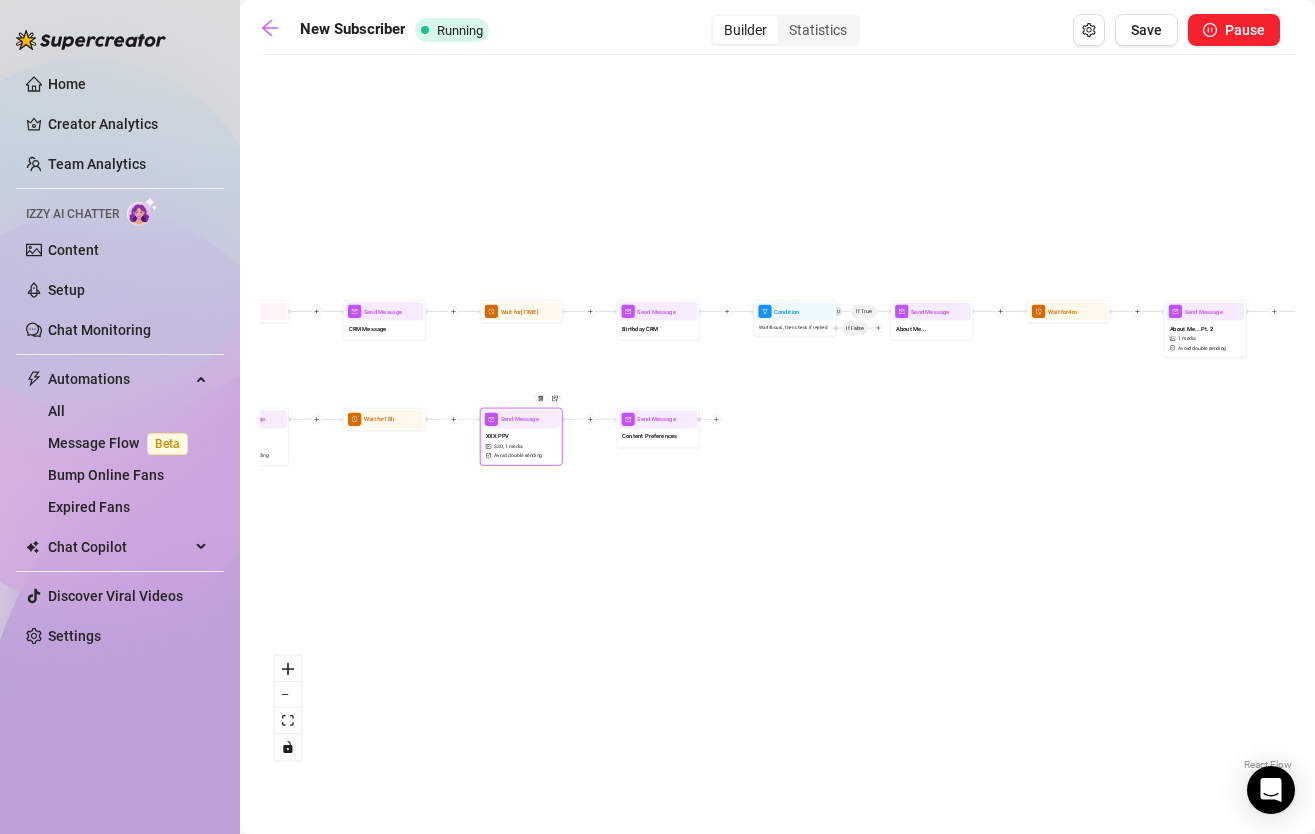 click on "Avoid double sending" at bounding box center (518, 456) 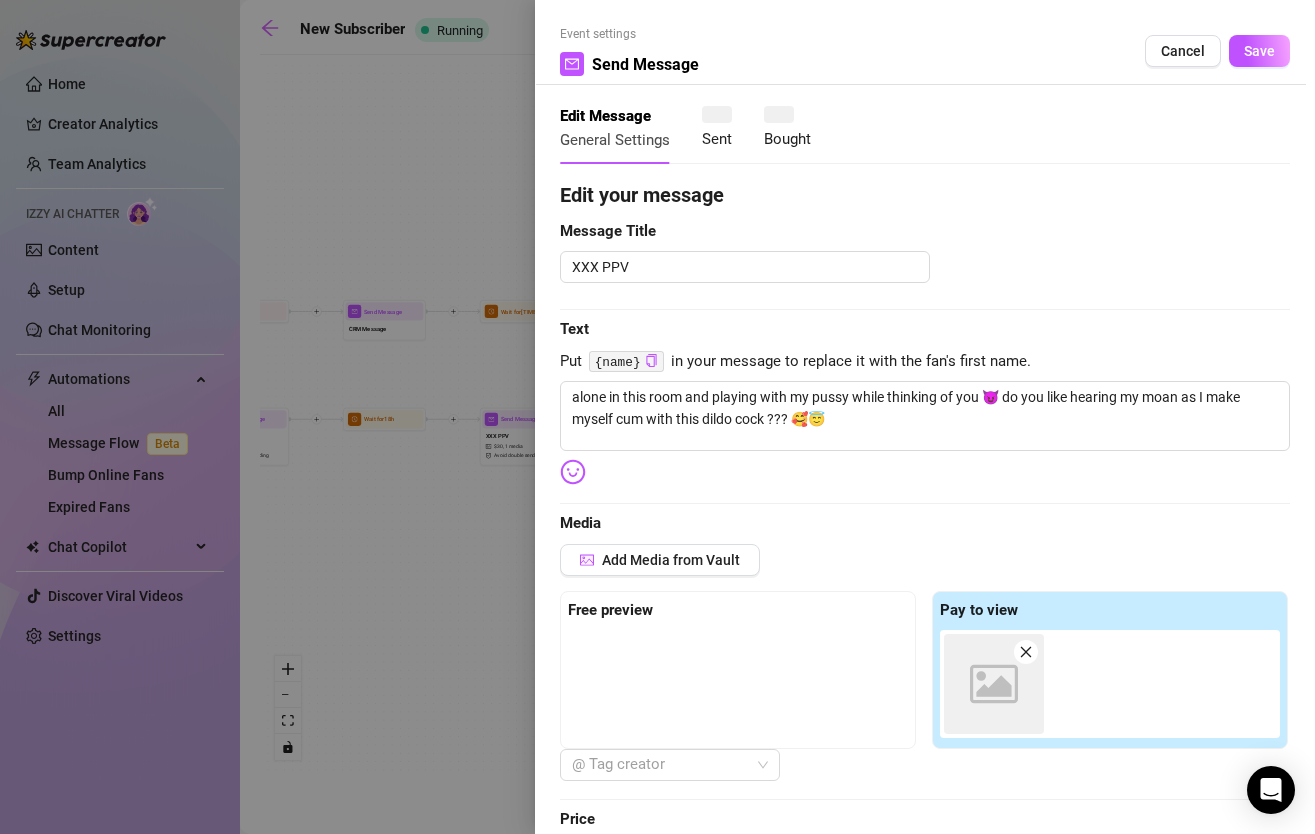 type 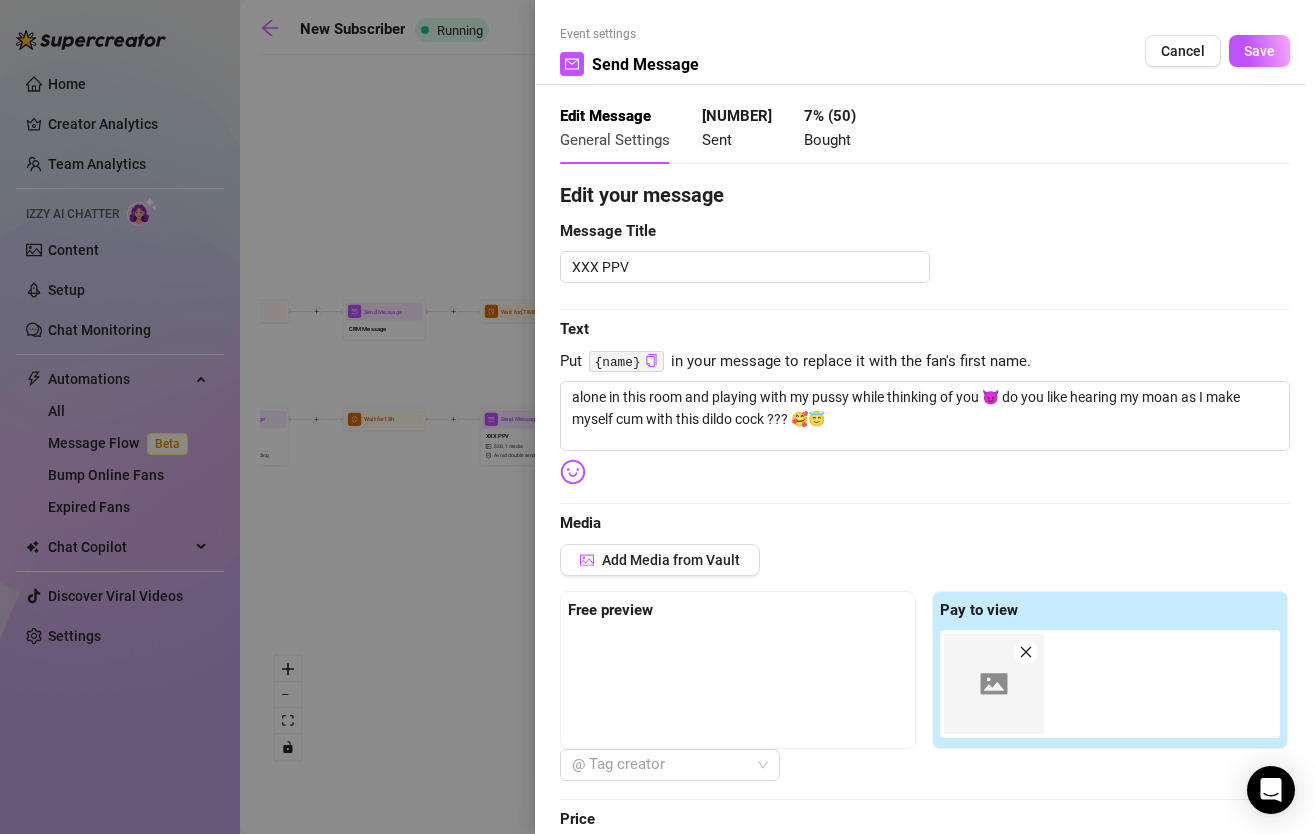 click at bounding box center [657, 417] 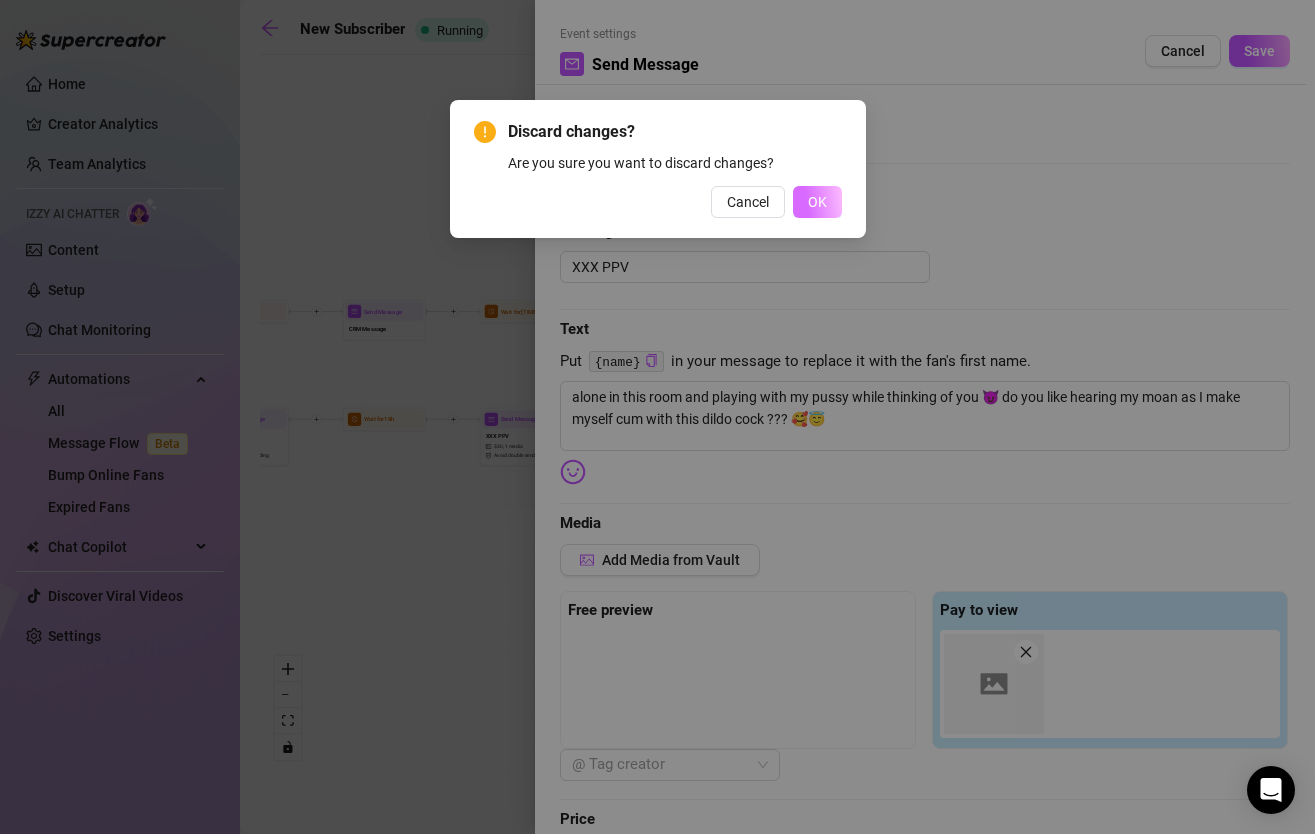 click on "OK" at bounding box center (817, 202) 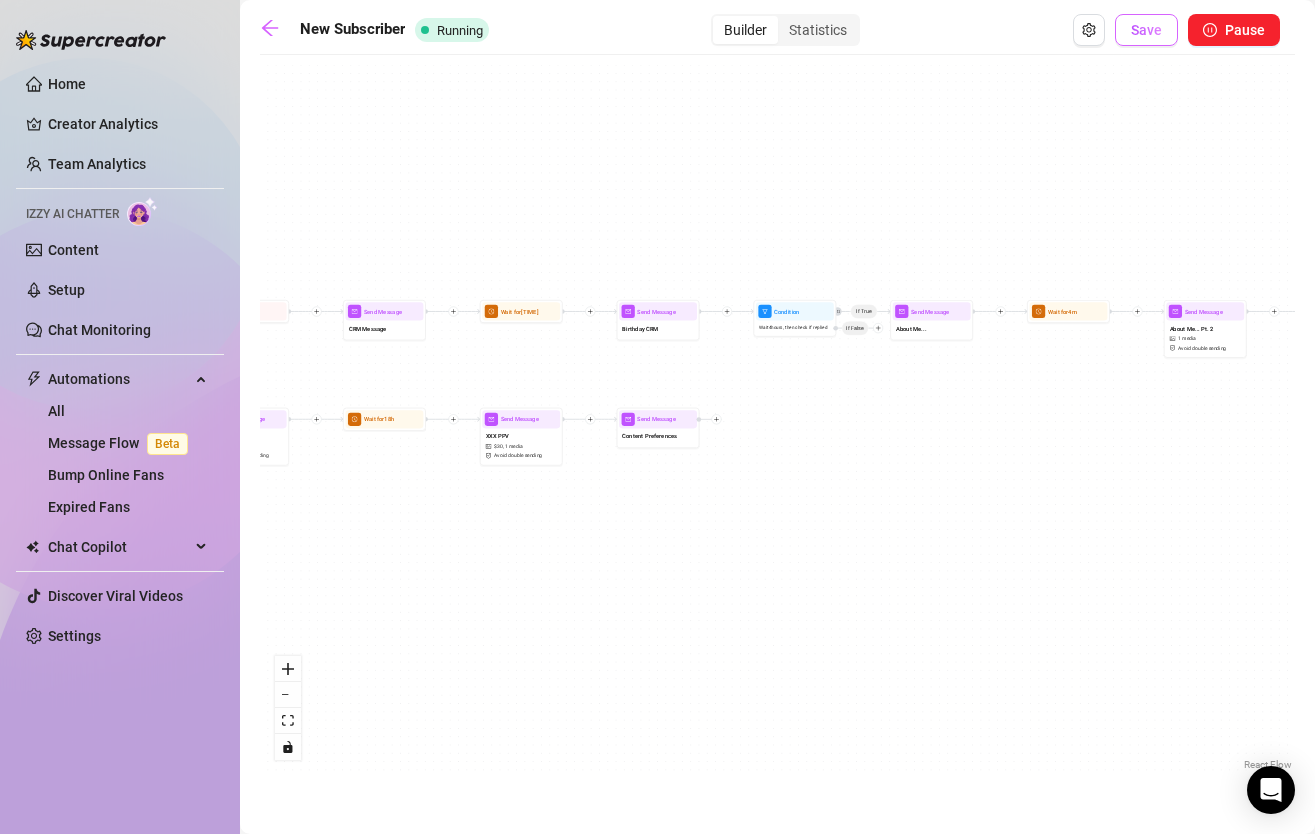 click on "Save" at bounding box center [1146, 30] 